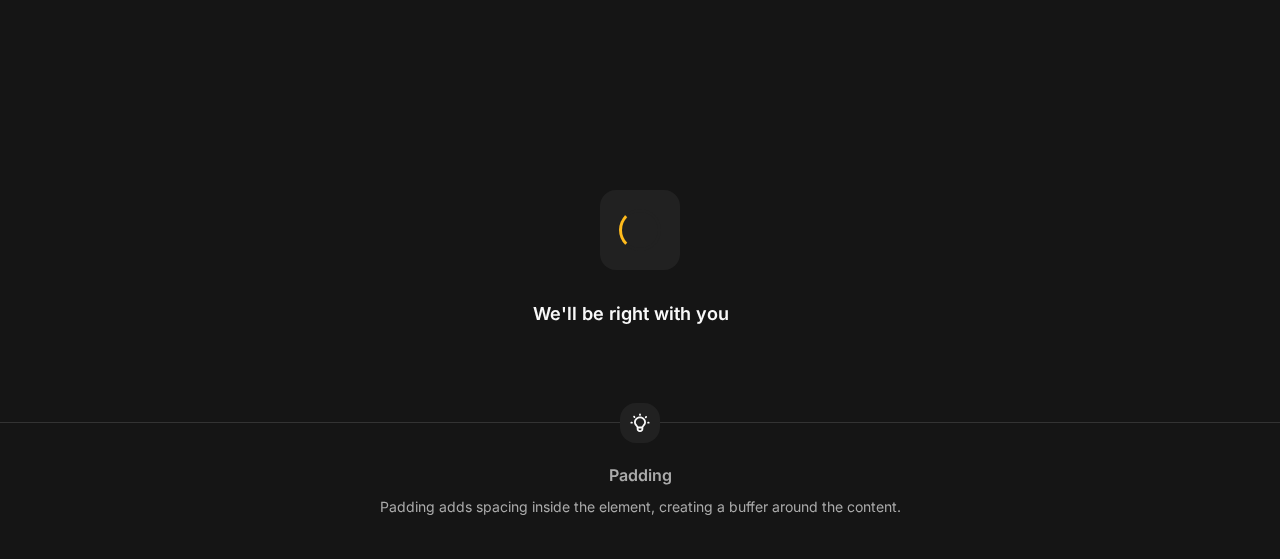 scroll, scrollTop: 0, scrollLeft: 0, axis: both 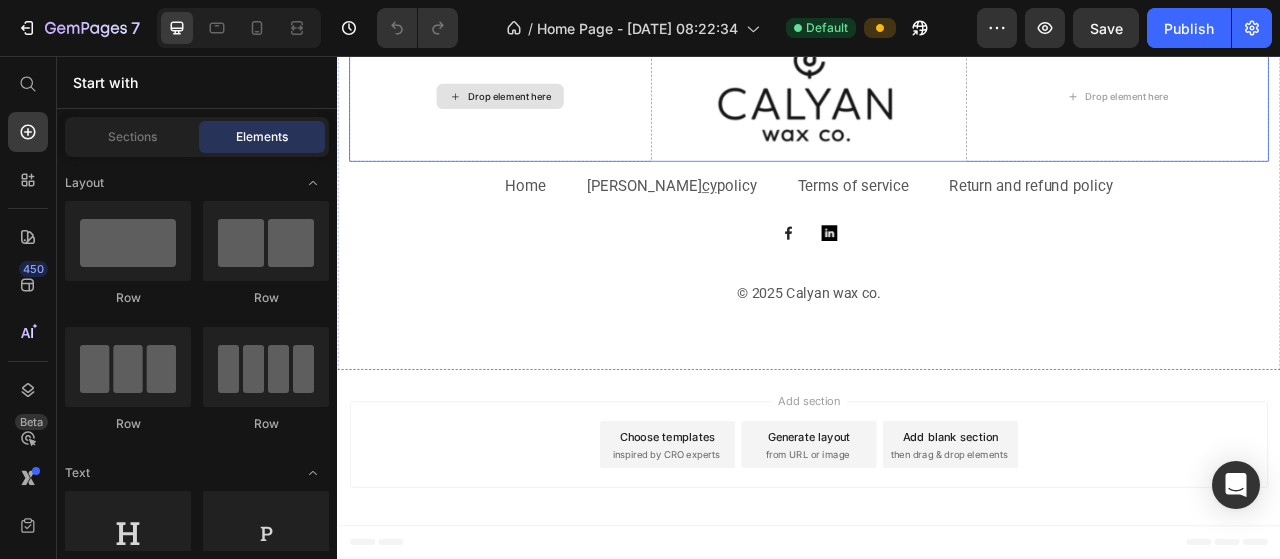 click on "Drop element here" at bounding box center [544, 108] 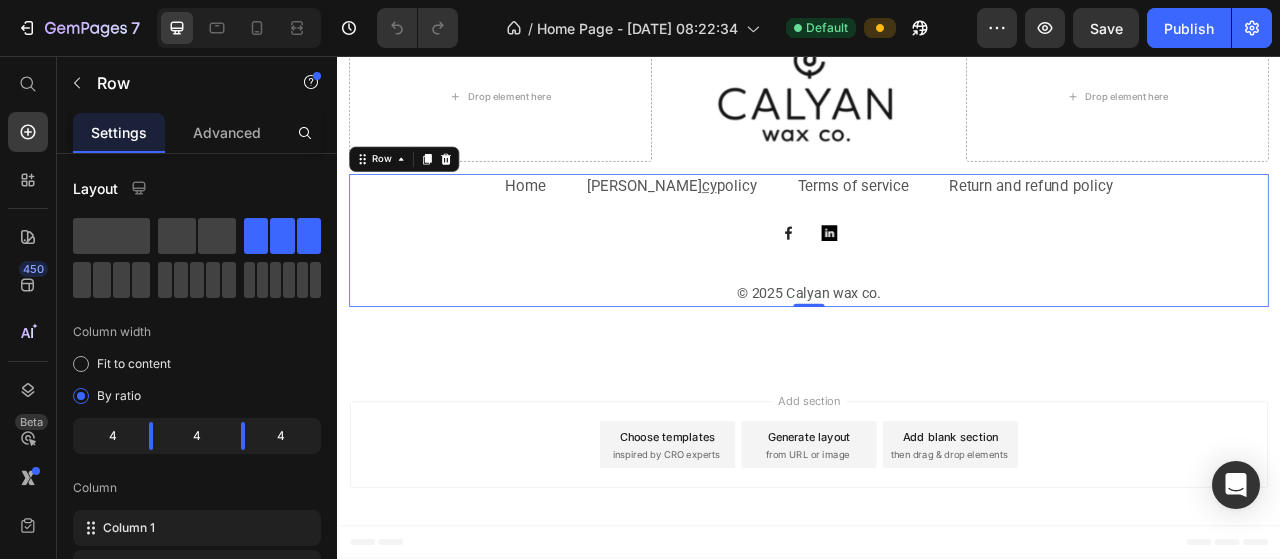 click on "Home Text block [PERSON_NAME] cy  policy Text block Terms of service Text block Return and refund policy Text block Row Image Image Row © 2025 Calyan wax co. Text block" at bounding box center (937, 291) 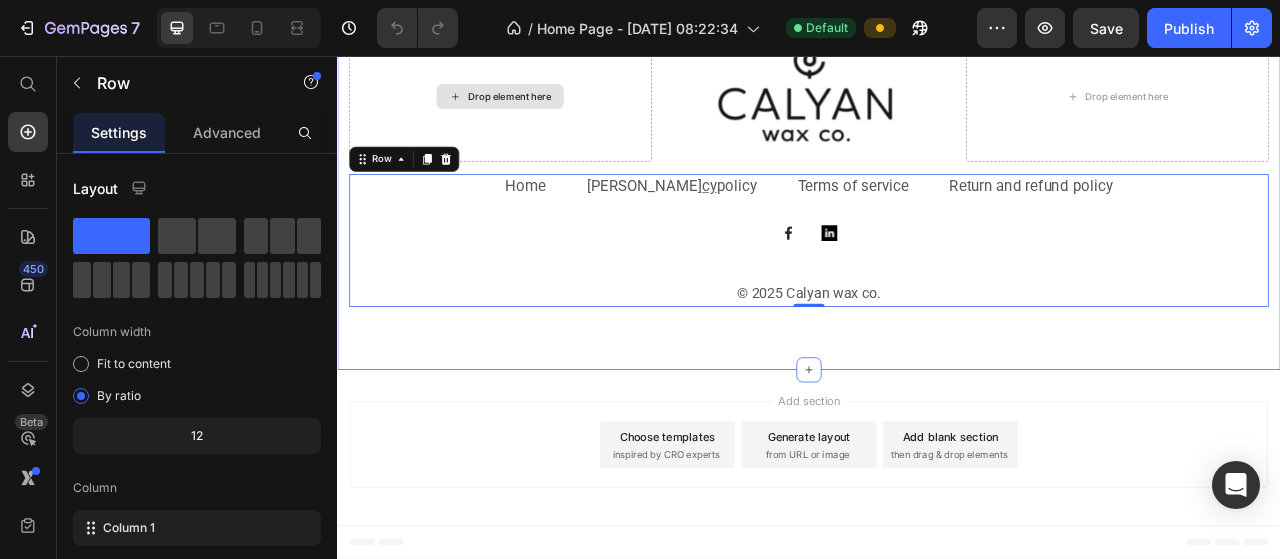 scroll, scrollTop: 3312, scrollLeft: 0, axis: vertical 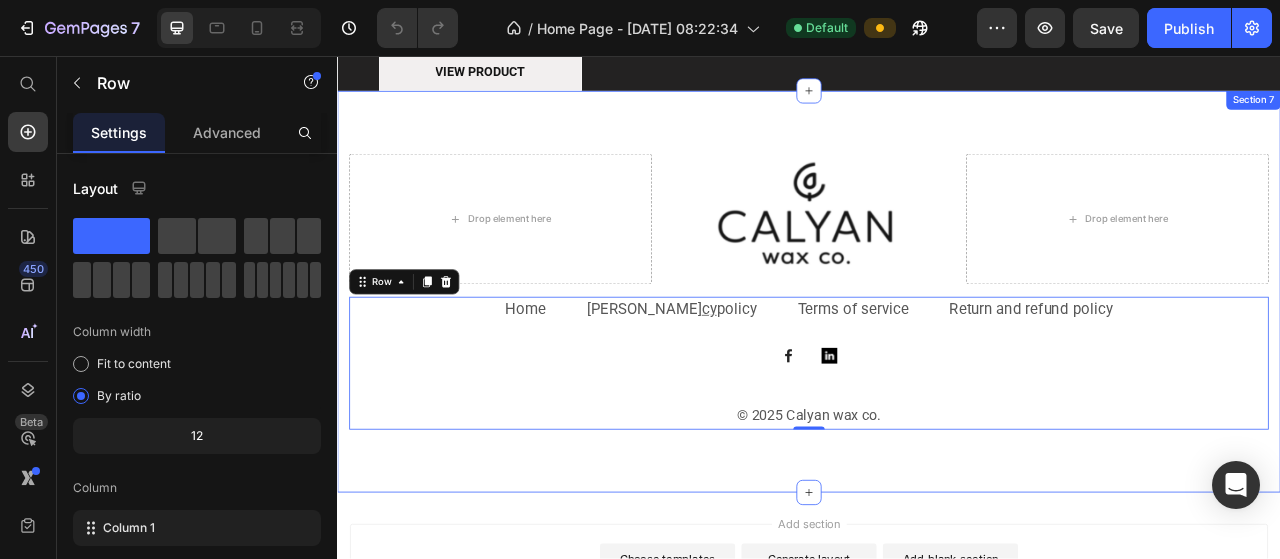 click on "Drop element here Image
Drop element here Row Home Text block [PERSON_NAME] cy  policy Text block Terms of service Text block Return and refund policy Text block Row Image Image Row © 2025 Calyan wax co. Text block Row   0 Section 7" at bounding box center [937, 356] 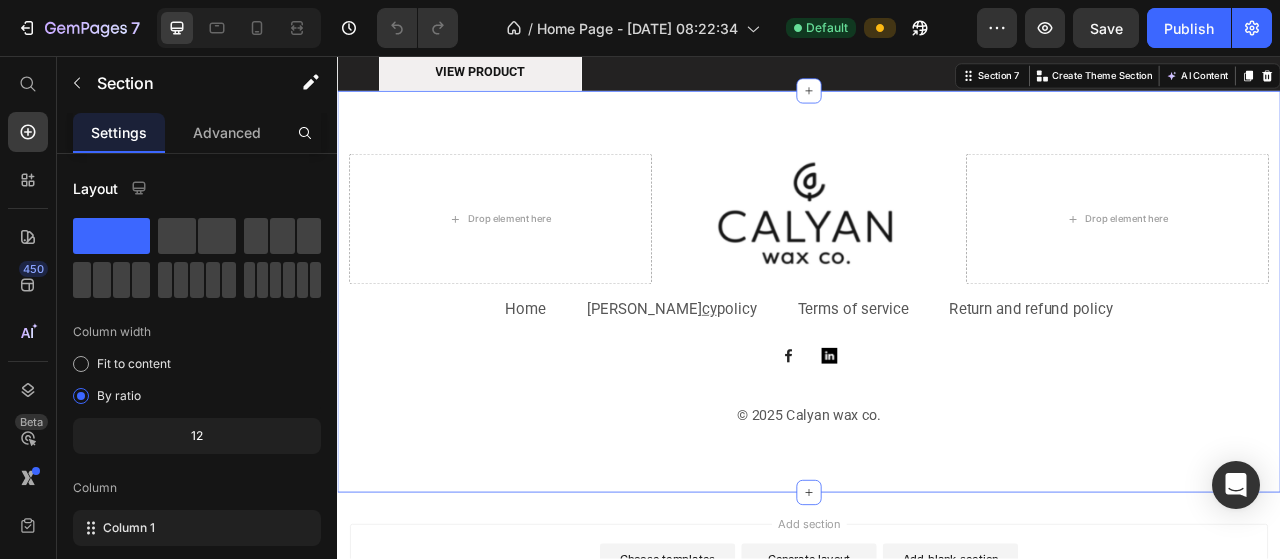 scroll, scrollTop: 3412, scrollLeft: 0, axis: vertical 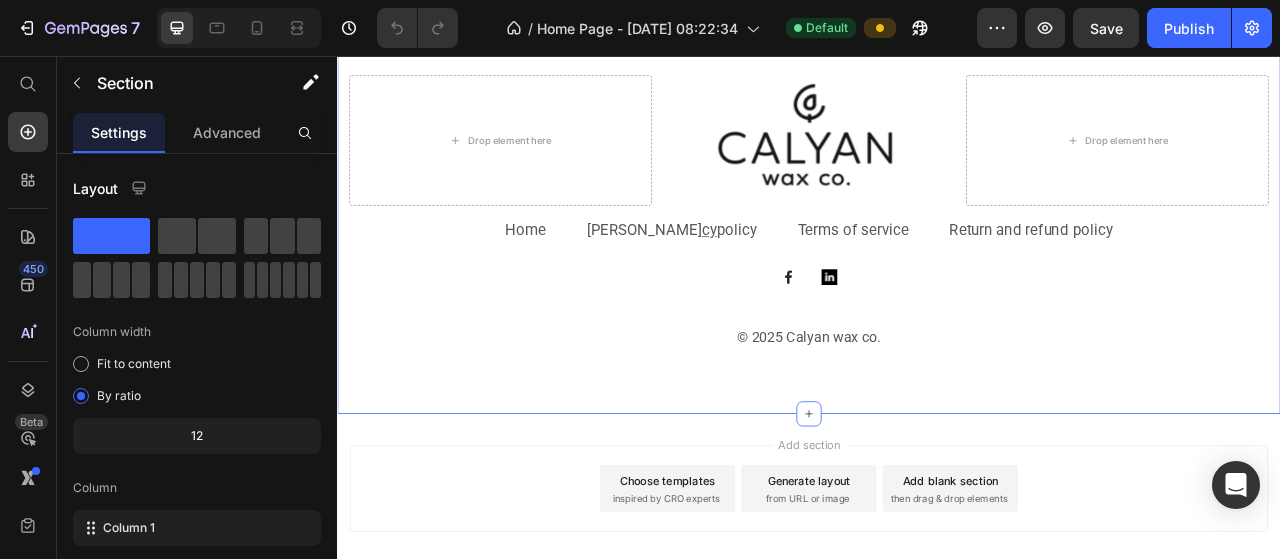 click on "Create Theme Section" at bounding box center [1310, -18] 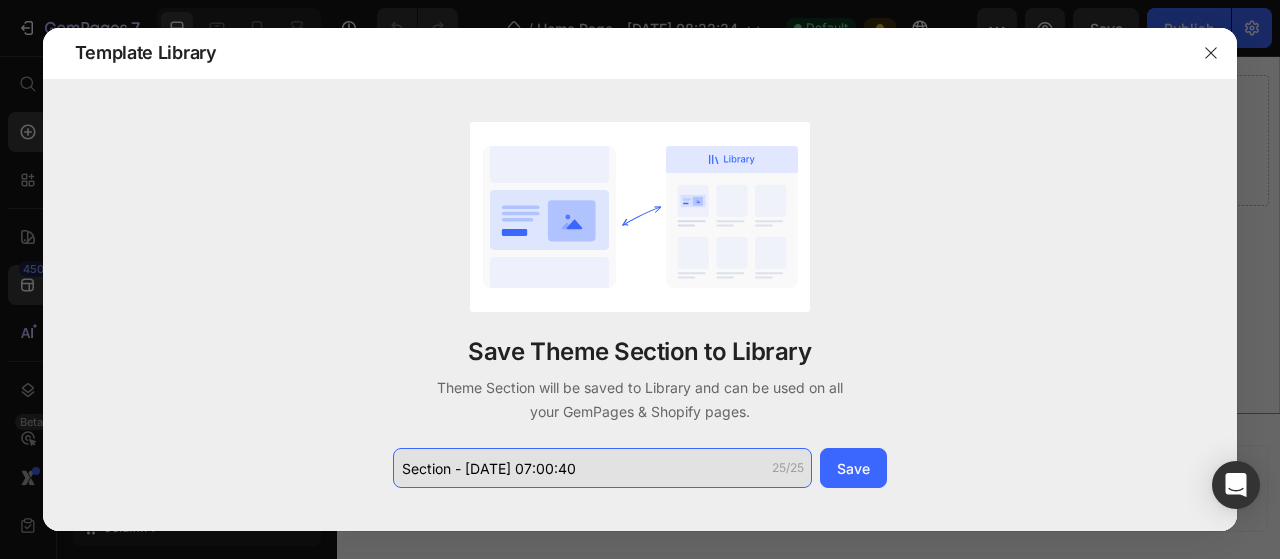 click on "Section - [DATE] 07:00:40" 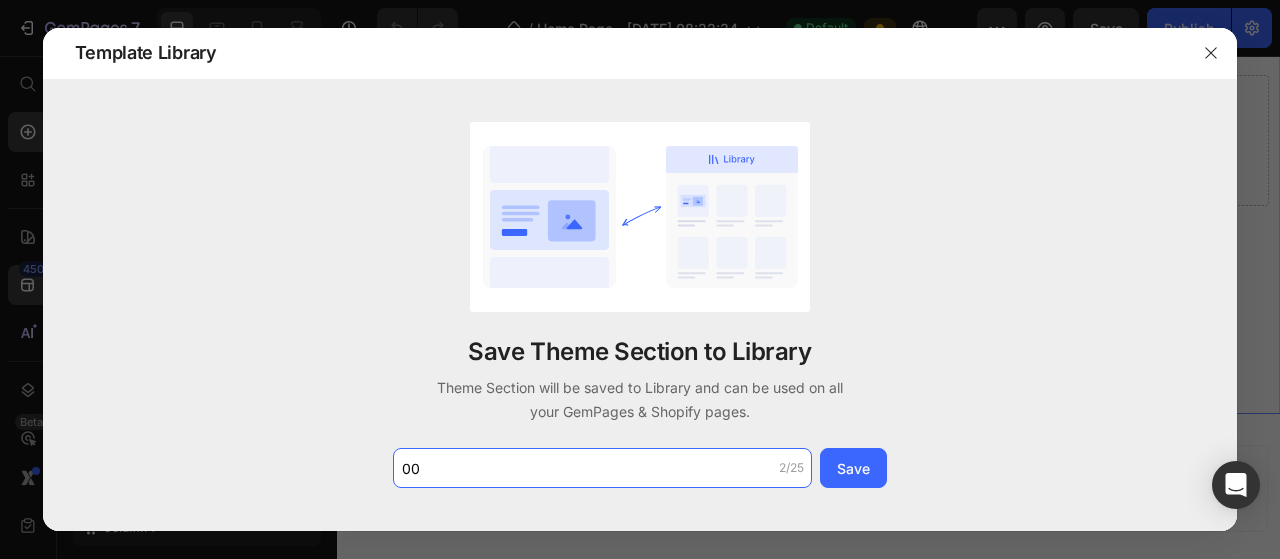 type on "0" 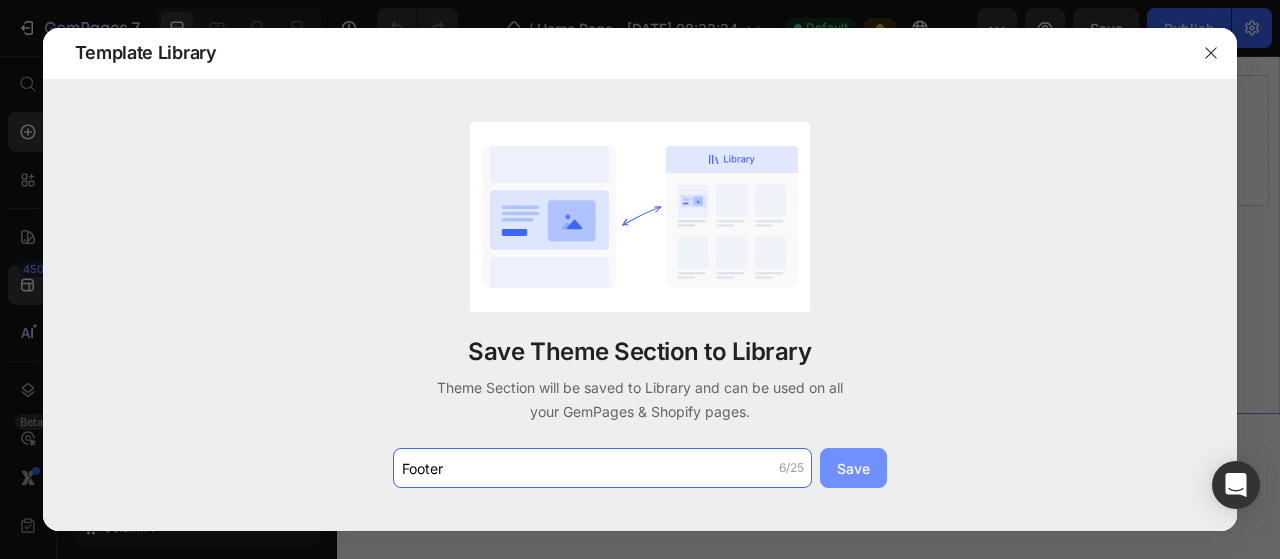 type on "Footer" 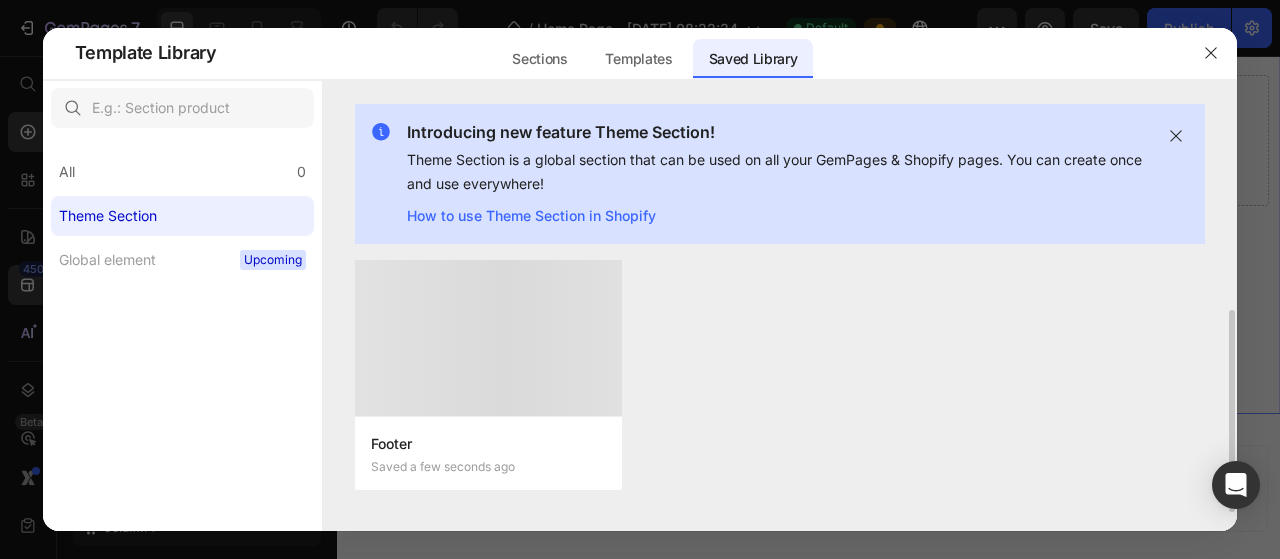 scroll, scrollTop: 0, scrollLeft: 0, axis: both 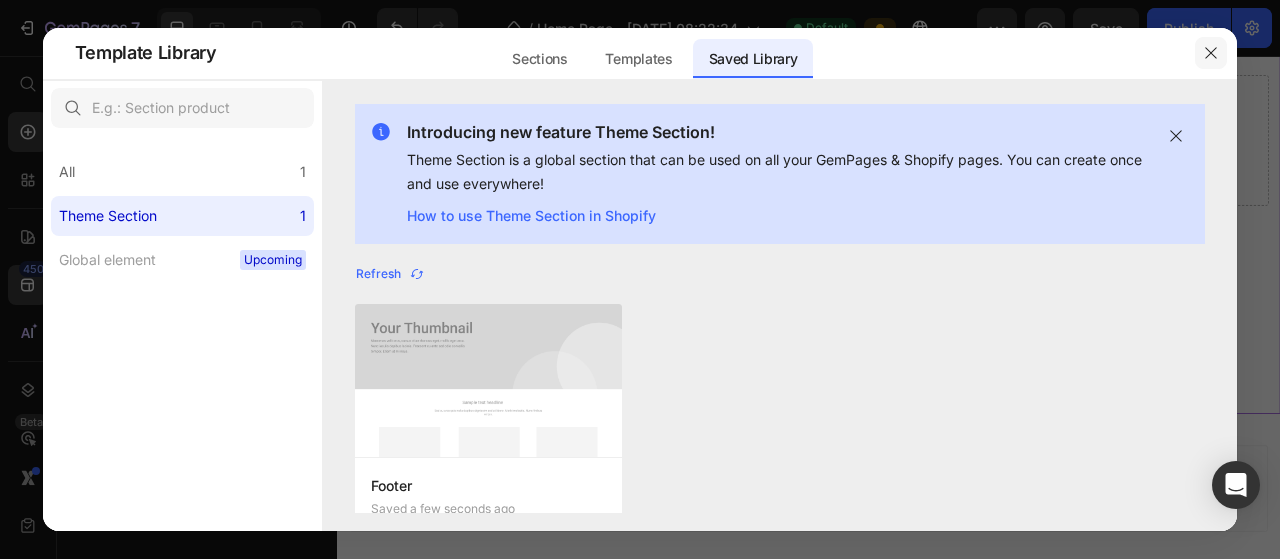 drag, startPoint x: 1214, startPoint y: 56, endPoint x: 1106, endPoint y: 19, distance: 114.16216 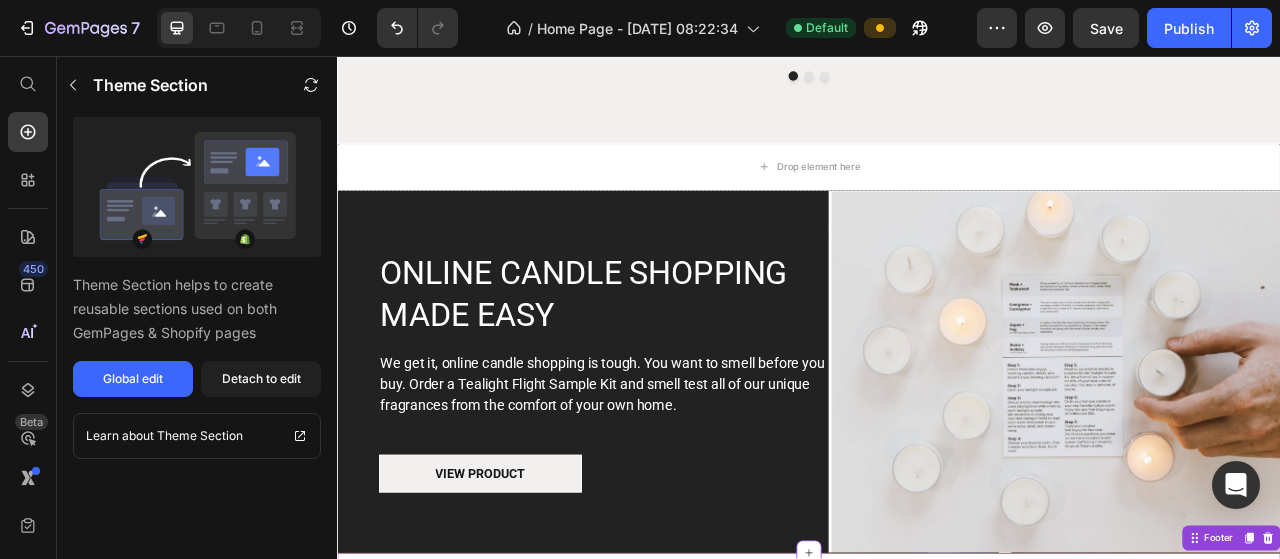 scroll, scrollTop: 2512, scrollLeft: 0, axis: vertical 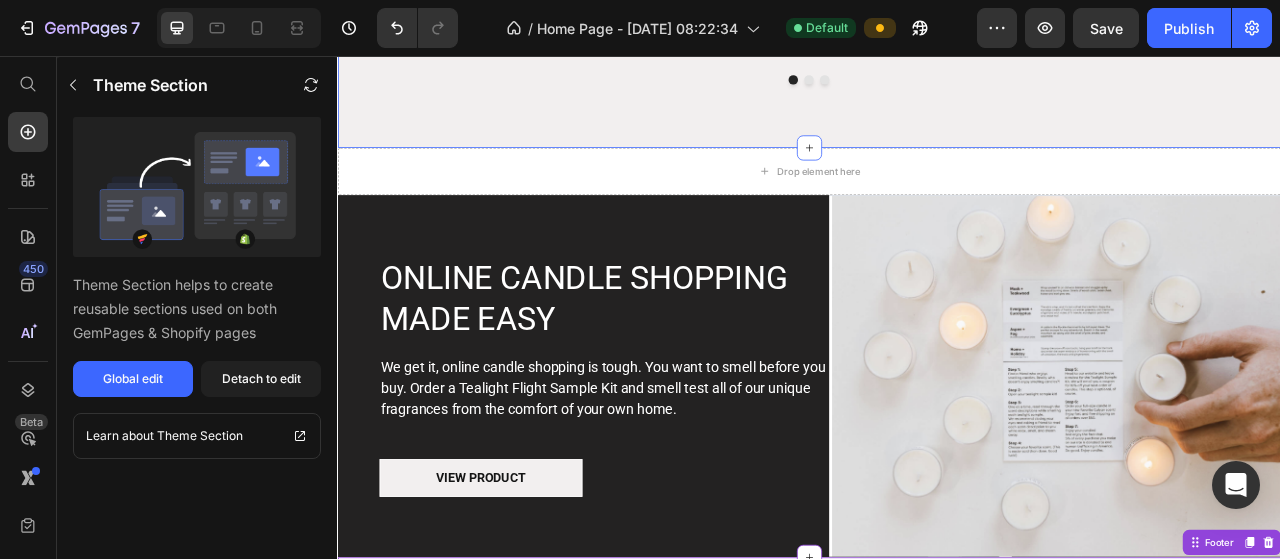 click on "AWESOME (AND HAPPY) CUSTOMERS Heading Row `                Icon                Icon                Icon                Icon
Icon Icon List Hoz You're walking on a cloud! Heading "I am very sensitive to overly strong scents. I like this grapefruit floral candle because it is has a clean citrus smell that is subtle to my senses." Text block - [PERSON_NAME] Text block                Icon                Icon                Icon                Icon
Icon Icon List Hoz You're walking on a cloud! Heading "I am super picky about scents, and can honestly say these are the most amazing candles ever!" Text block -Duni D. Text block                Icon                Icon                Icon                Icon
Icon Icon List Hoz You're walking on a cloud! Heading "I don’t only love smell but also the message. Thankful to be able to support an amazing cause with quality products." Text block --[PERSON_NAME] Text block ` Carousel Row Section 4" at bounding box center (937, -92) 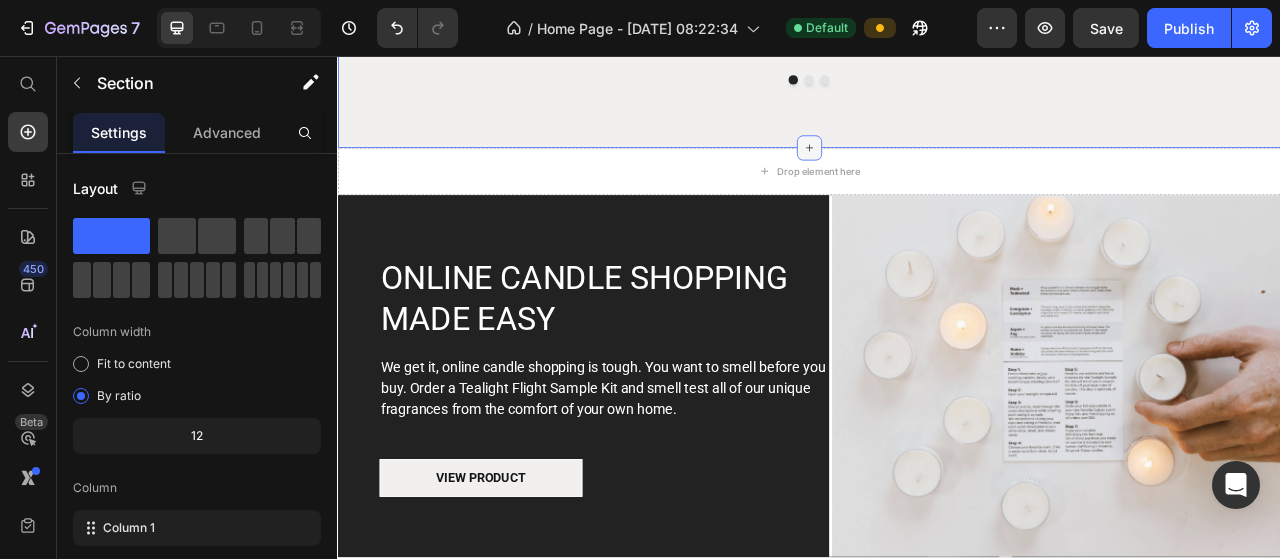click at bounding box center [937, 173] 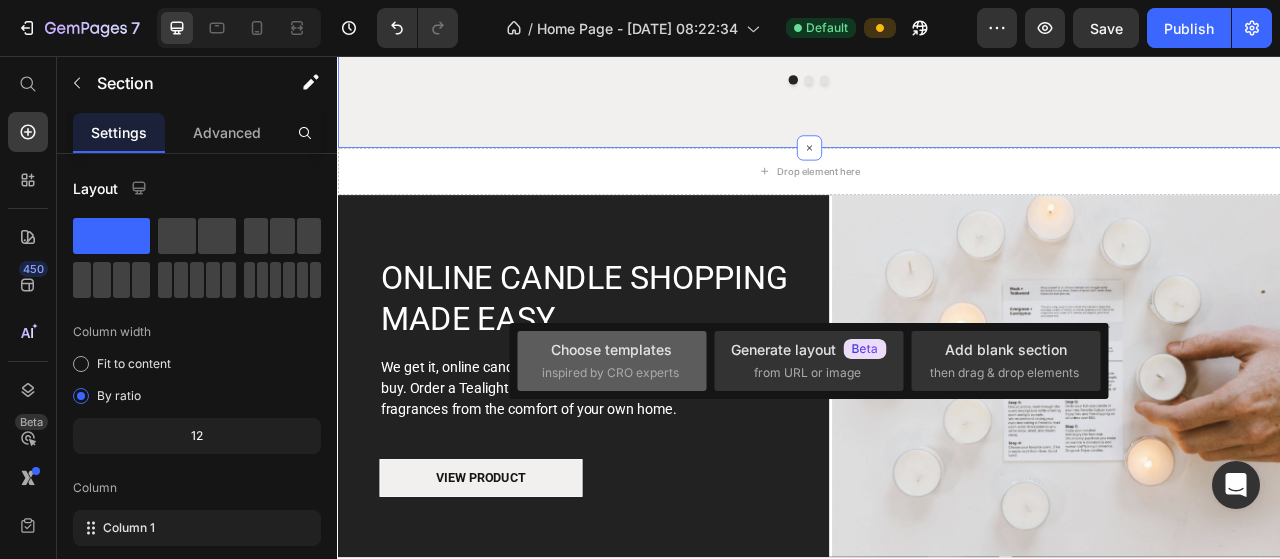 click on "Choose templates" at bounding box center [611, 349] 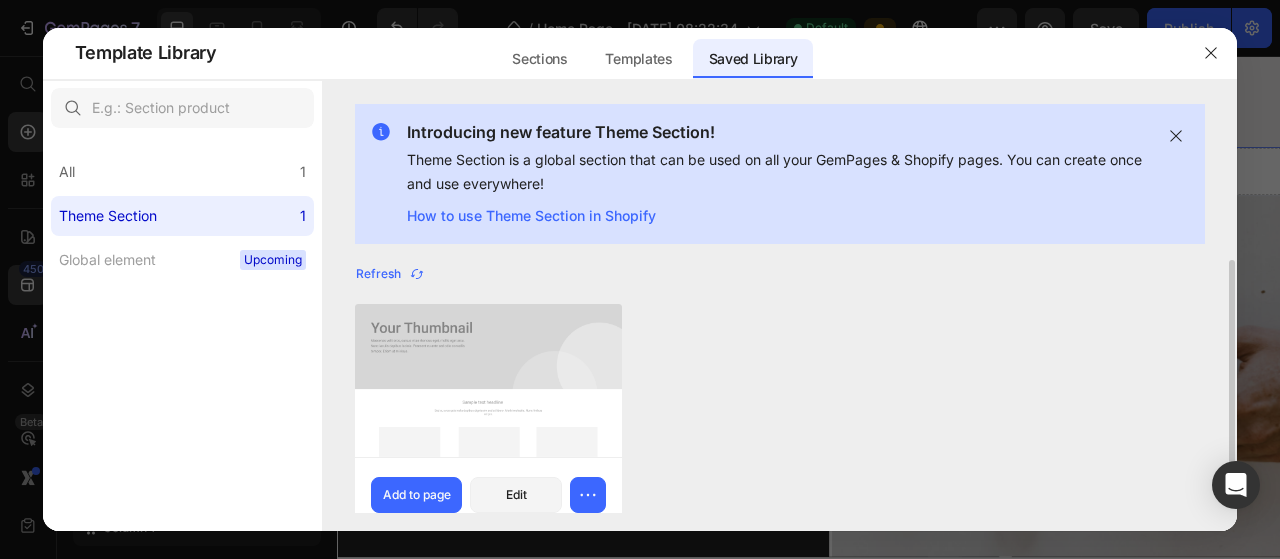scroll, scrollTop: 42, scrollLeft: 0, axis: vertical 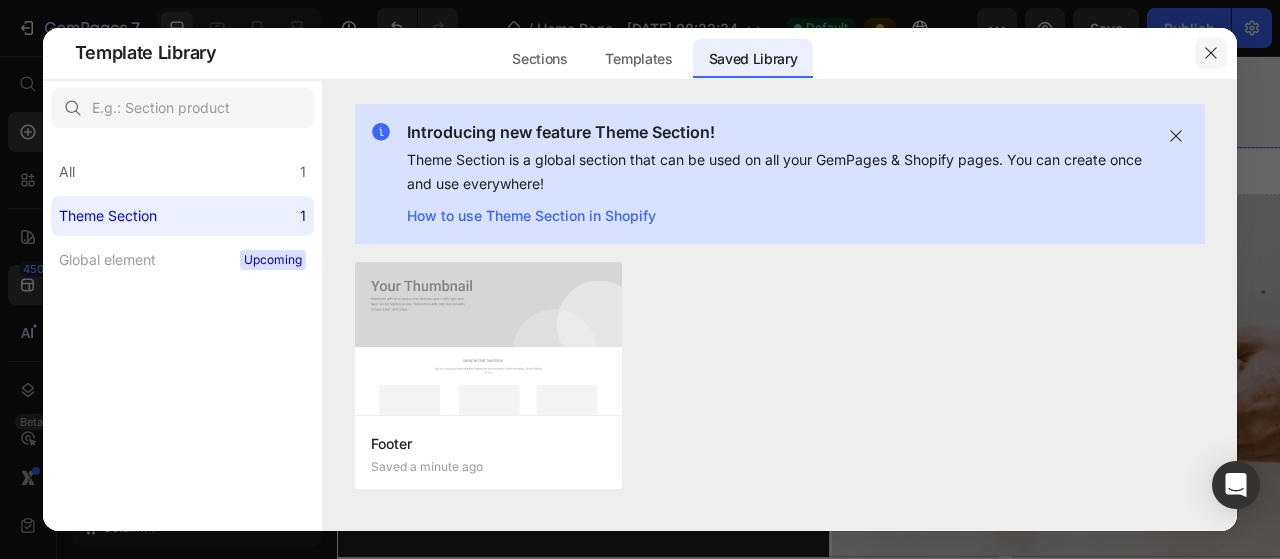 click at bounding box center (1211, 53) 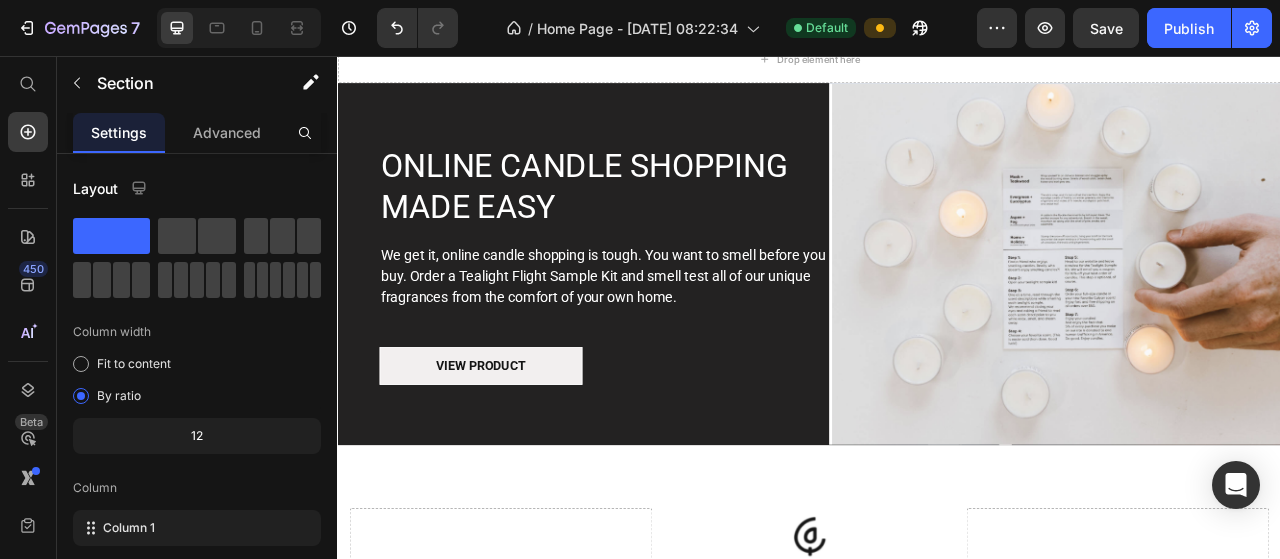 scroll, scrollTop: 2712, scrollLeft: 0, axis: vertical 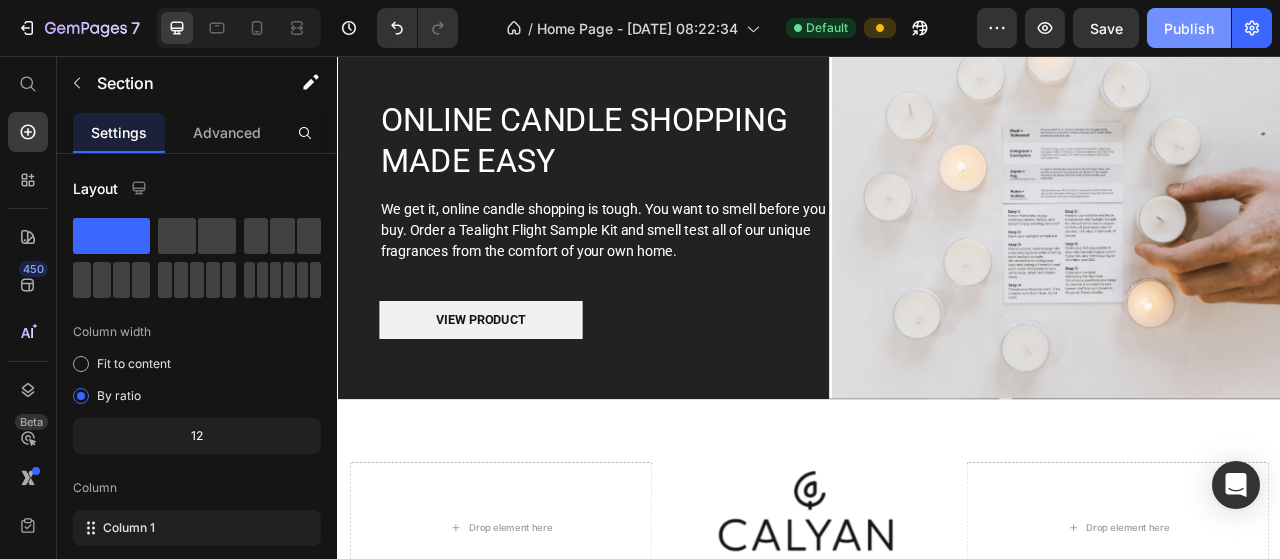 click on "Publish" at bounding box center [1189, 28] 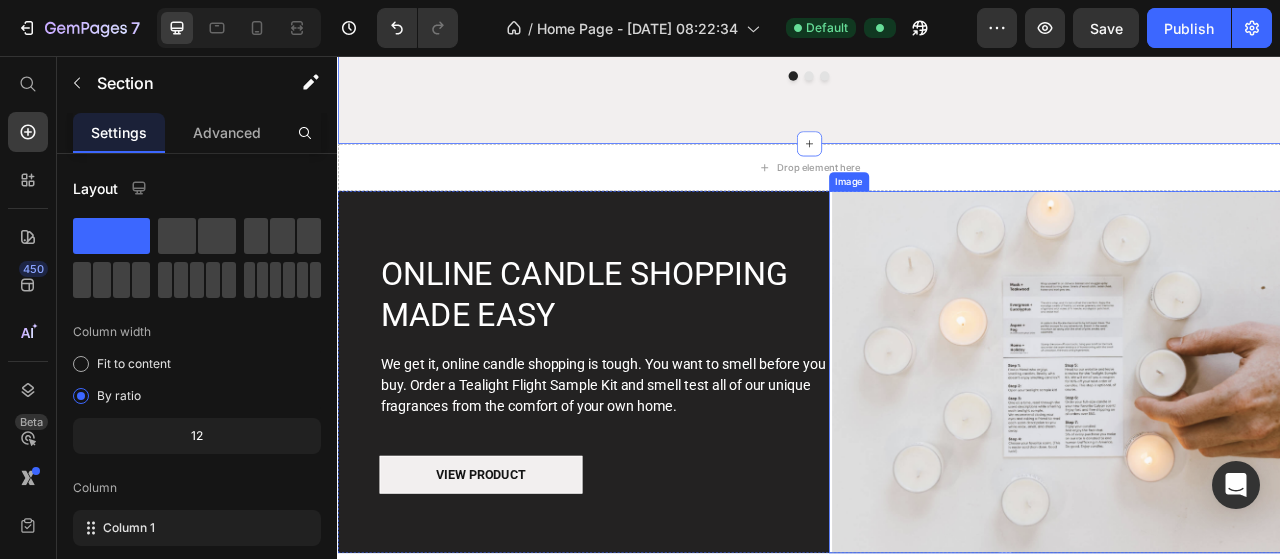 scroll, scrollTop: 3012, scrollLeft: 0, axis: vertical 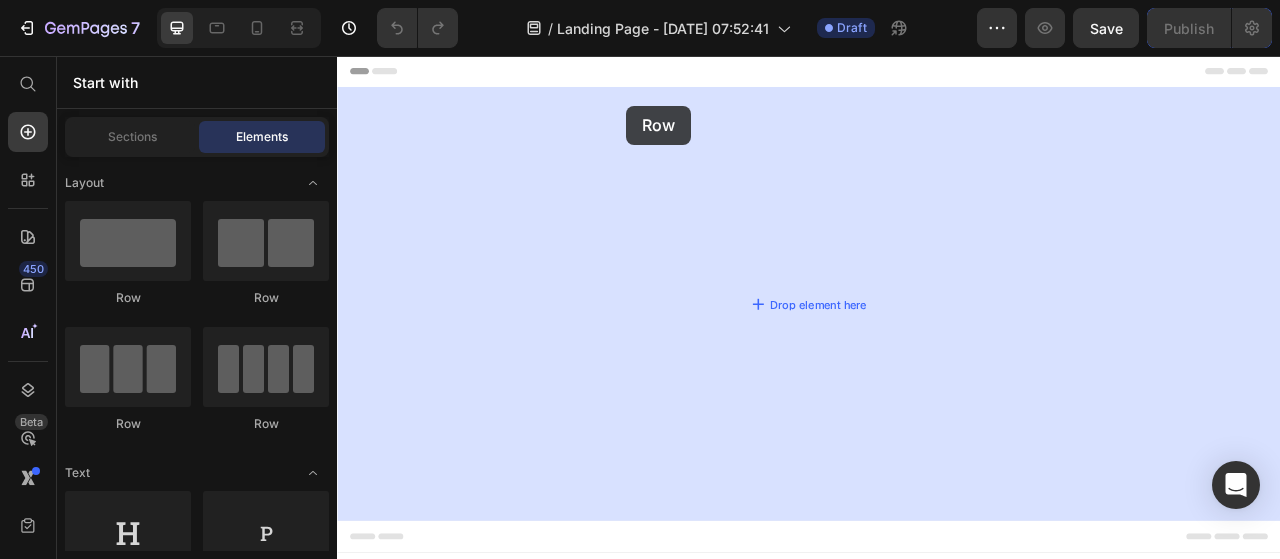 drag, startPoint x: 463, startPoint y: 308, endPoint x: 738, endPoint y: 82, distance: 355.95084 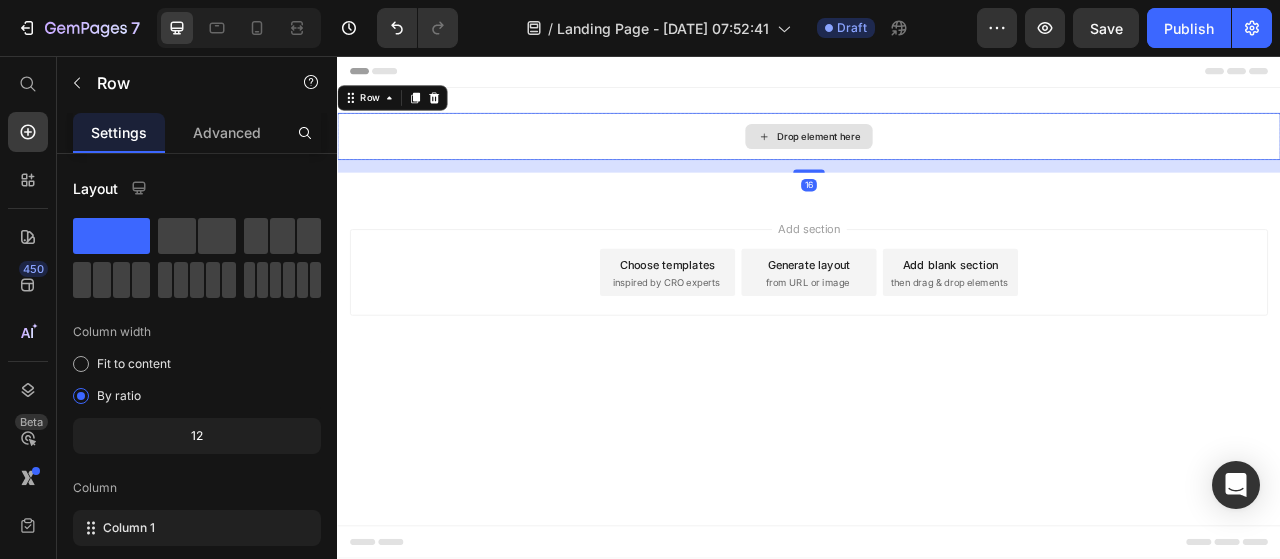 click on "Drop element here" at bounding box center [937, 159] 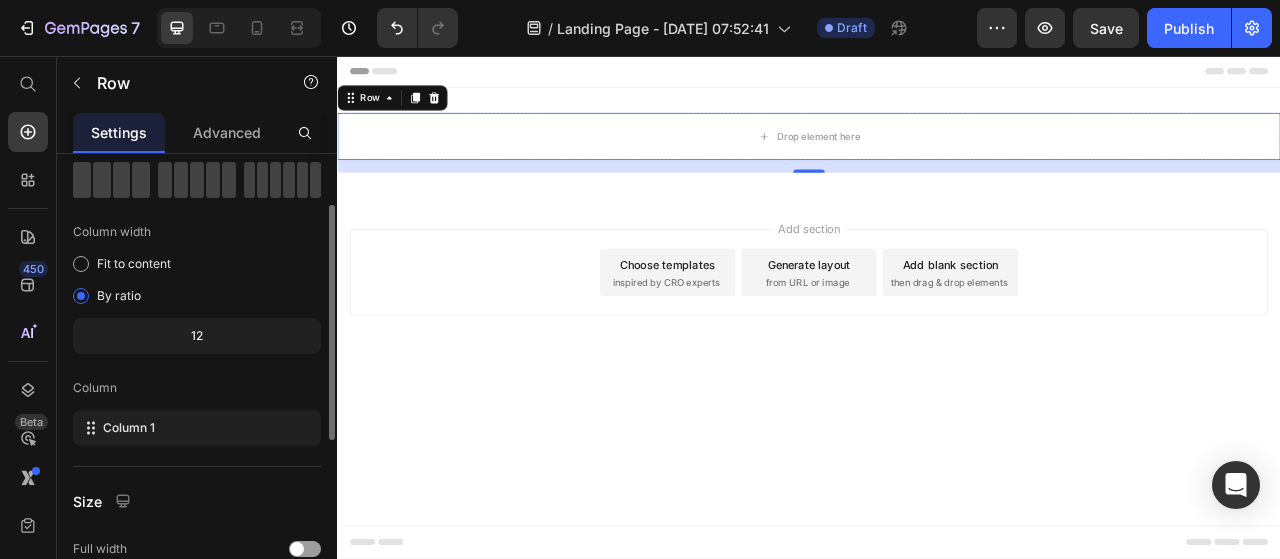 scroll, scrollTop: 0, scrollLeft: 0, axis: both 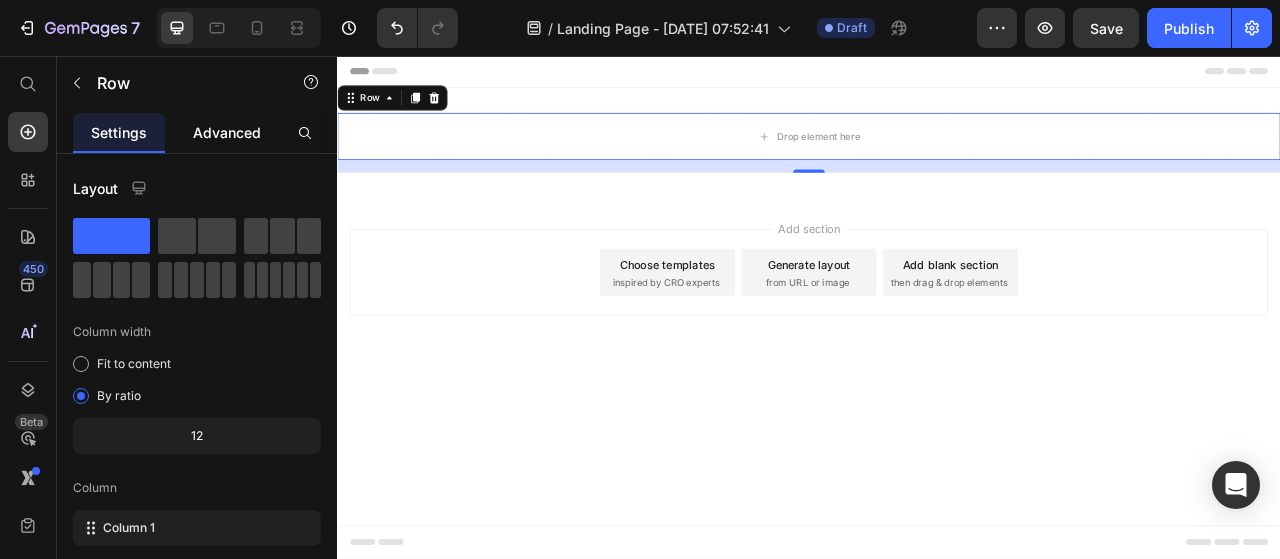 click on "Advanced" at bounding box center [227, 132] 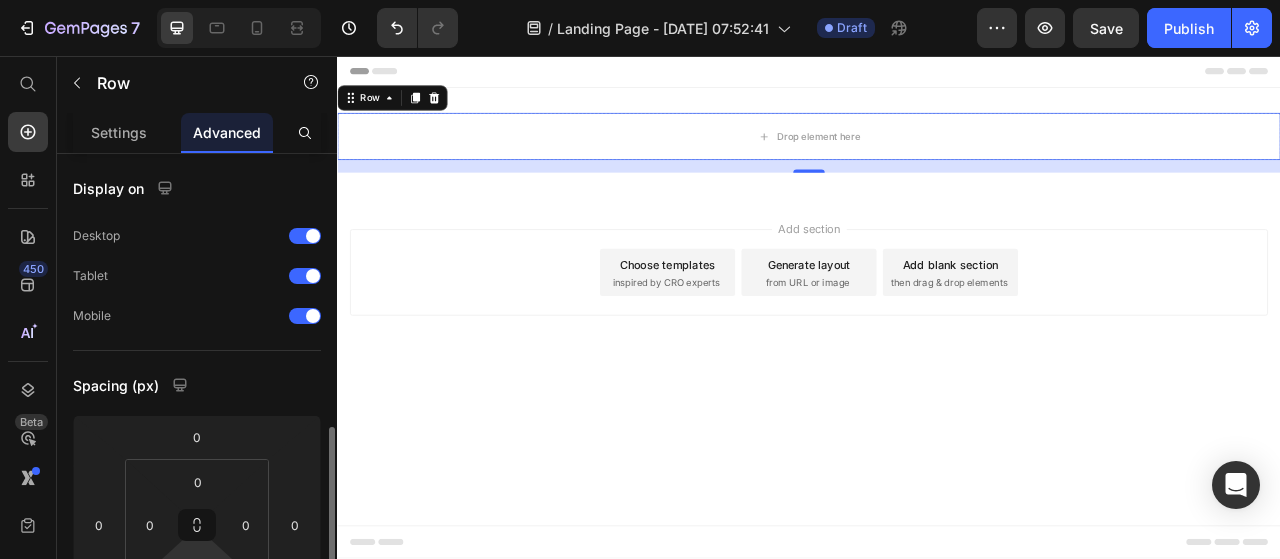 scroll, scrollTop: 200, scrollLeft: 0, axis: vertical 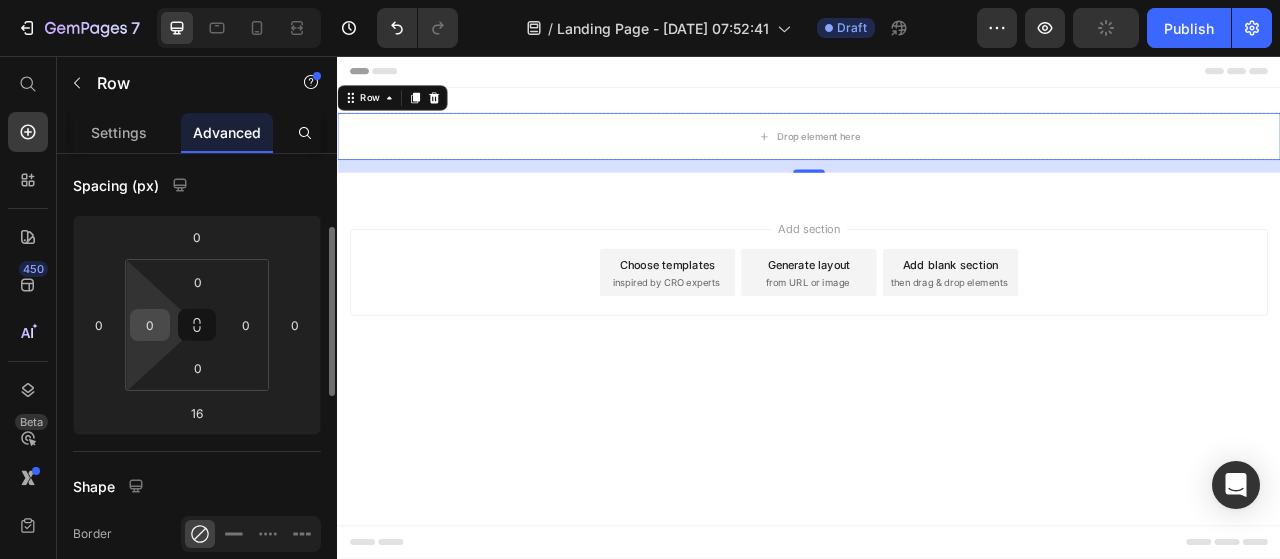 click on "0" at bounding box center (150, 325) 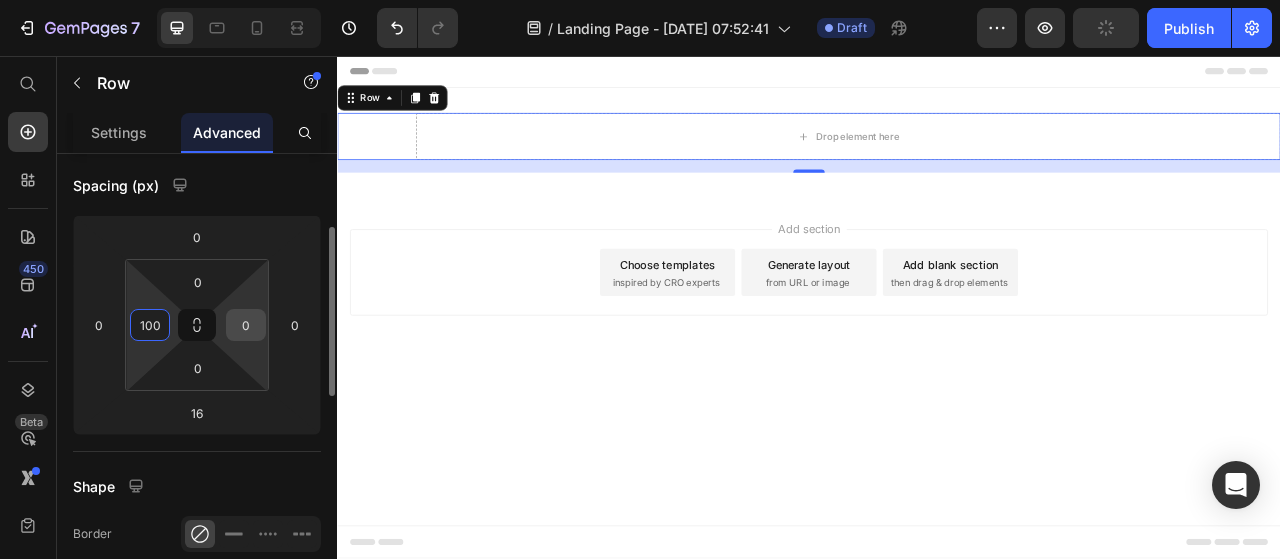 type on "100" 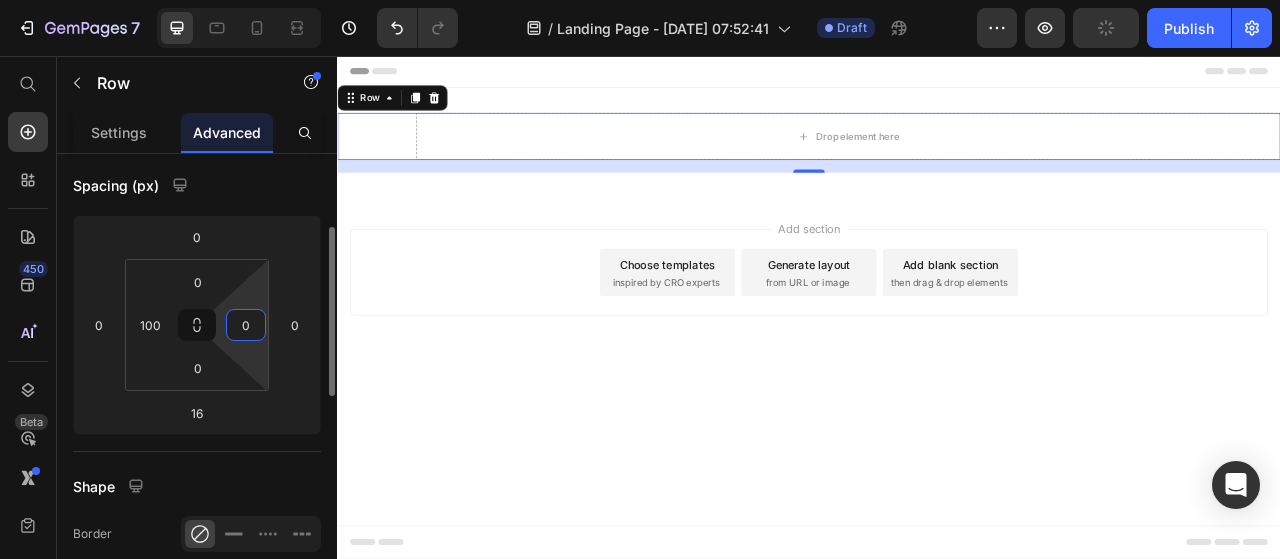 click on "0" at bounding box center (246, 325) 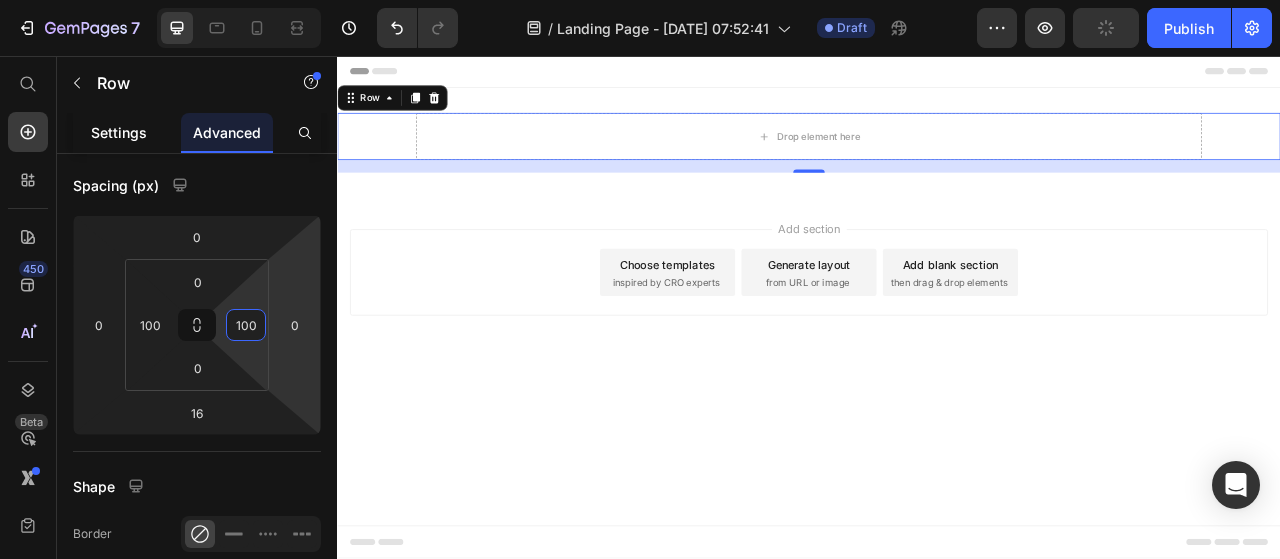 type on "100" 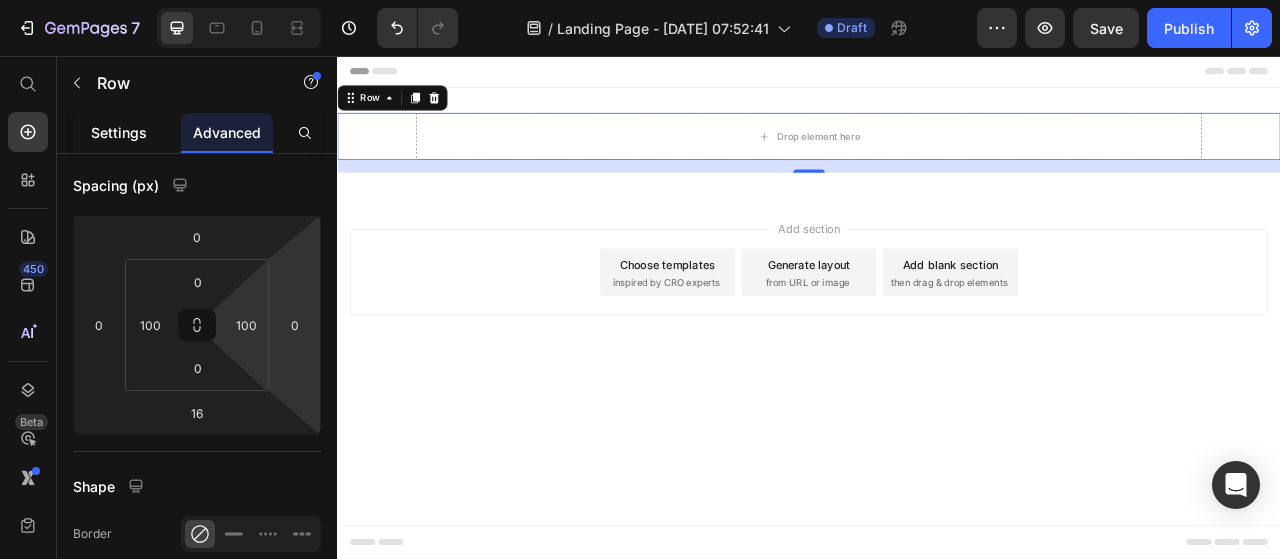 click on "Settings" at bounding box center (119, 132) 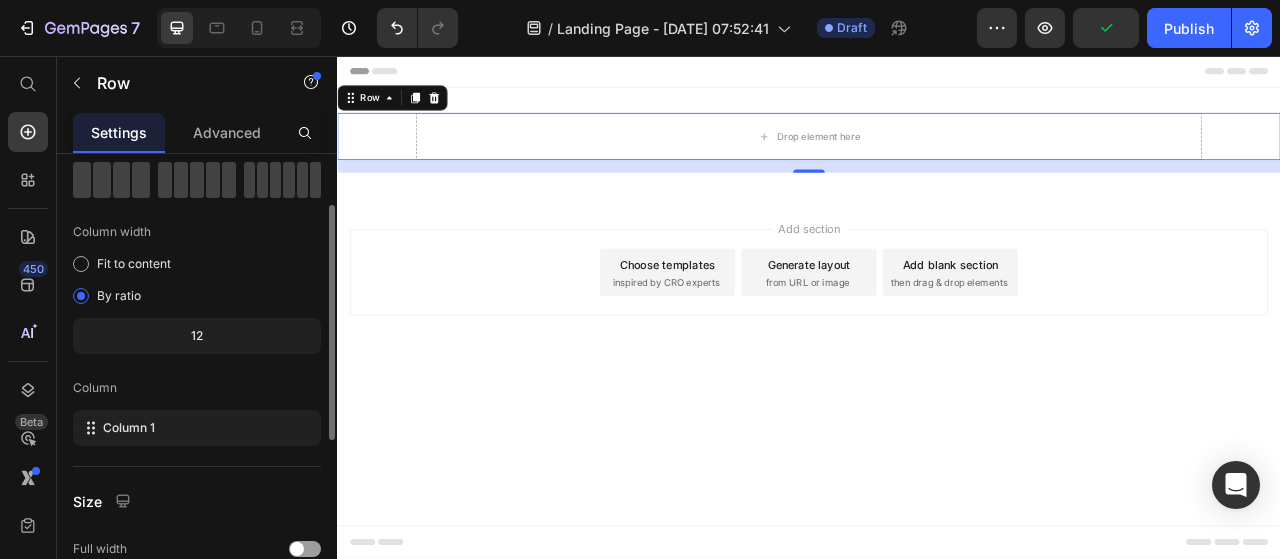 scroll, scrollTop: 0, scrollLeft: 0, axis: both 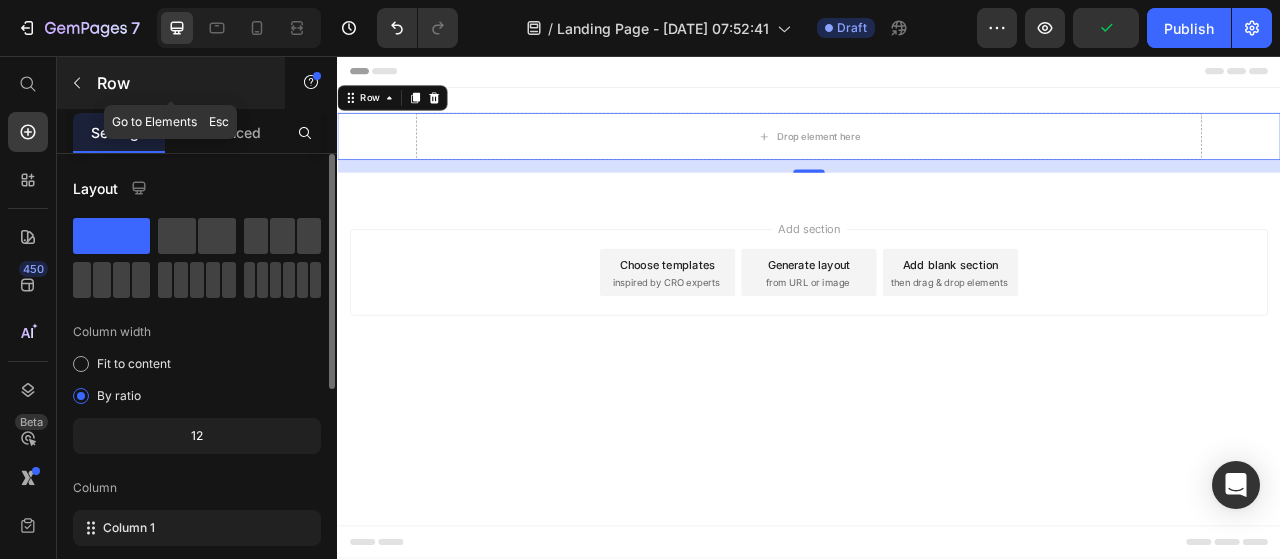 click on "Row" at bounding box center (182, 83) 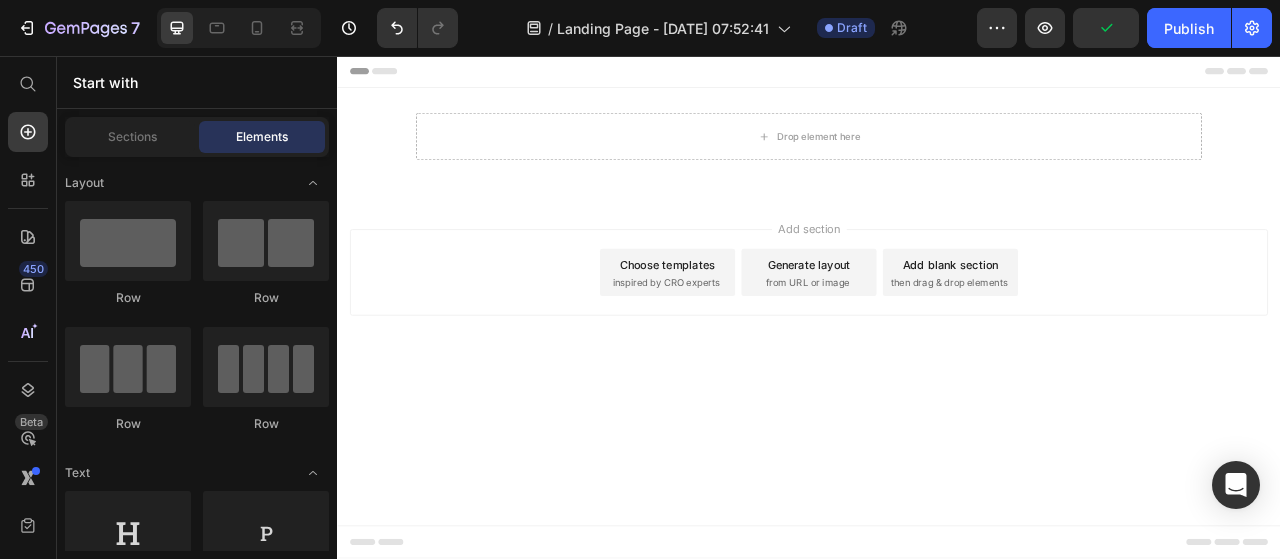 scroll, scrollTop: 200, scrollLeft: 0, axis: vertical 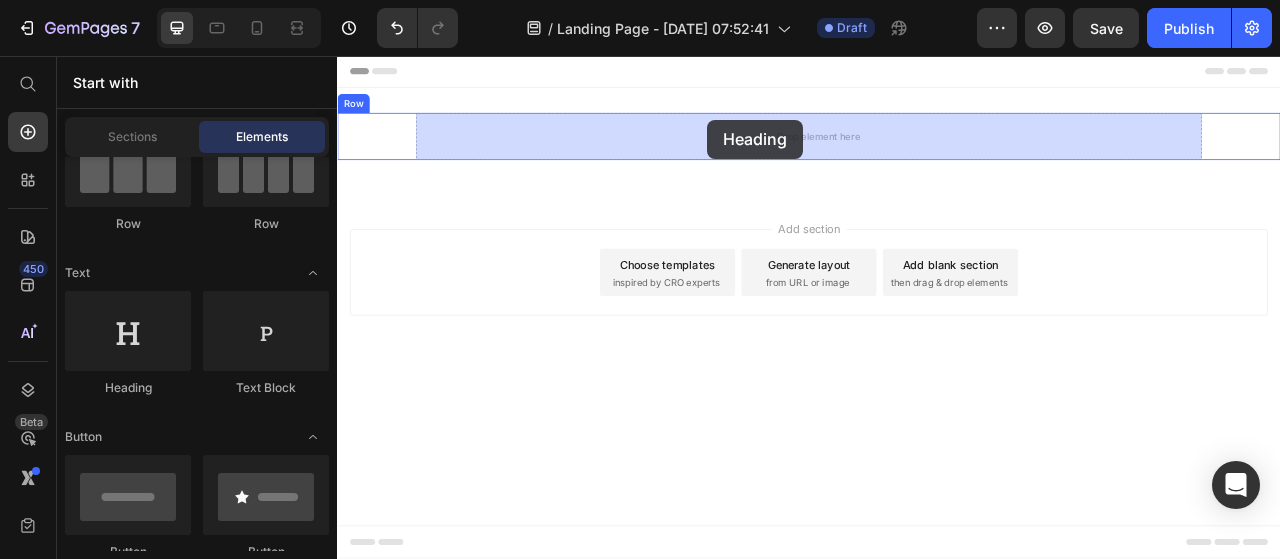 drag, startPoint x: 465, startPoint y: 407, endPoint x: 808, endPoint y: 137, distance: 436.5192 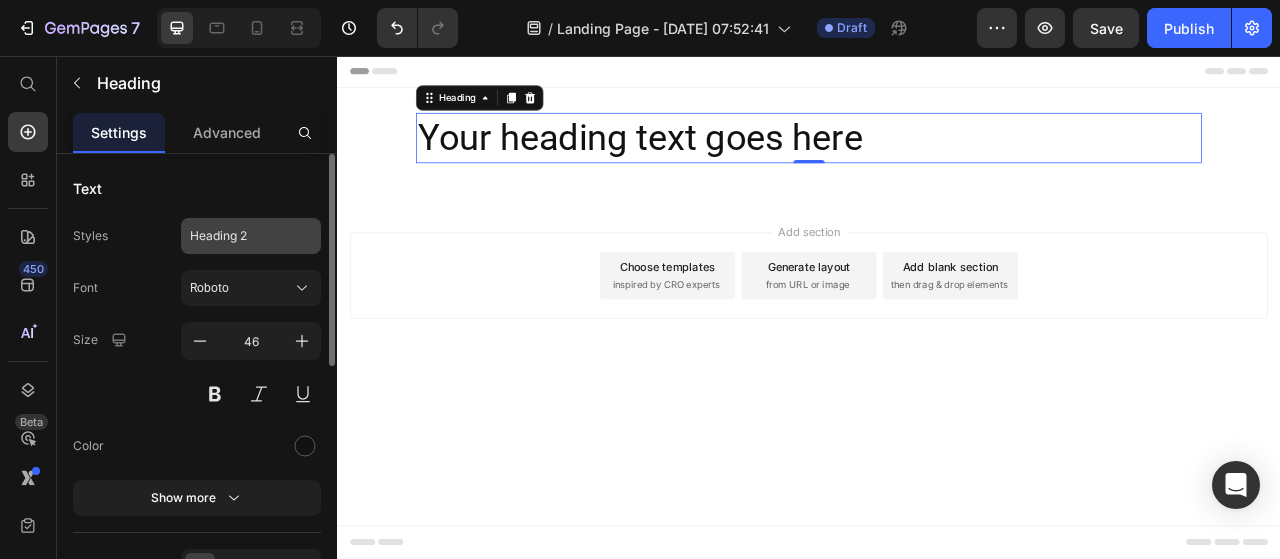 click on "Heading 2" 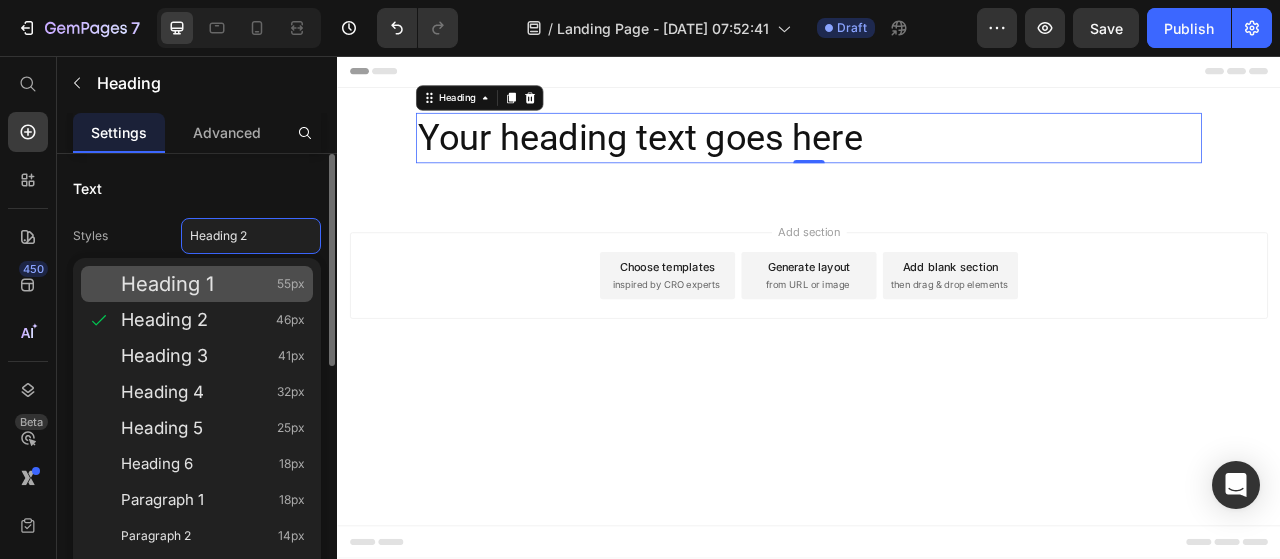 click on "Heading 1 55px" 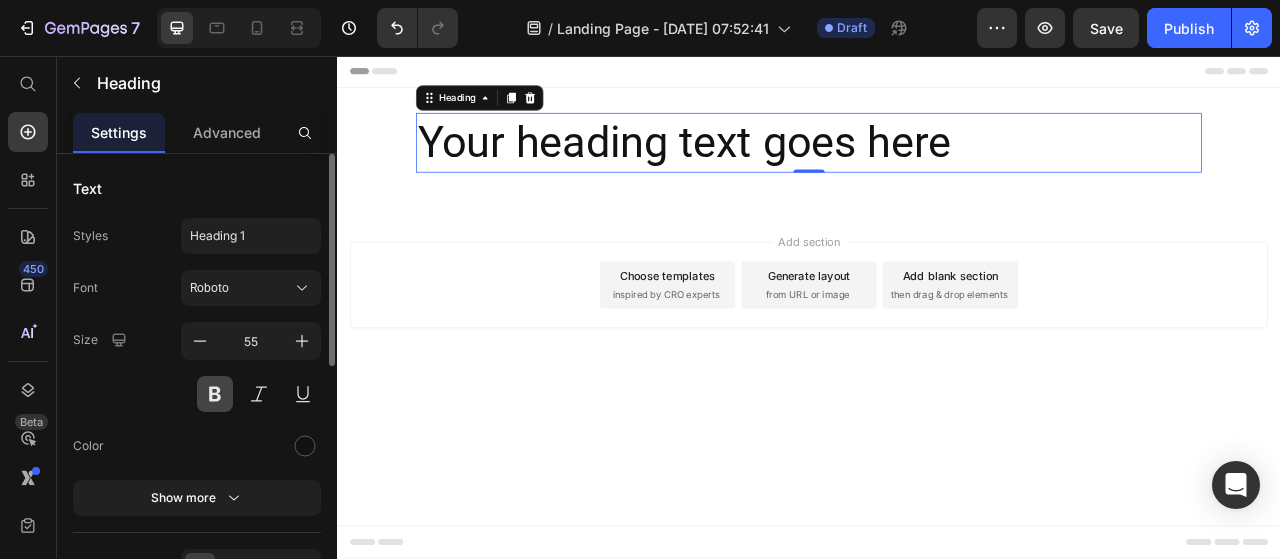 click at bounding box center (215, 394) 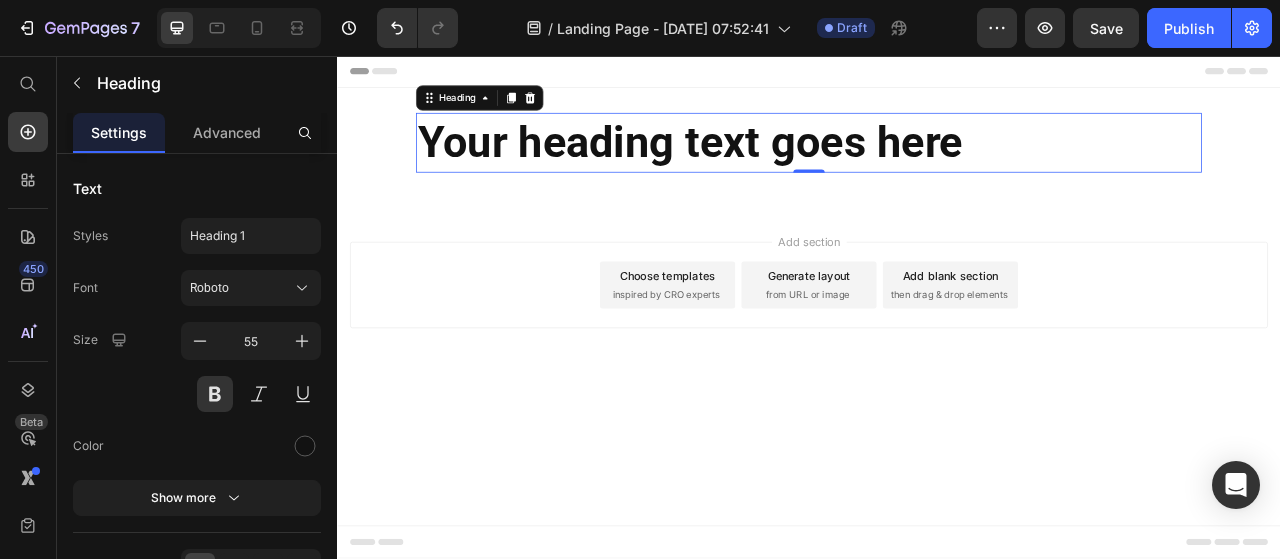 click on "Your heading text goes here" at bounding box center (937, 167) 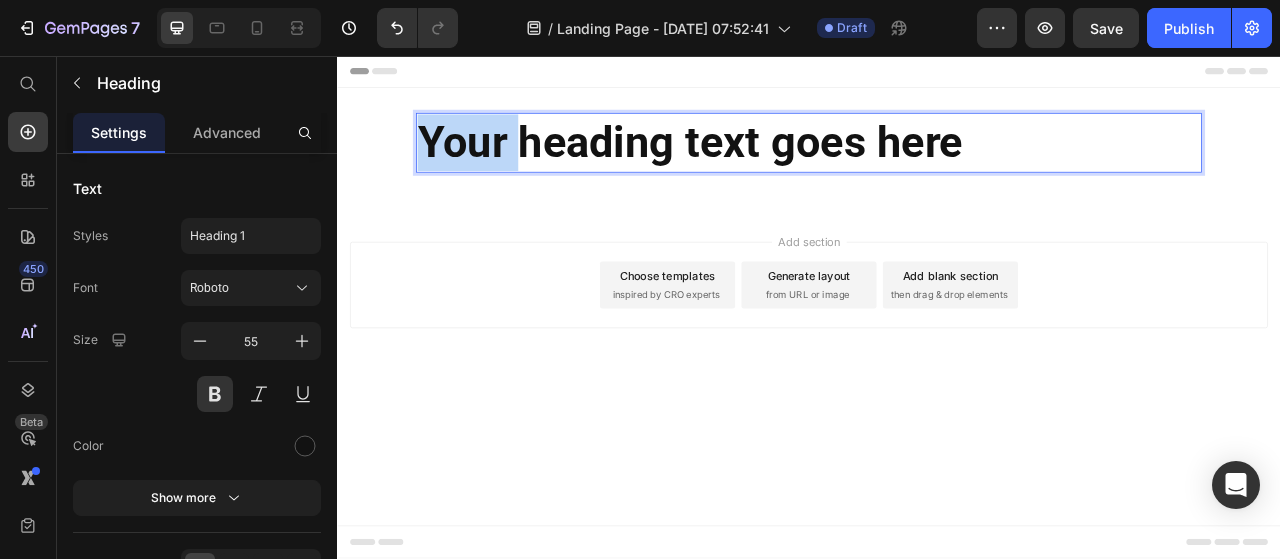 click on "Your heading text goes here" at bounding box center [937, 167] 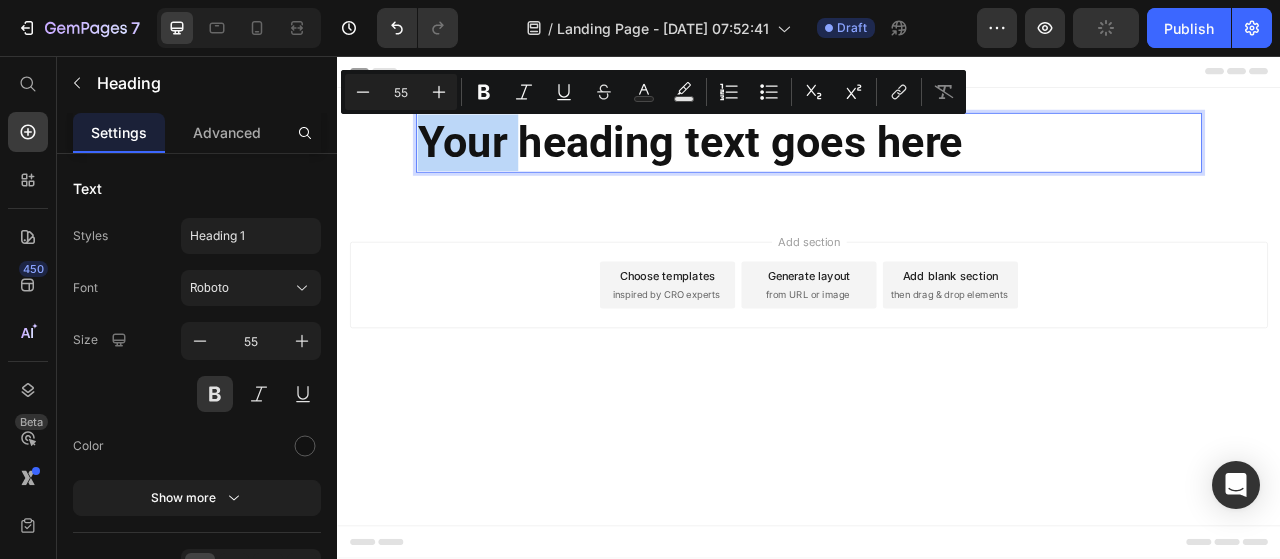 click on "Your heading text goes here" at bounding box center [937, 167] 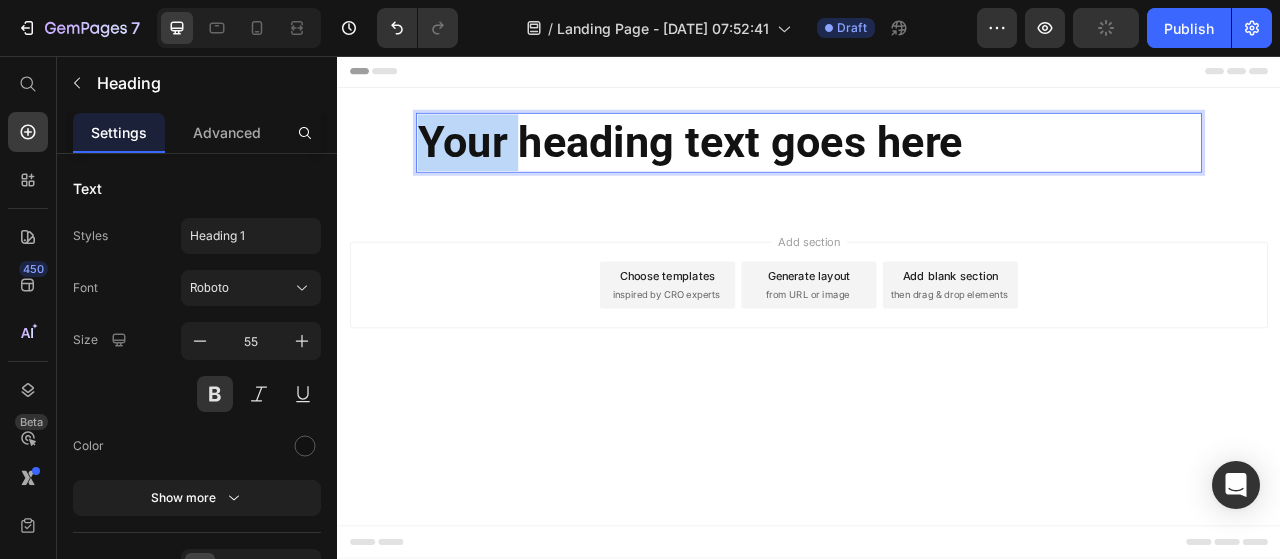 click on "Your heading text goes here" at bounding box center (937, 167) 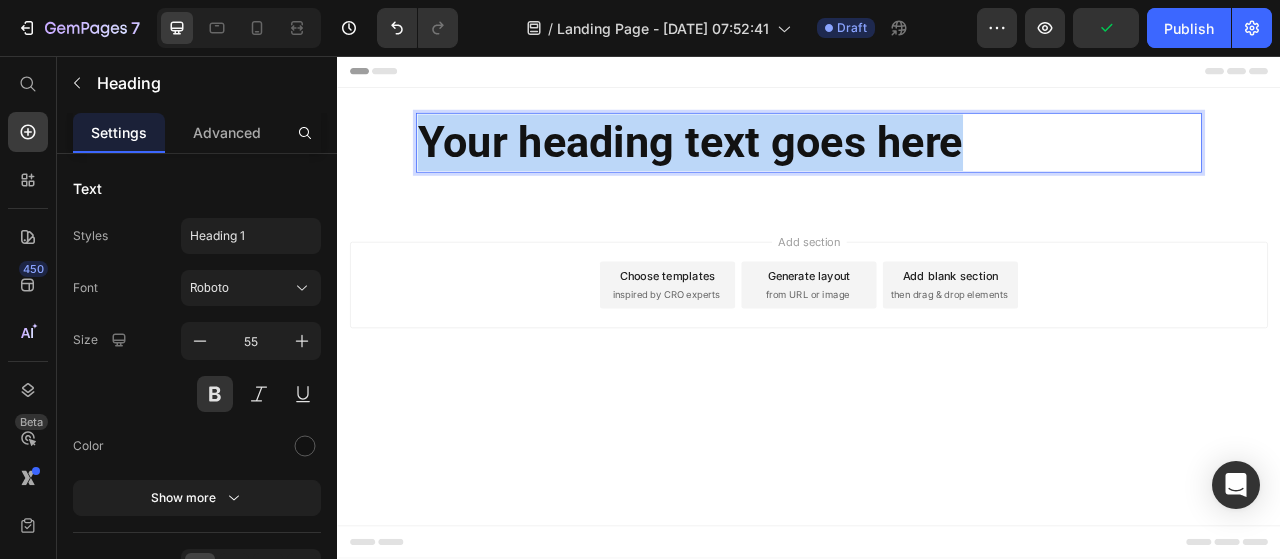 click on "Your heading text goes here" at bounding box center [937, 167] 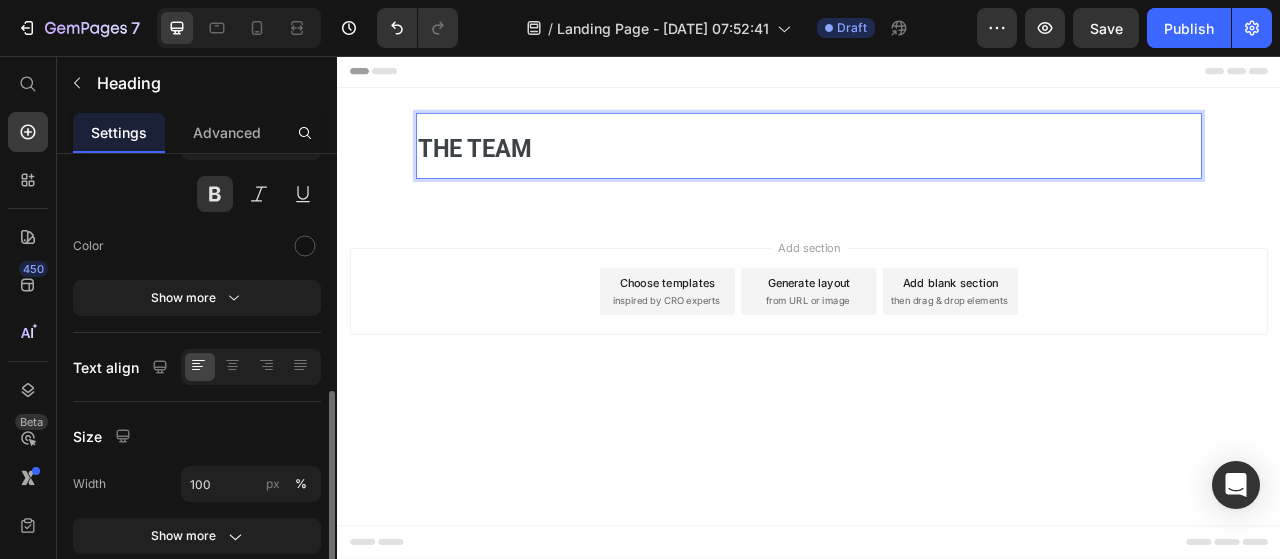 scroll, scrollTop: 300, scrollLeft: 0, axis: vertical 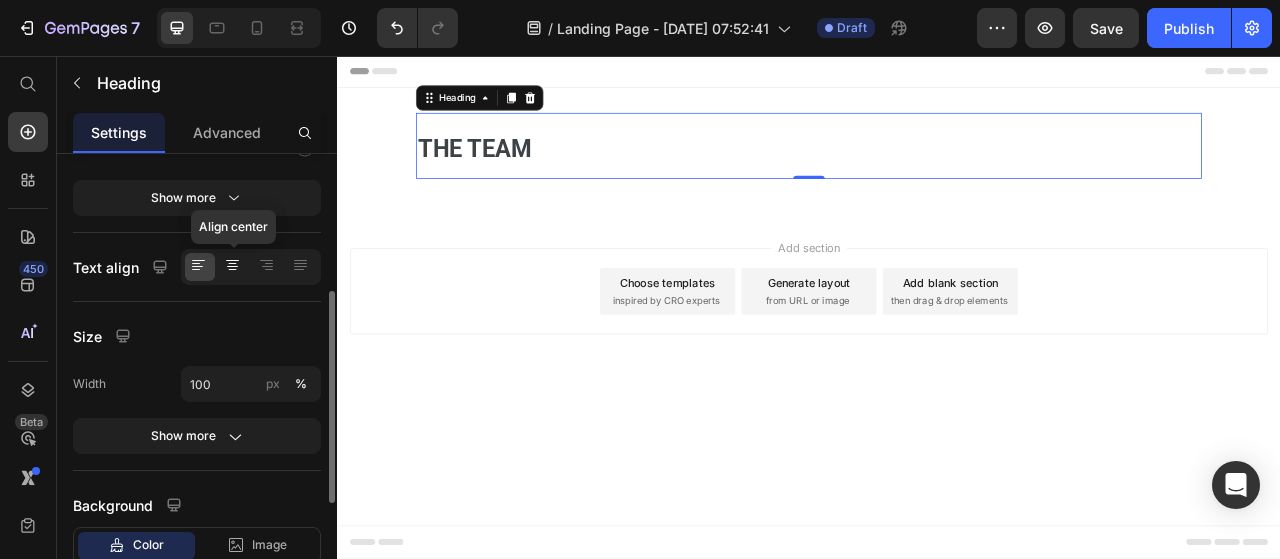 click 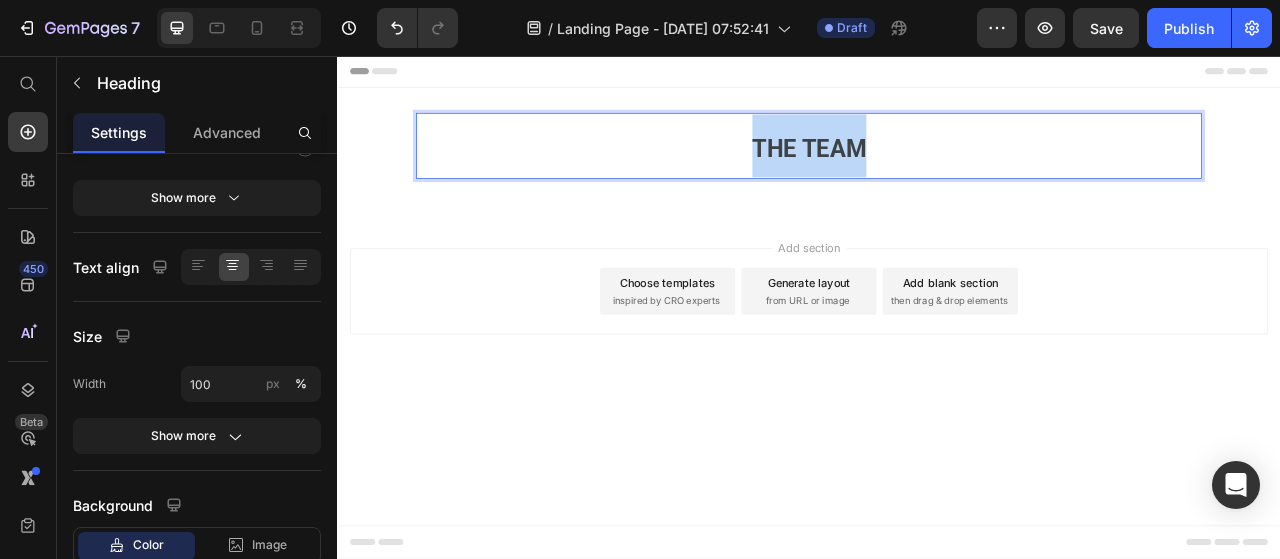 drag, startPoint x: 857, startPoint y: 175, endPoint x: 1016, endPoint y: 176, distance: 159.00314 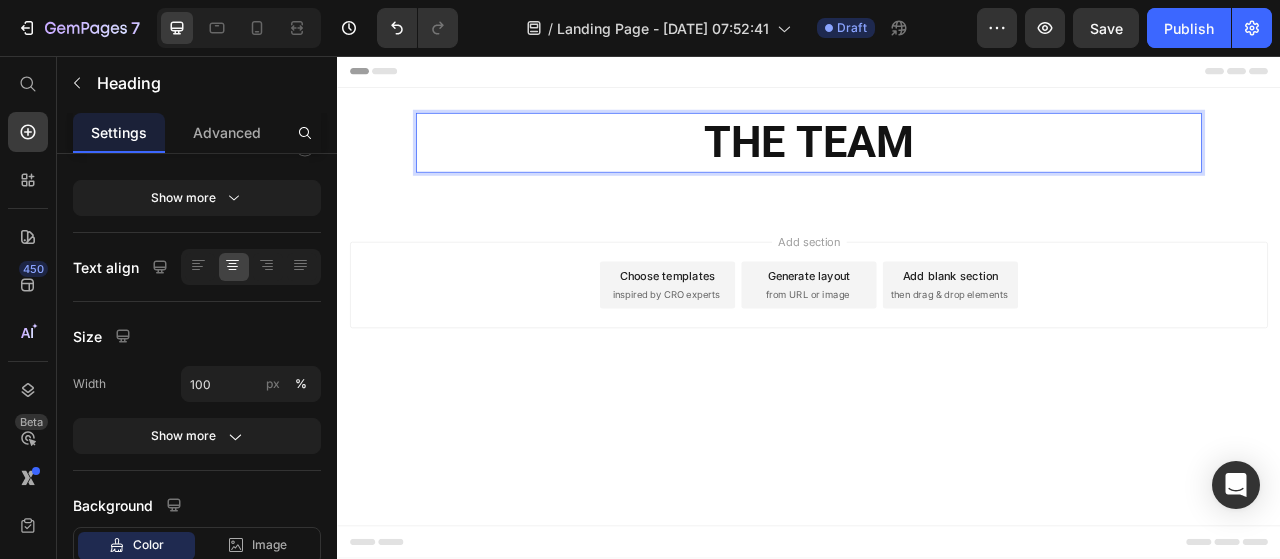 click on "THE TEAM" at bounding box center [937, 167] 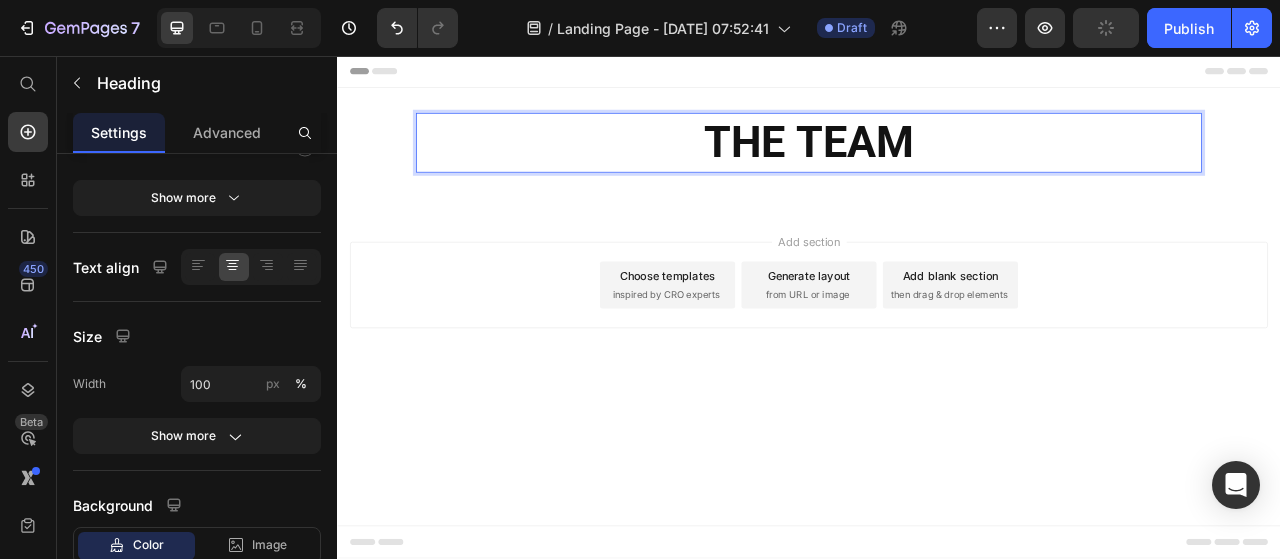 click on "THE TEAM" at bounding box center [937, 167] 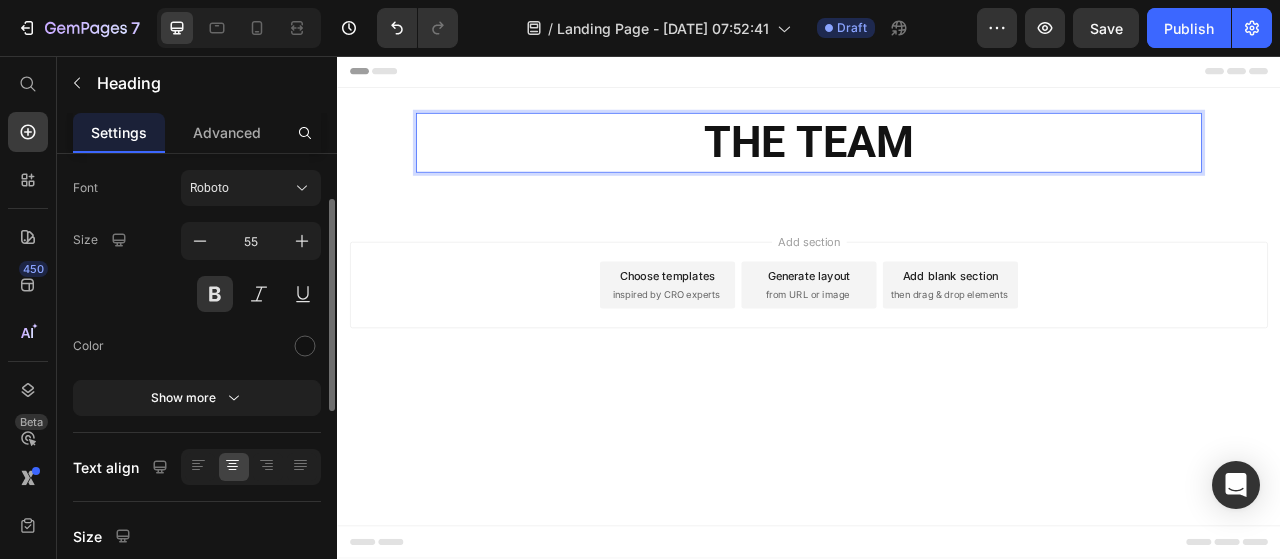 scroll, scrollTop: 0, scrollLeft: 0, axis: both 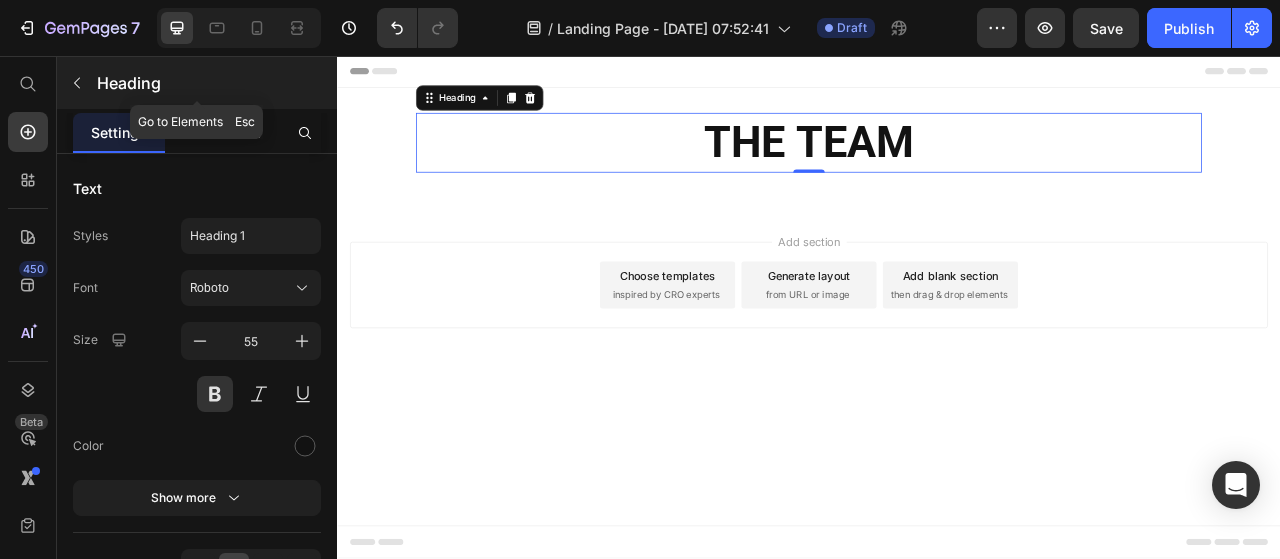 click on "Heading" at bounding box center (215, 83) 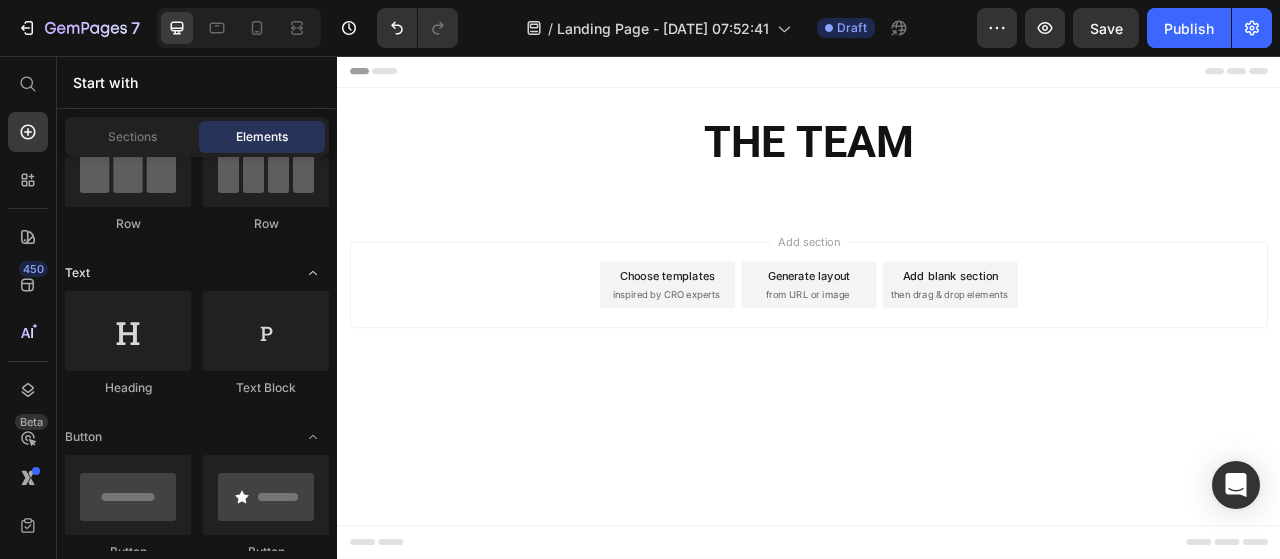 scroll, scrollTop: 300, scrollLeft: 0, axis: vertical 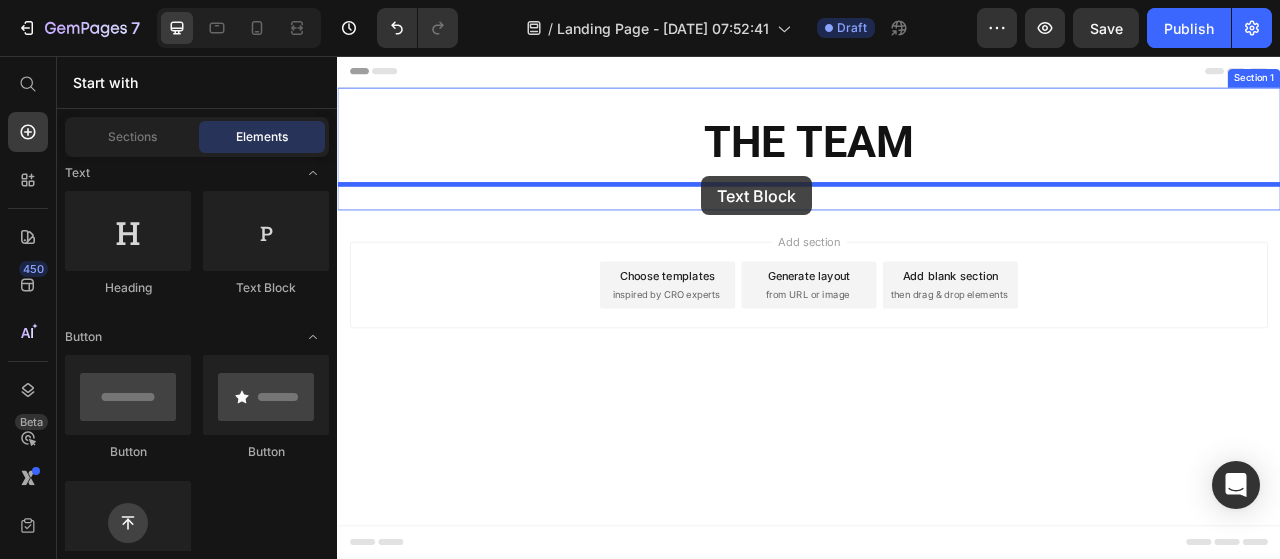 drag, startPoint x: 605, startPoint y: 301, endPoint x: 800, endPoint y: 209, distance: 215.61308 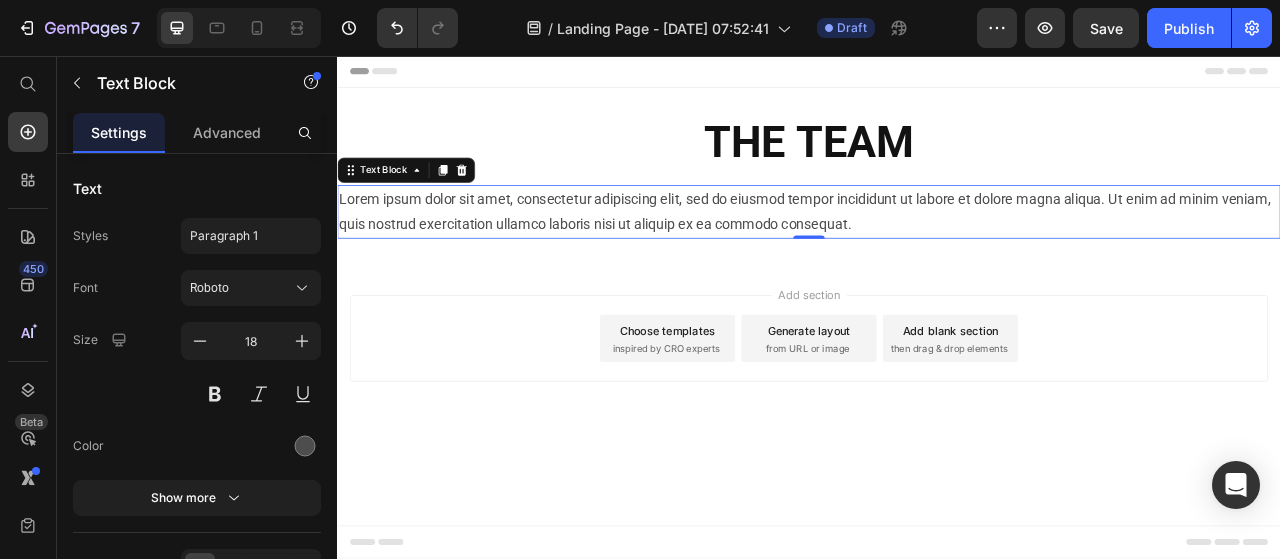 click on "Lorem ipsum dolor sit amet, consectetur adipiscing elit, sed do eiusmod tempor incididunt ut labore et dolore magna aliqua. Ut enim ad minim veniam, quis nostrud exercitation ullamco laboris nisi ut aliquip ex ea commodo consequat." at bounding box center [937, 255] 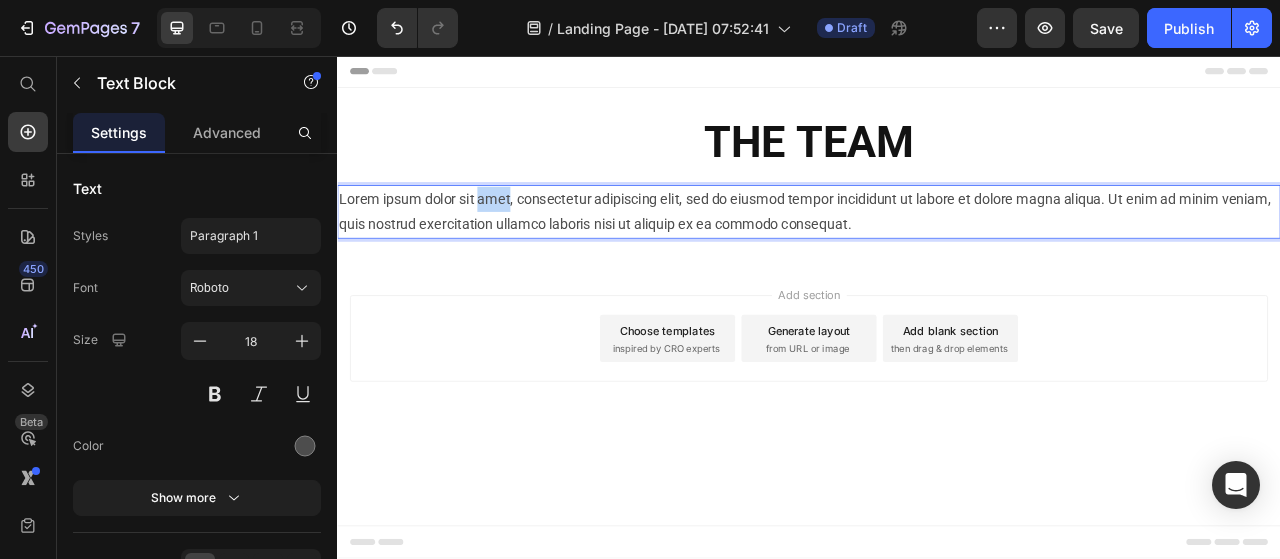 click on "Lorem ipsum dolor sit amet, consectetur adipiscing elit, sed do eiusmod tempor incididunt ut labore et dolore magna aliqua. Ut enim ad minim veniam, quis nostrud exercitation ullamco laboris nisi ut aliquip ex ea commodo consequat." at bounding box center (937, 255) 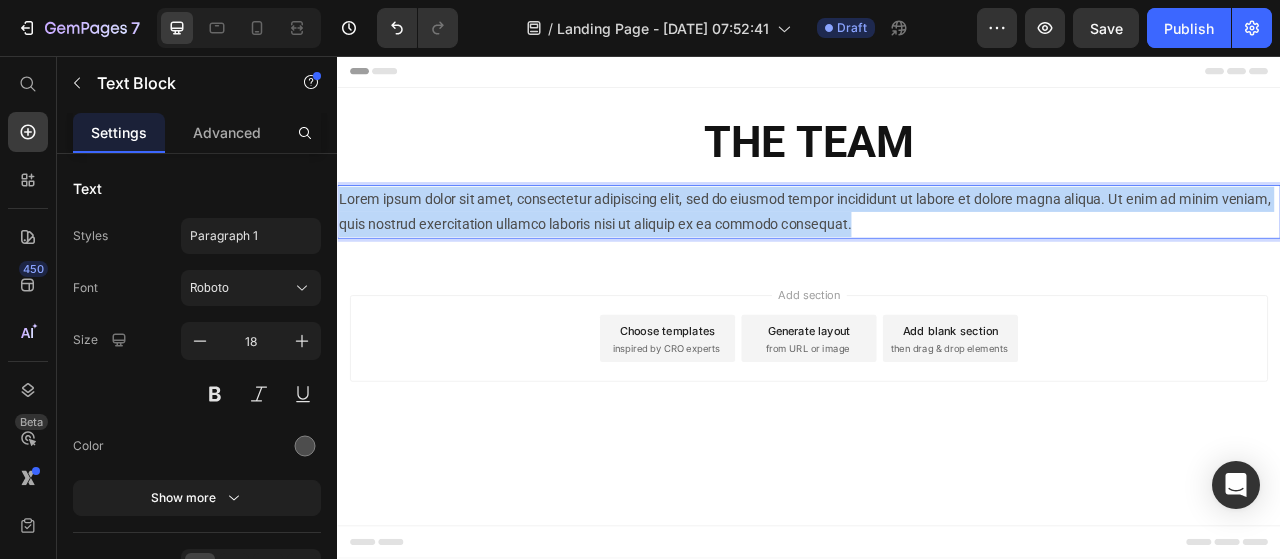 click on "Lorem ipsum dolor sit amet, consectetur adipiscing elit, sed do eiusmod tempor incididunt ut labore et dolore magna aliqua. Ut enim ad minim veniam, quis nostrud exercitation ullamco laboris nisi ut aliquip ex ea commodo consequat." at bounding box center (937, 255) 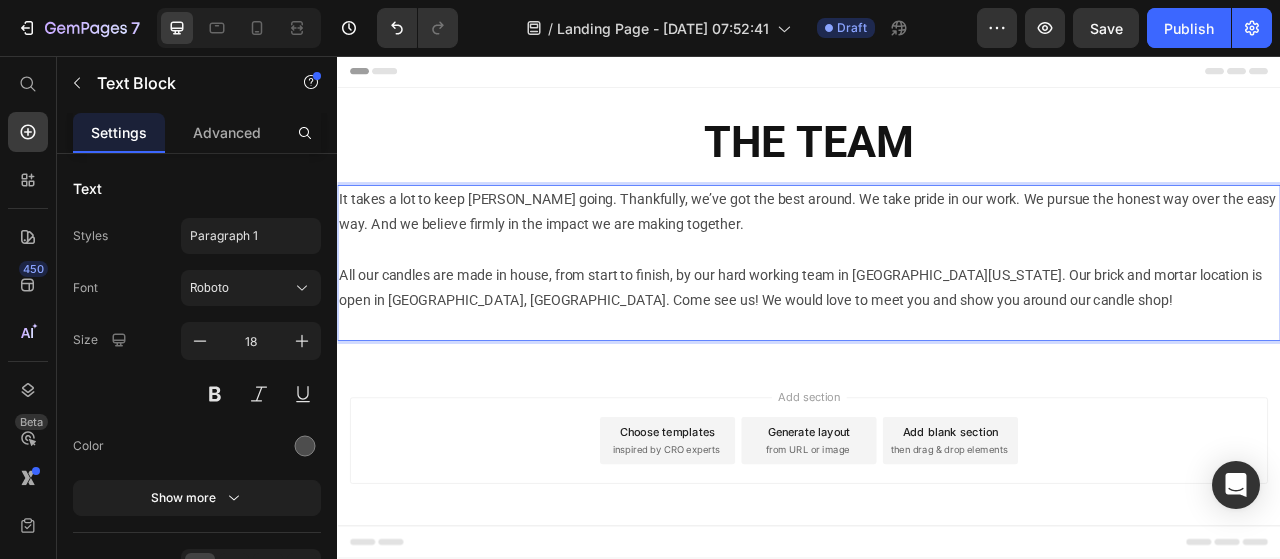click on "All our candles are made in house, from start to finish, by our hard working team in North Texas. Our brick and mortar location is open in Arlington, TX. Come see us! We would love to meet you and show you around our candle shop!" at bounding box center [937, 352] 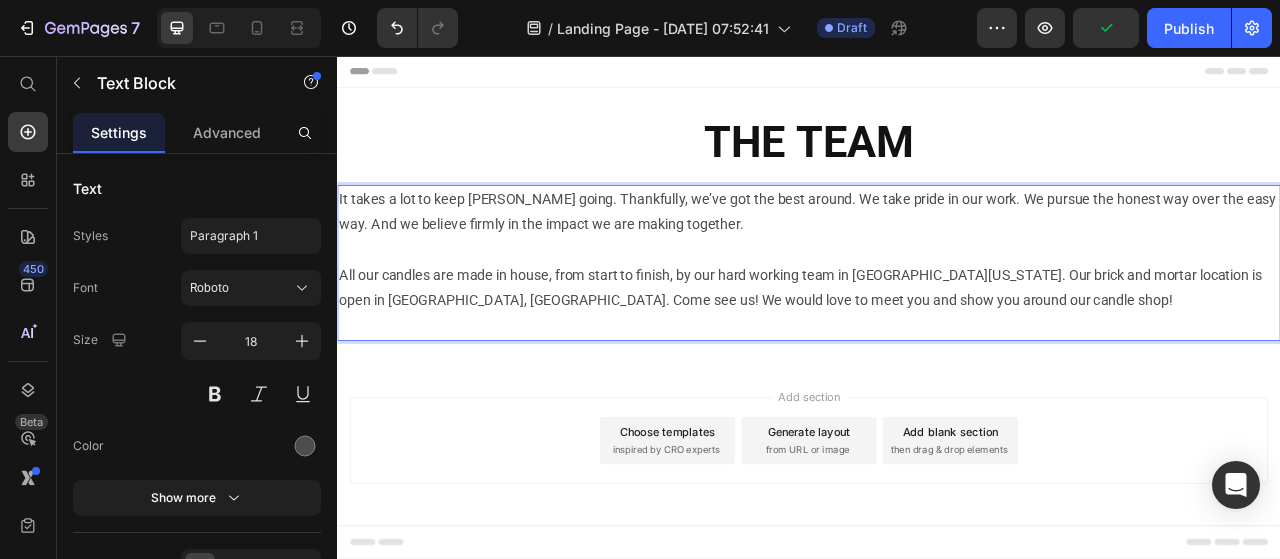 click on "All our candles are made in house, from start to finish, by our hard working team in North Texas. Our brick and mortar location is open in Arlington, TX. Come see us! We would love to meet you and show you around our candle shop!" at bounding box center [937, 352] 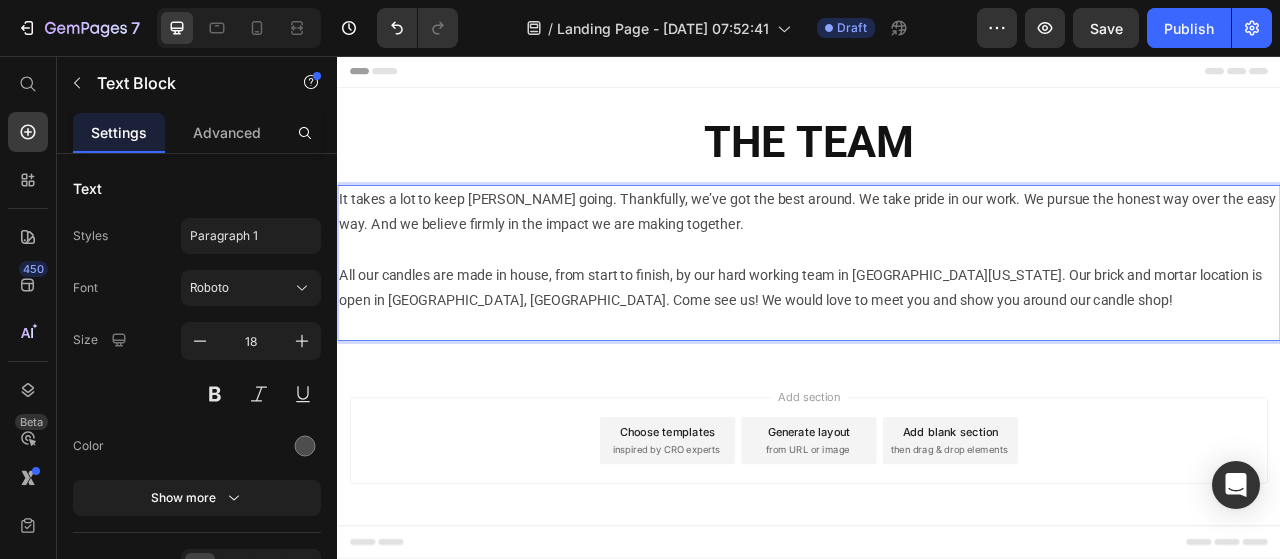 click on "All our candles are made in house, from start to finish, by our hard working team in North Texas. Our brick and mortar location is open in Arlington, TX. Come see us! We would love to meet you and show you around our candle shop!" at bounding box center (937, 352) 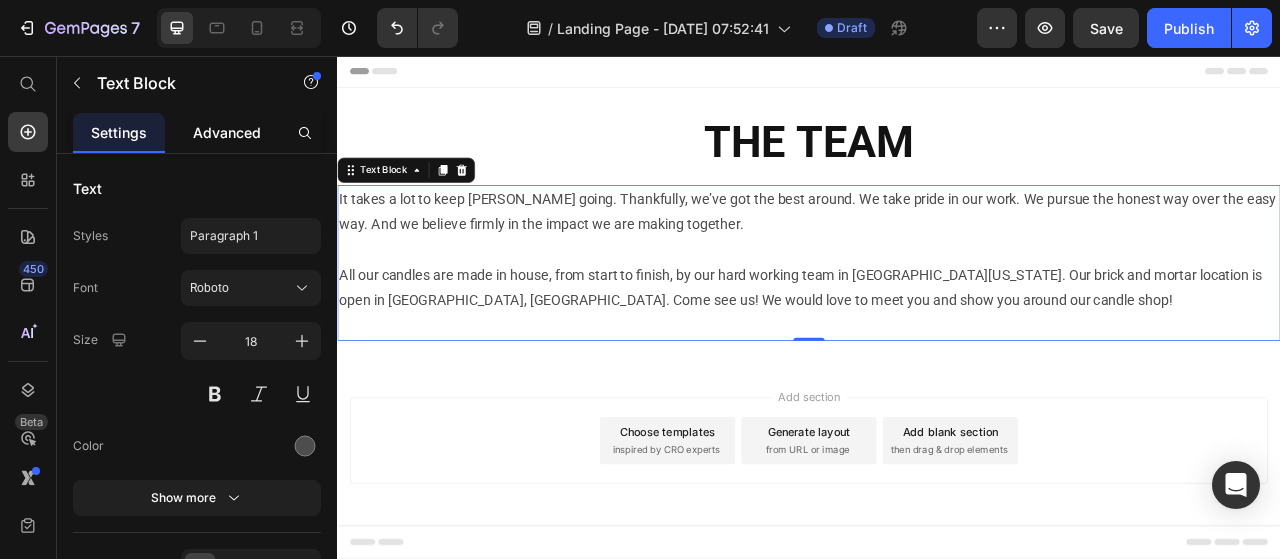click on "Advanced" at bounding box center [227, 132] 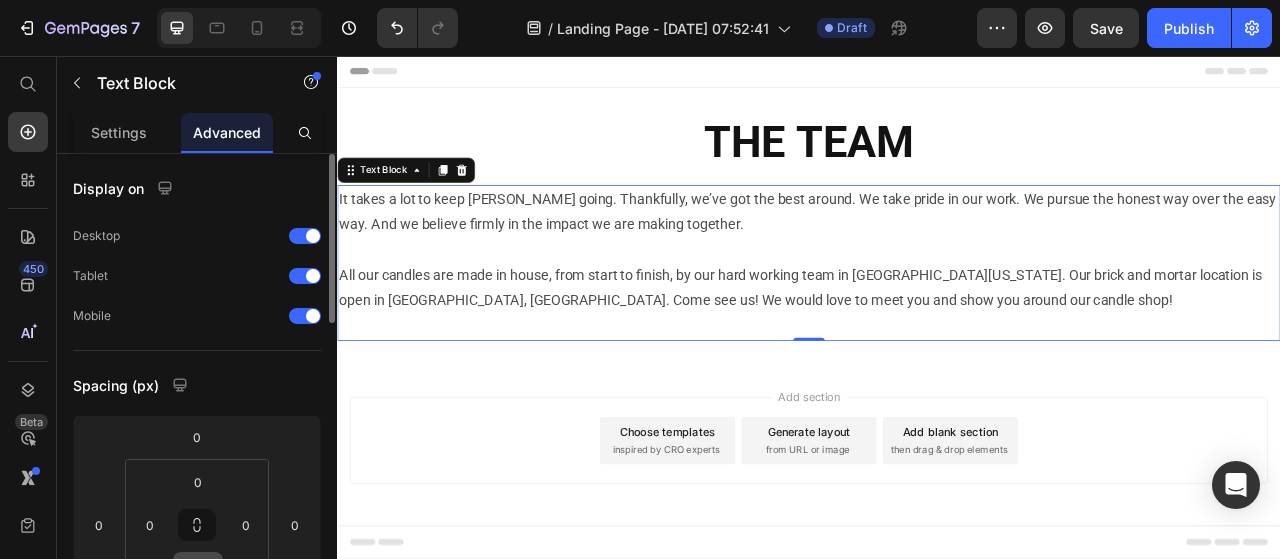scroll, scrollTop: 200, scrollLeft: 0, axis: vertical 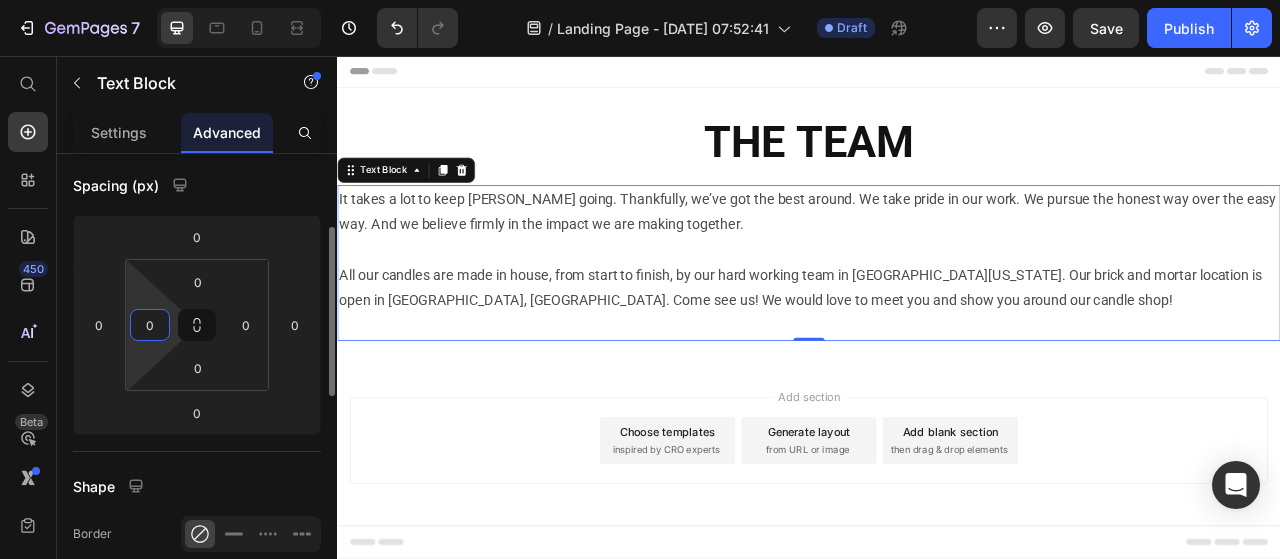 click on "0" at bounding box center [150, 325] 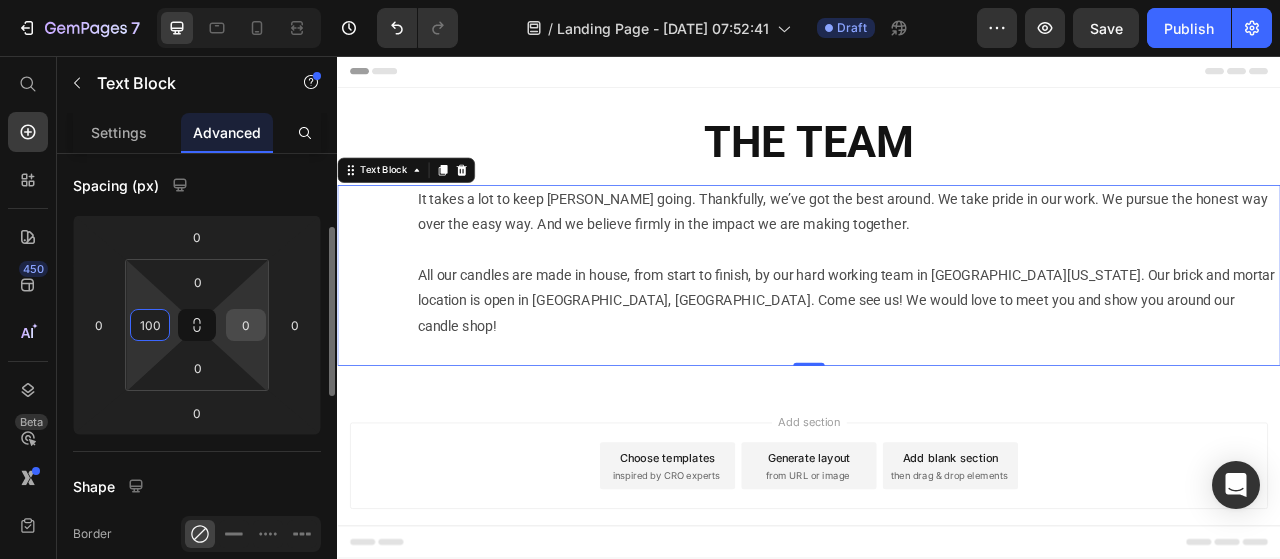 type on "100" 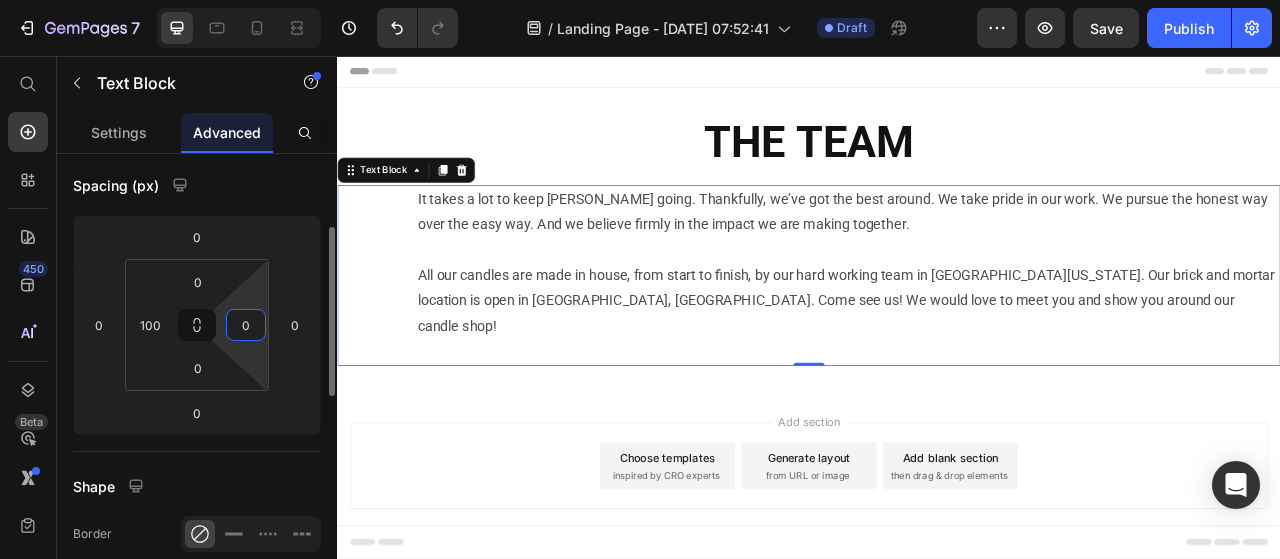 click on "0" at bounding box center [246, 325] 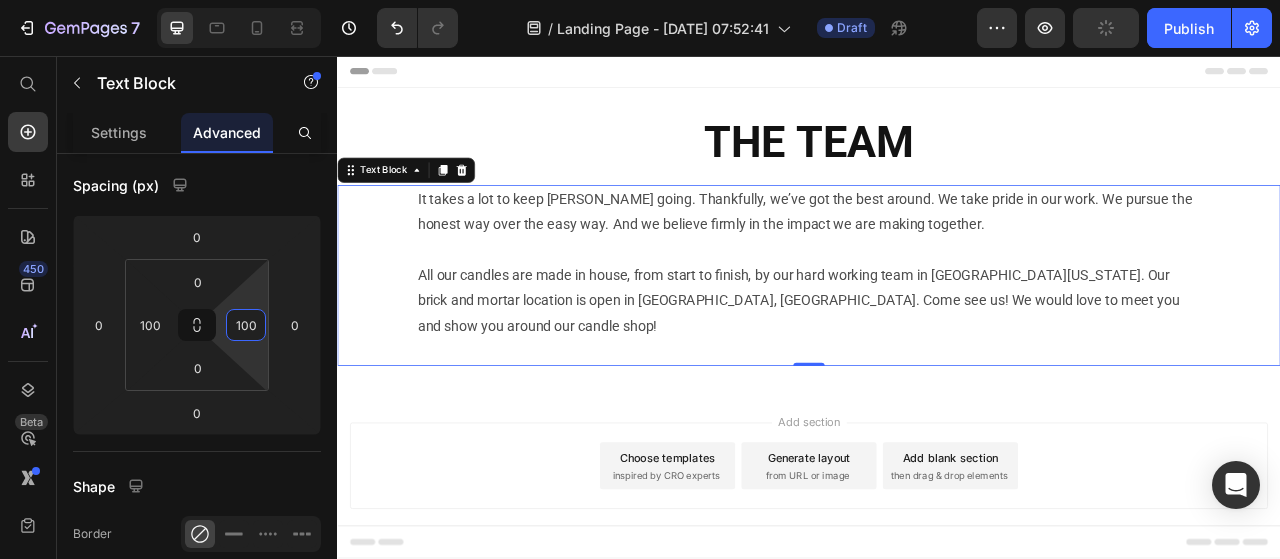 type on "100" 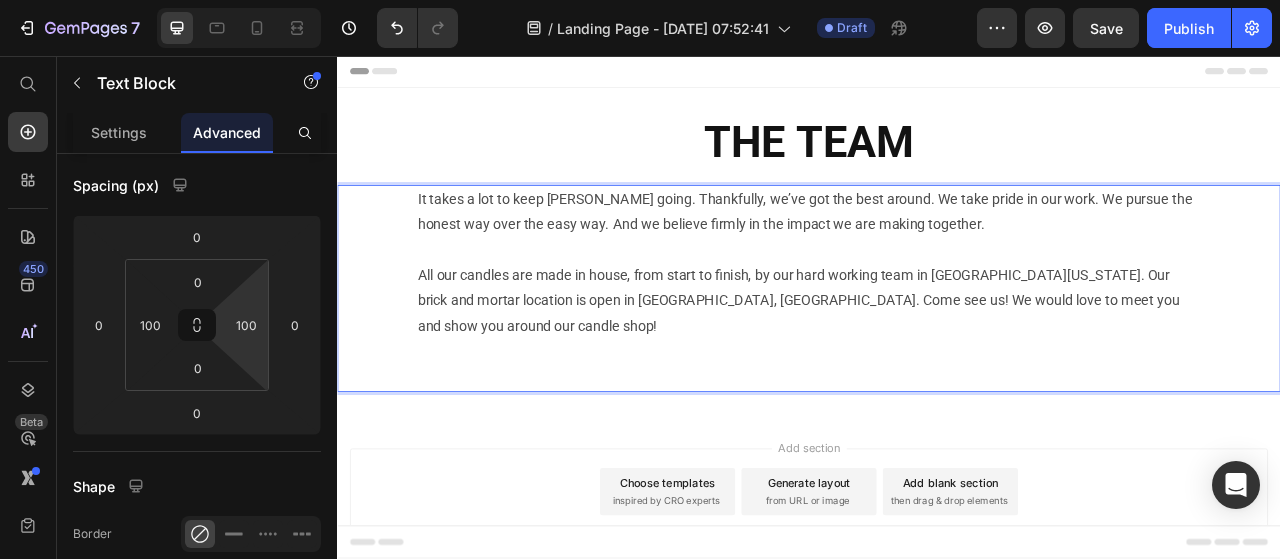 click on "All our candles are made in house, from start to finish, by our hard working team in North Texas. Our brick and mortar location is open in Arlington, TX. Come see us! We would love to meet you and show you around our candle shop!" at bounding box center [937, 384] 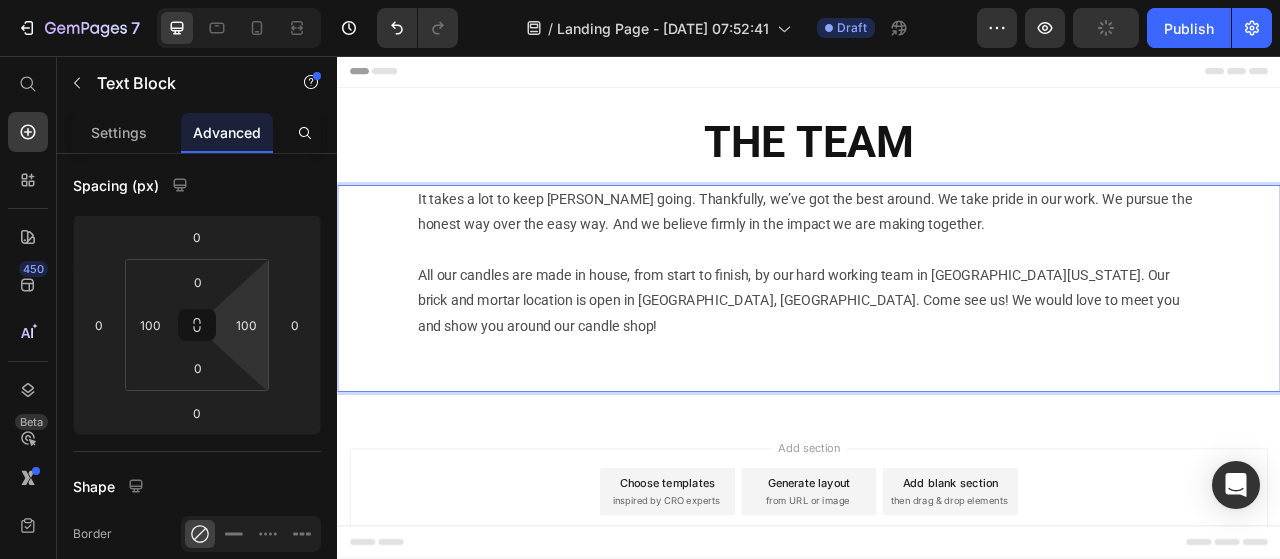 click on "All our candles are made in house, from start to finish, by our hard working team in North Texas. Our brick and mortar location is open in Arlington, TX. Come see us! We would love to meet you and show you around our candle shop! ⁠⁠⁠⁠⁠⁠⁠" at bounding box center [937, 384] 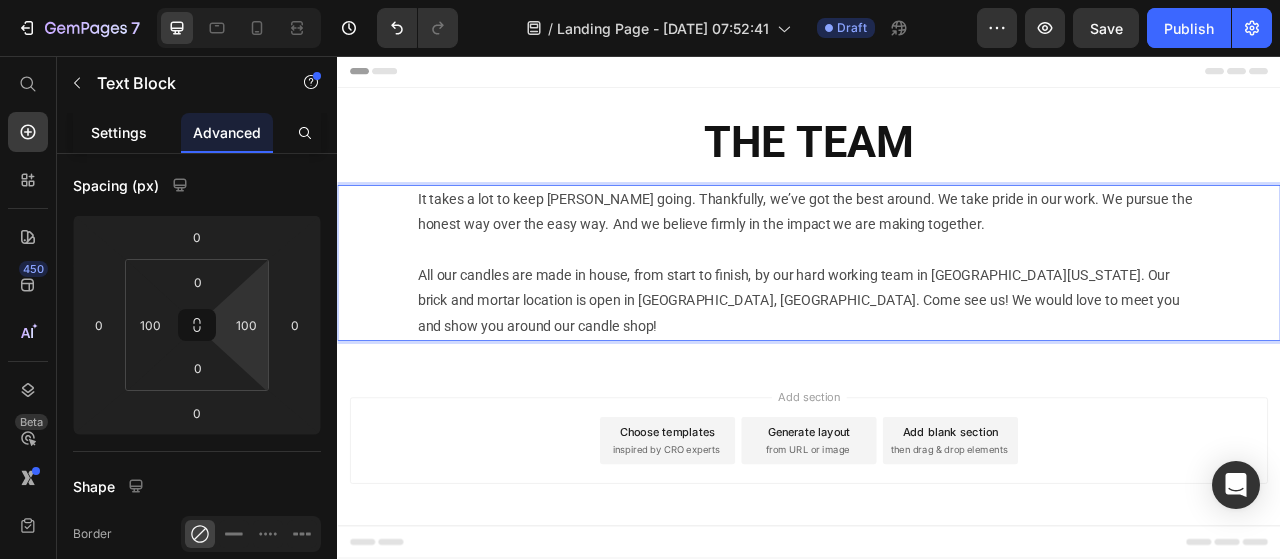 click on "Settings" at bounding box center [119, 132] 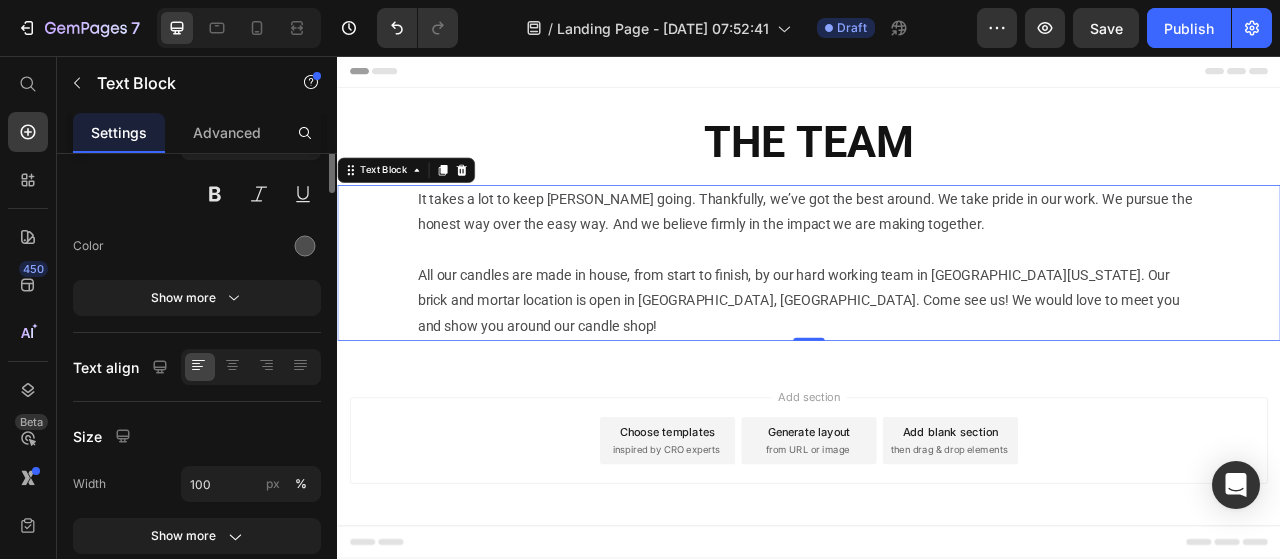 scroll, scrollTop: 0, scrollLeft: 0, axis: both 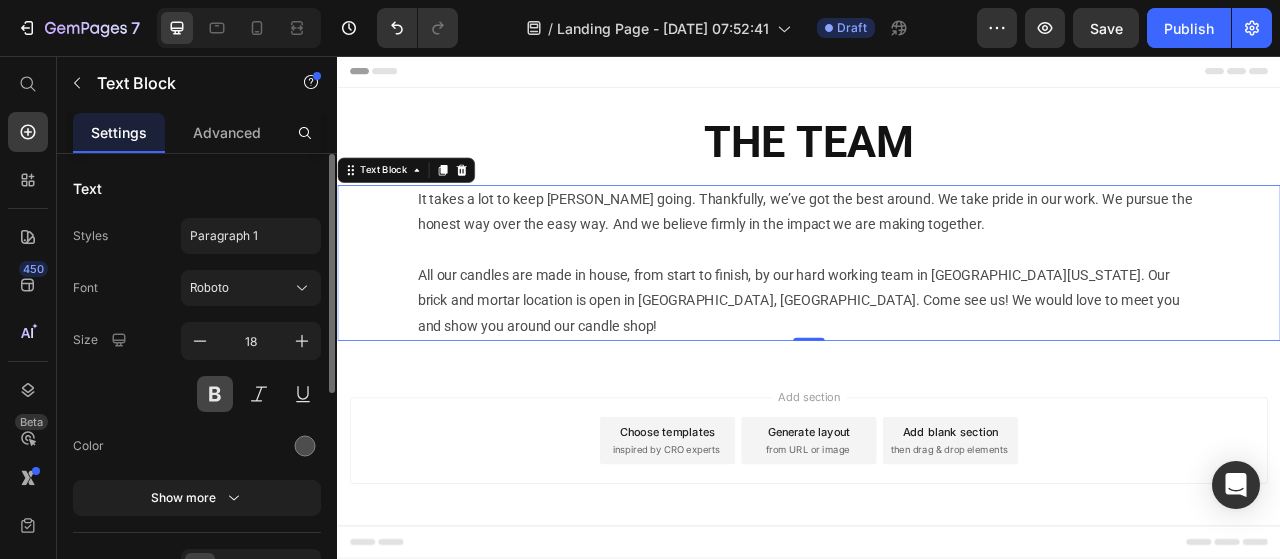 click at bounding box center [215, 394] 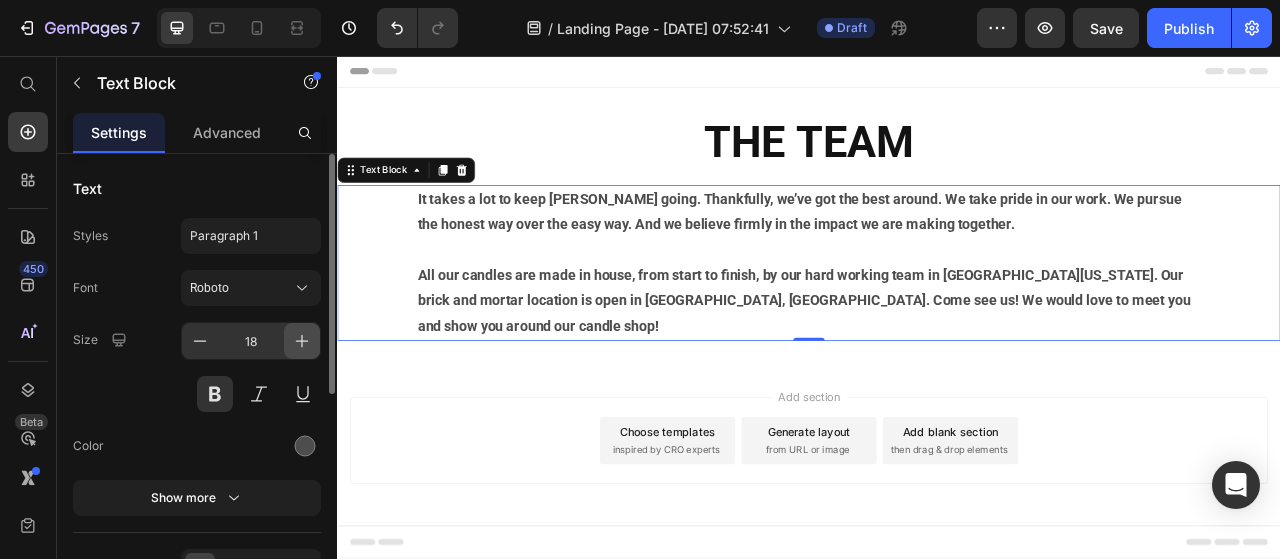 click 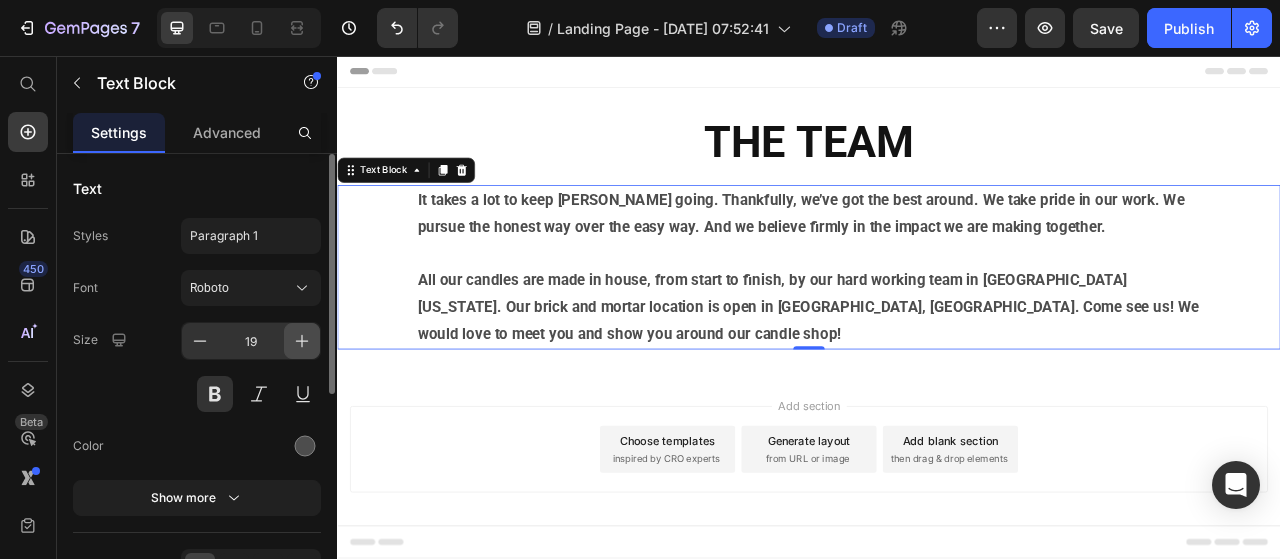 click 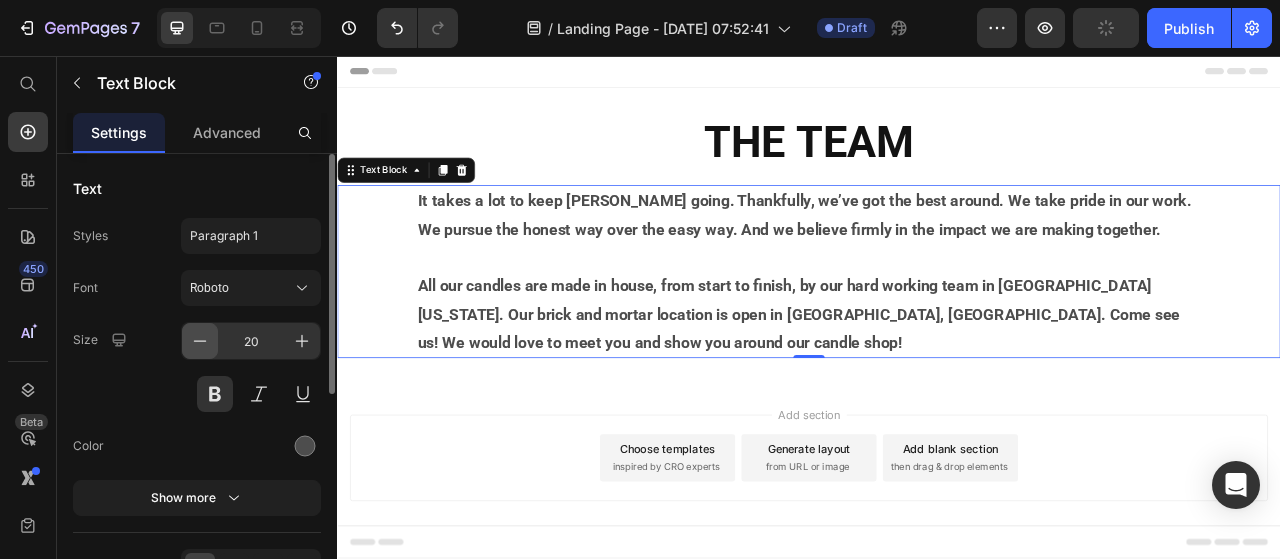 click 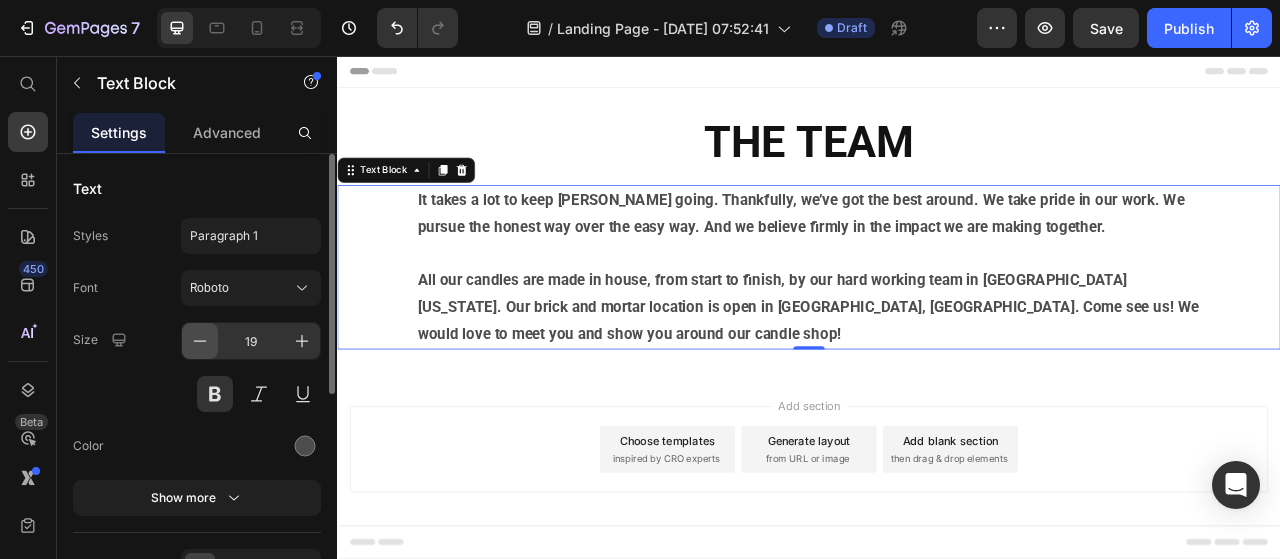 click 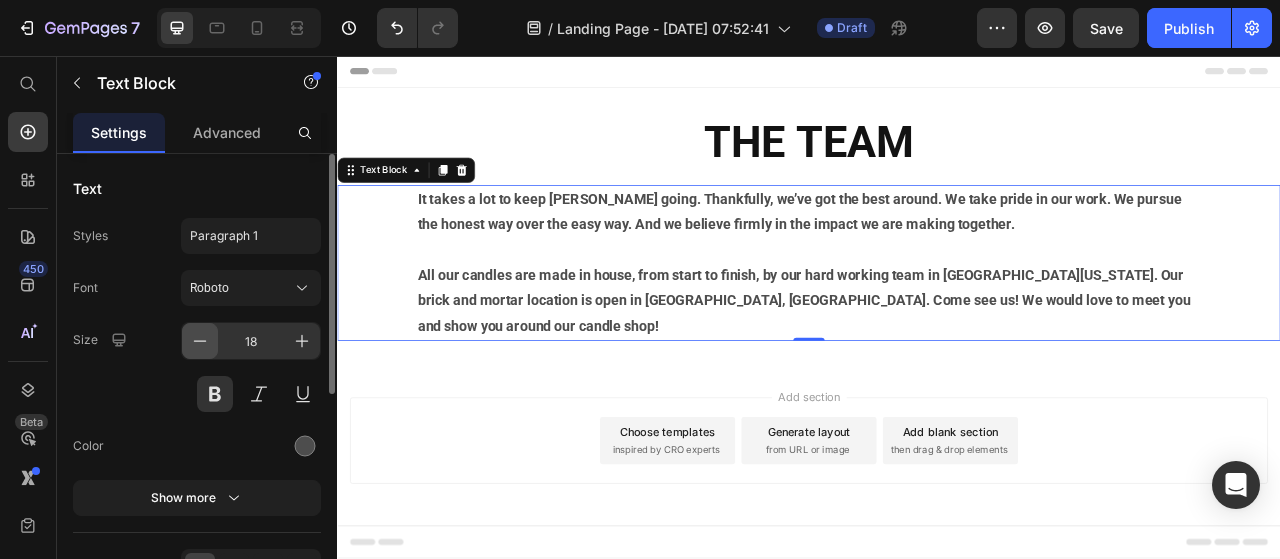 click 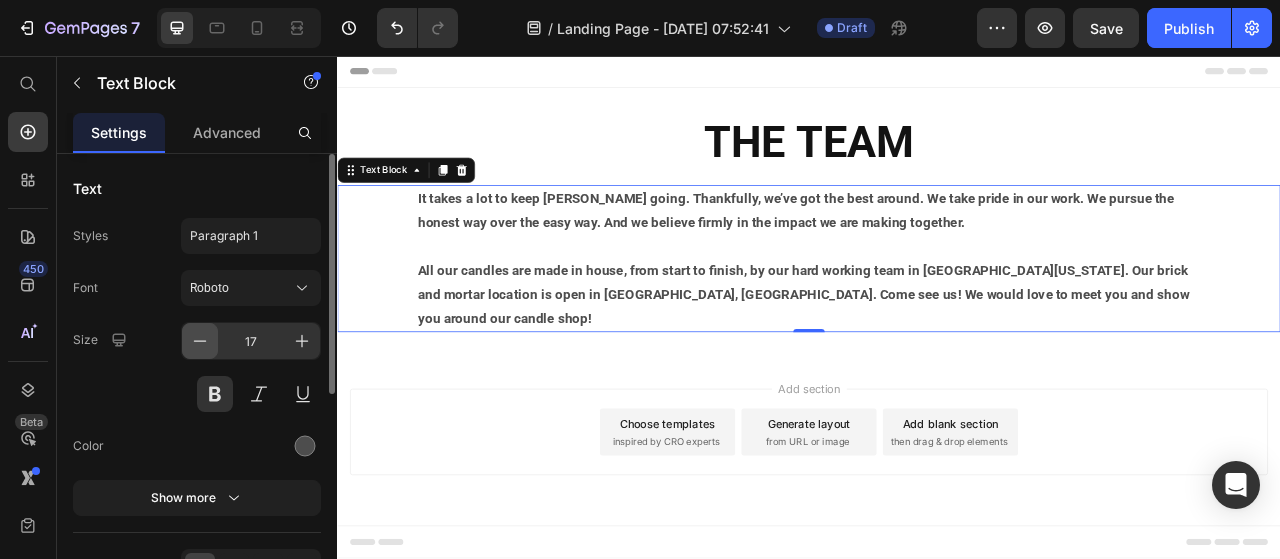 click 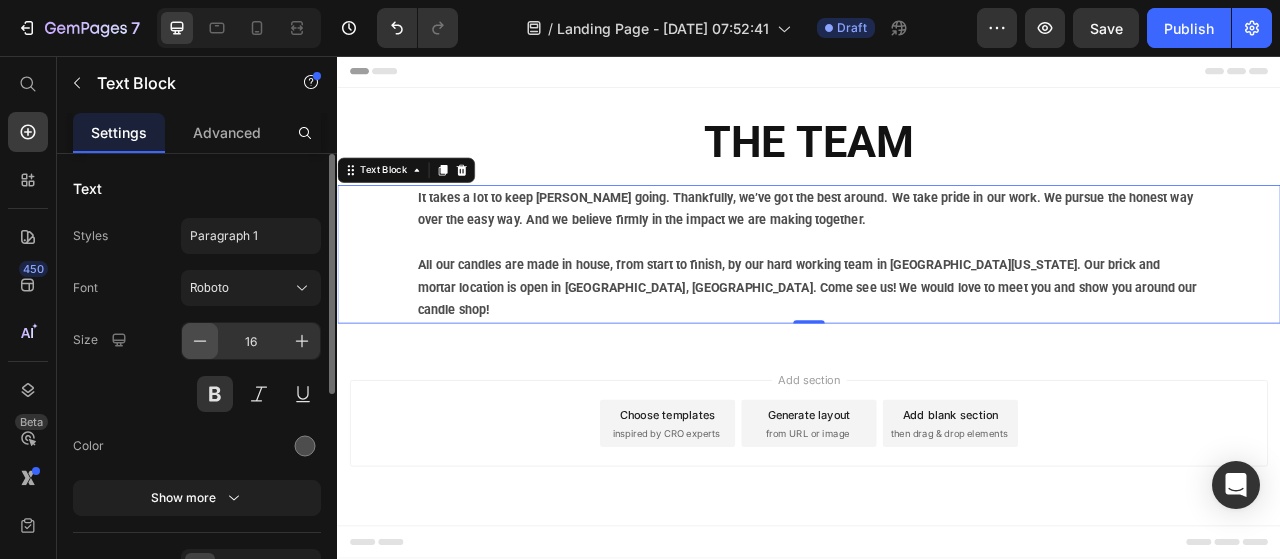 click 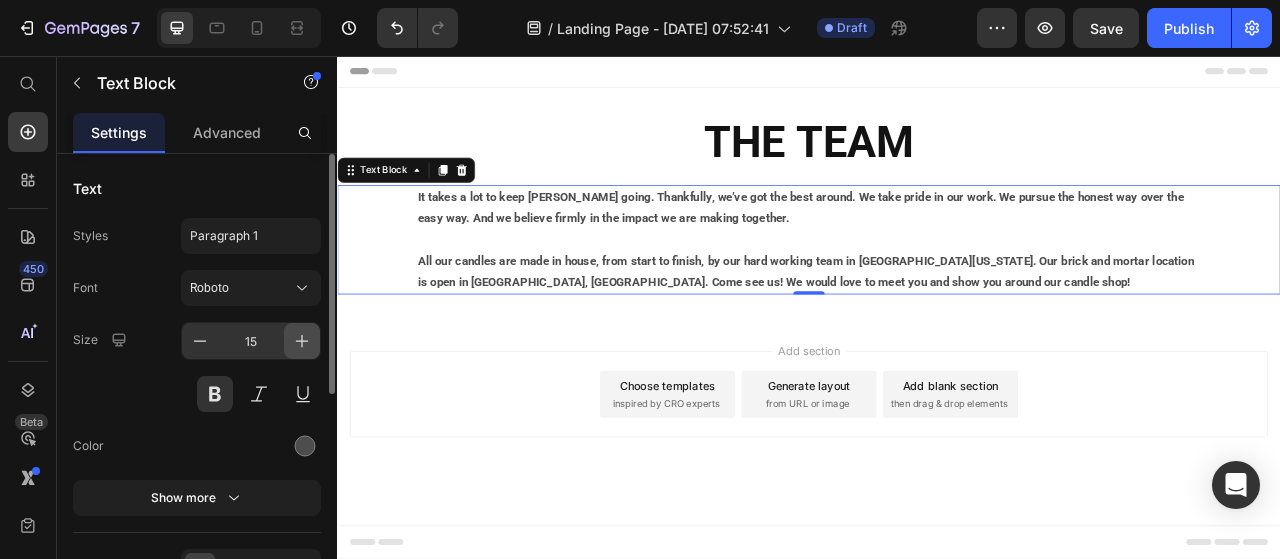 click 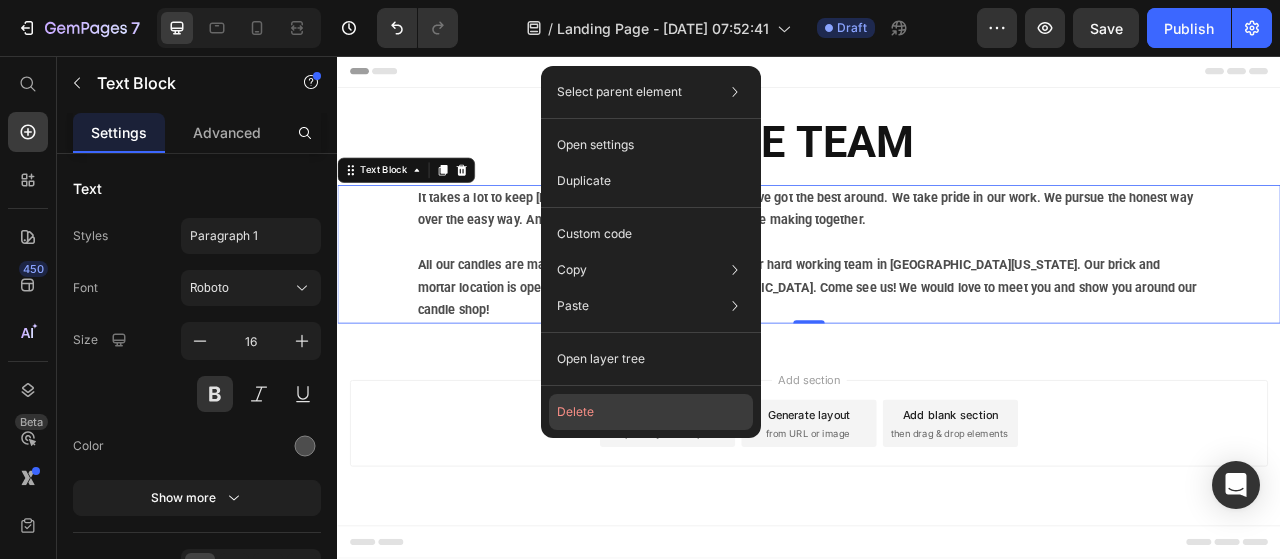click on "Delete" 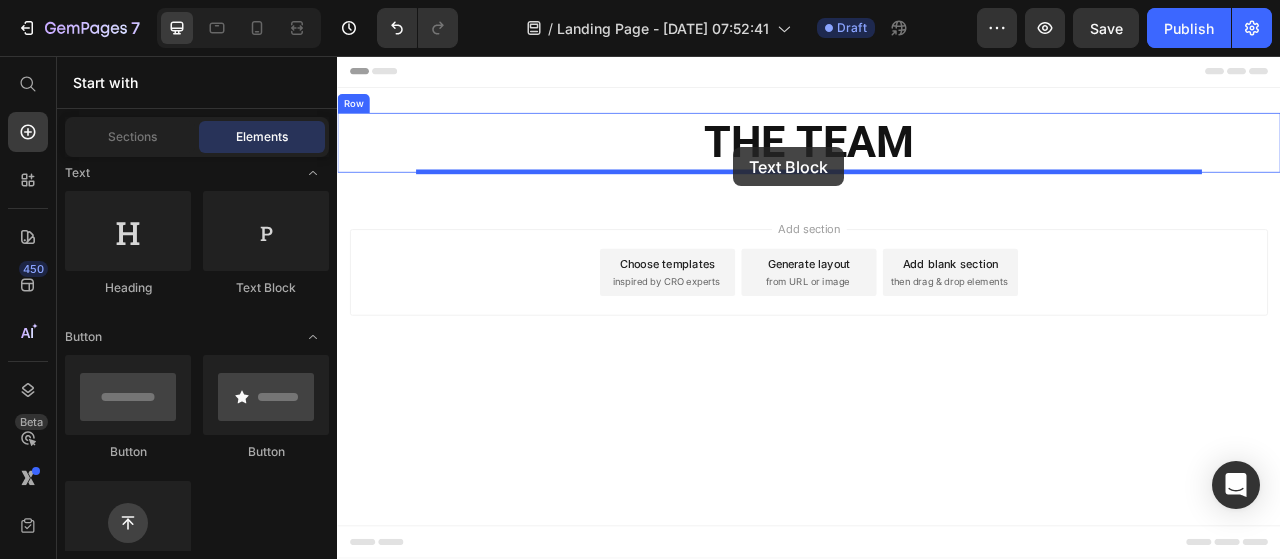 drag, startPoint x: 619, startPoint y: 301, endPoint x: 841, endPoint y: 172, distance: 256.75864 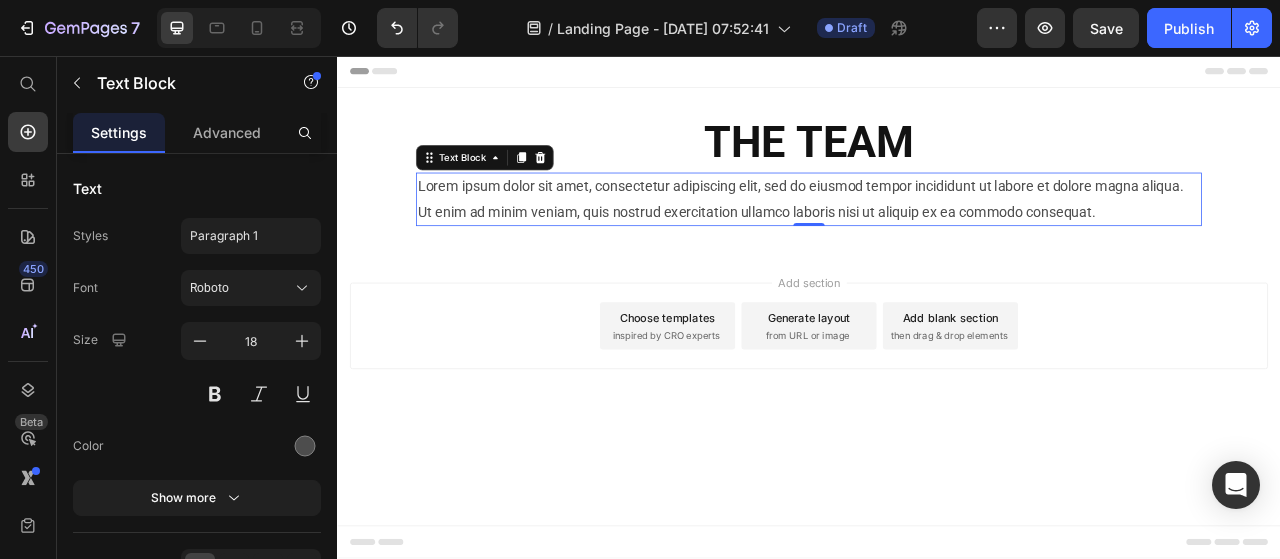click on "Lorem ipsum dolor sit amet, consectetur adipiscing elit, sed do eiusmod tempor incididunt ut labore et dolore magna aliqua. Ut enim ad minim veniam, quis nostrud exercitation ullamco laboris nisi ut aliquip ex ea commodo consequat." at bounding box center [937, 239] 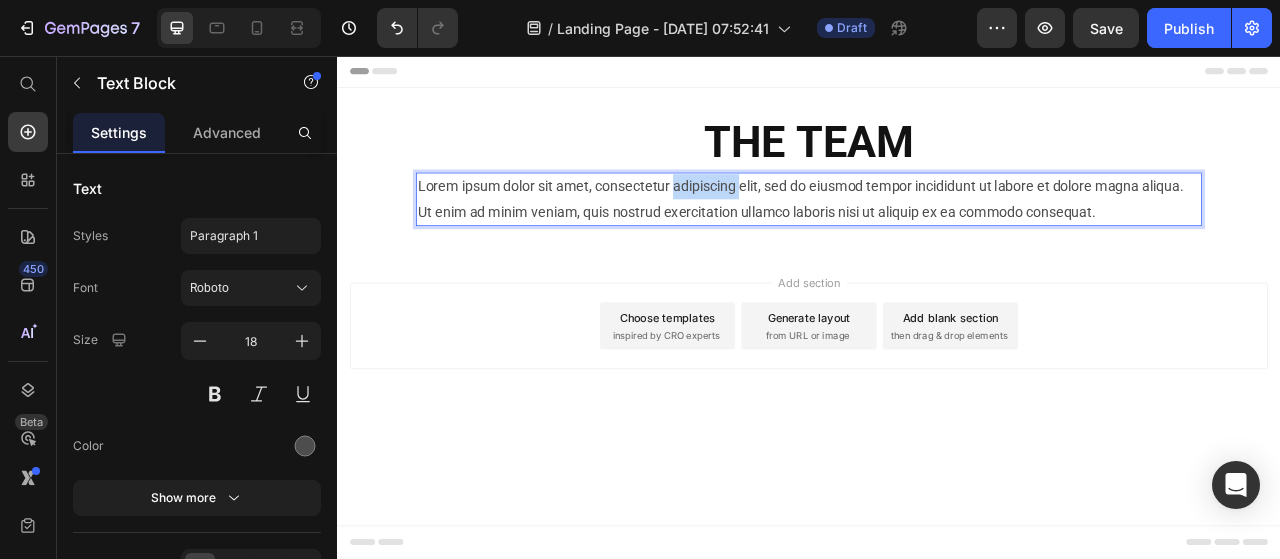 click on "Lorem ipsum dolor sit amet, consectetur adipiscing elit, sed do eiusmod tempor incididunt ut labore et dolore magna aliqua. Ut enim ad minim veniam, quis nostrud exercitation ullamco laboris nisi ut aliquip ex ea commodo consequat." at bounding box center [937, 239] 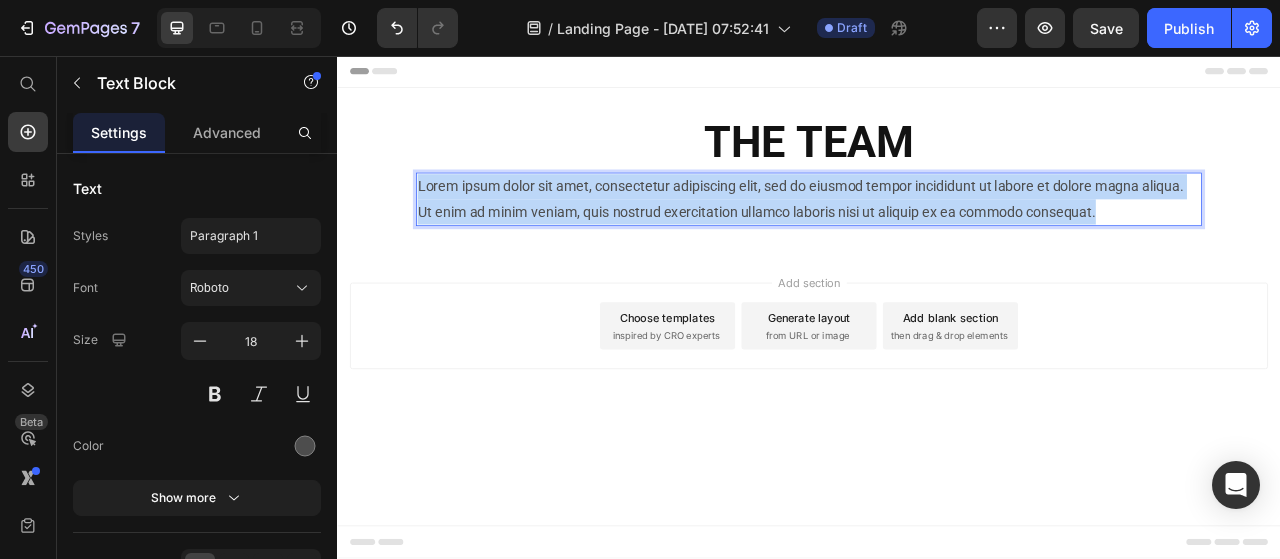 click on "Lorem ipsum dolor sit amet, consectetur adipiscing elit, sed do eiusmod tempor incididunt ut labore et dolore magna aliqua. Ut enim ad minim veniam, quis nostrud exercitation ullamco laboris nisi ut aliquip ex ea commodo consequat." at bounding box center [937, 239] 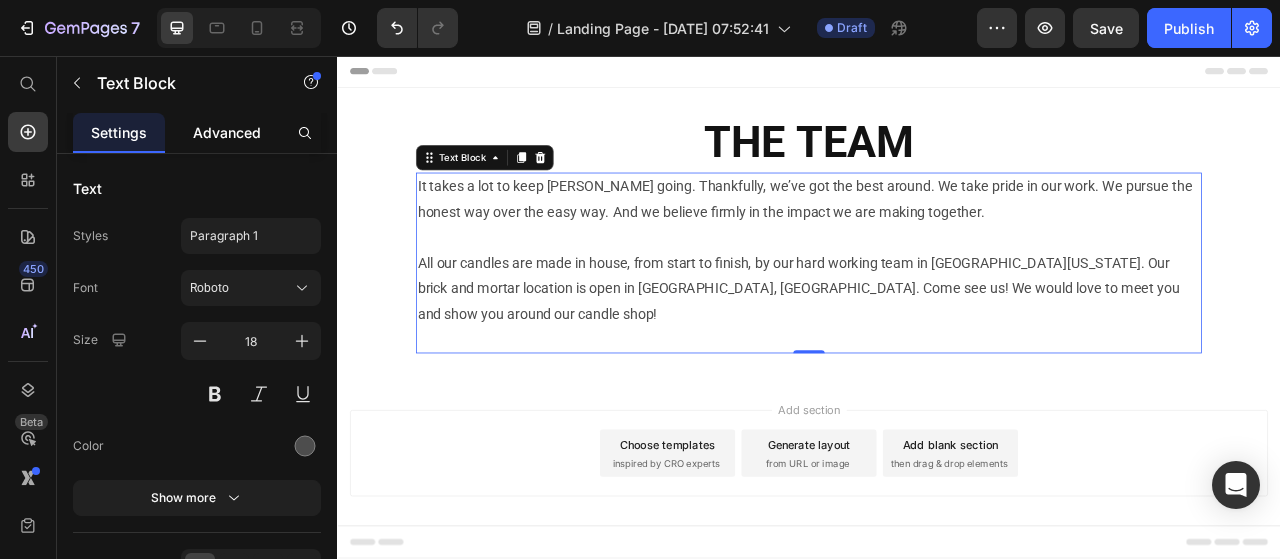 click on "Advanced" at bounding box center [227, 132] 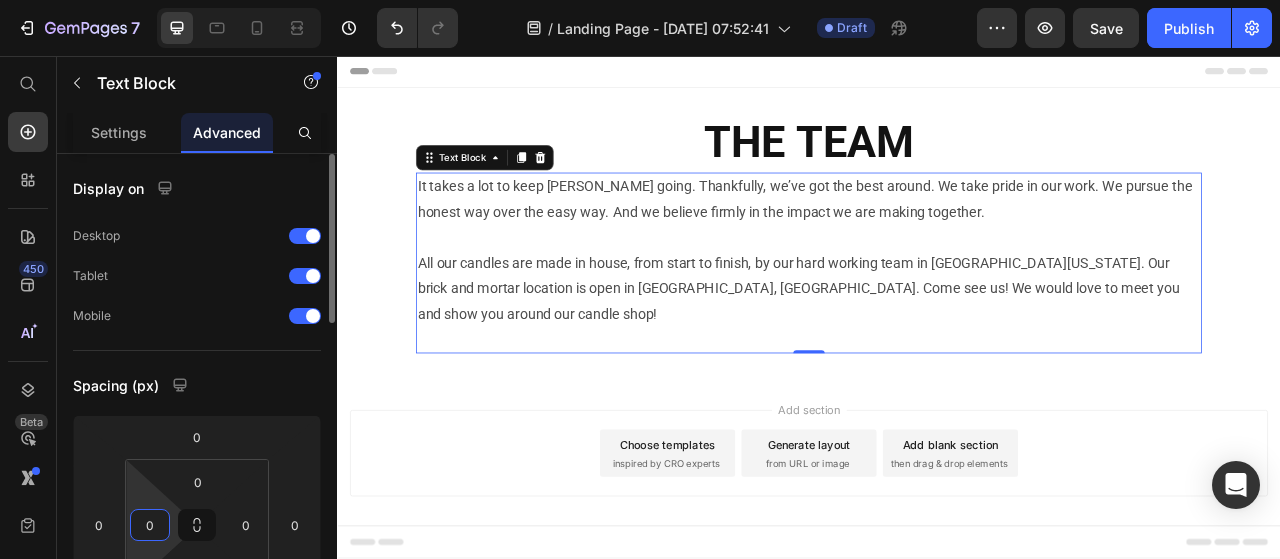 click on "0" at bounding box center (150, 525) 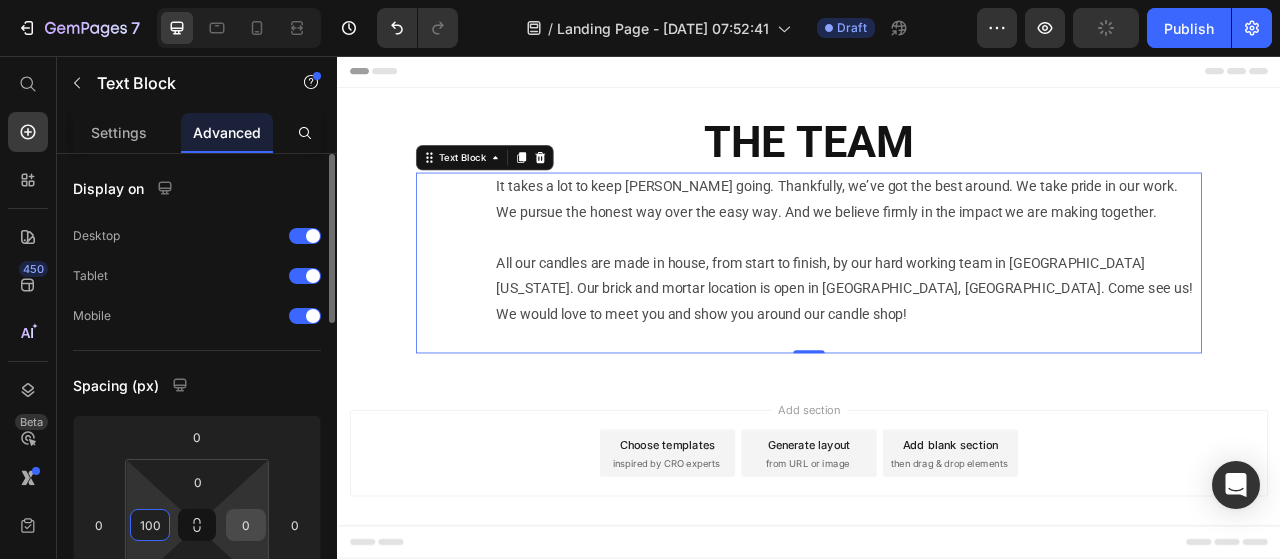 type on "100" 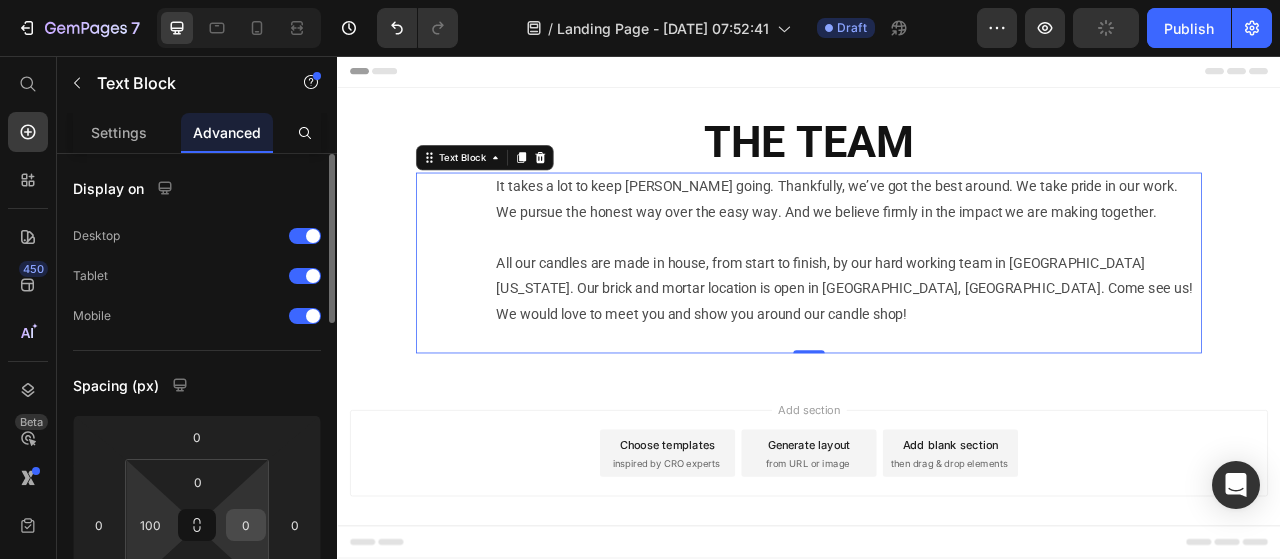 click on "0" at bounding box center (246, 525) 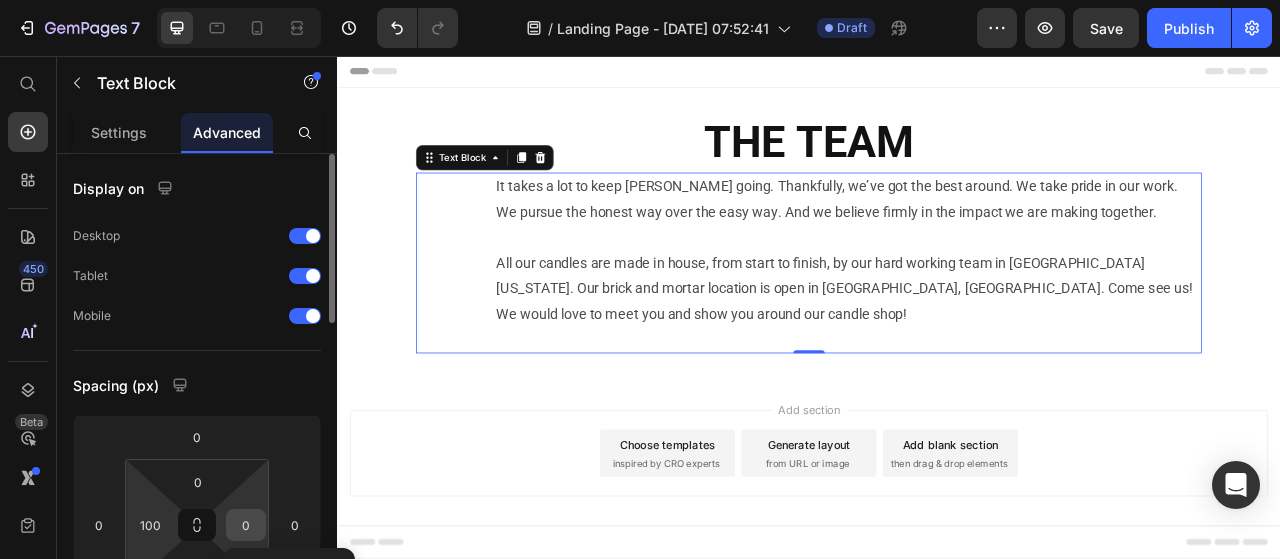 click on "0" at bounding box center [246, 525] 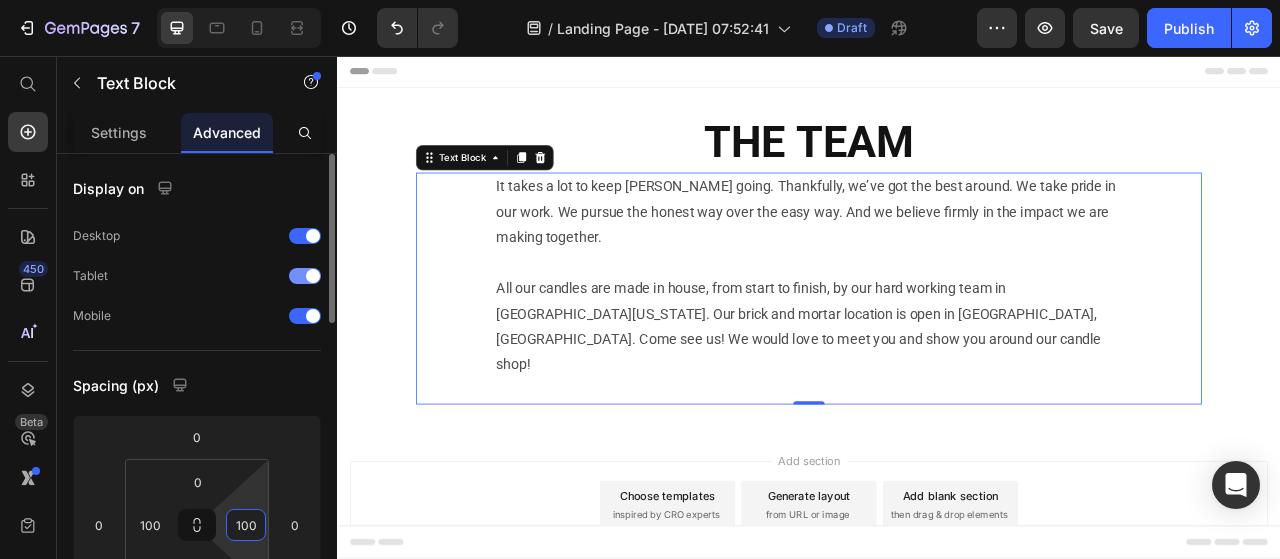 type on "100" 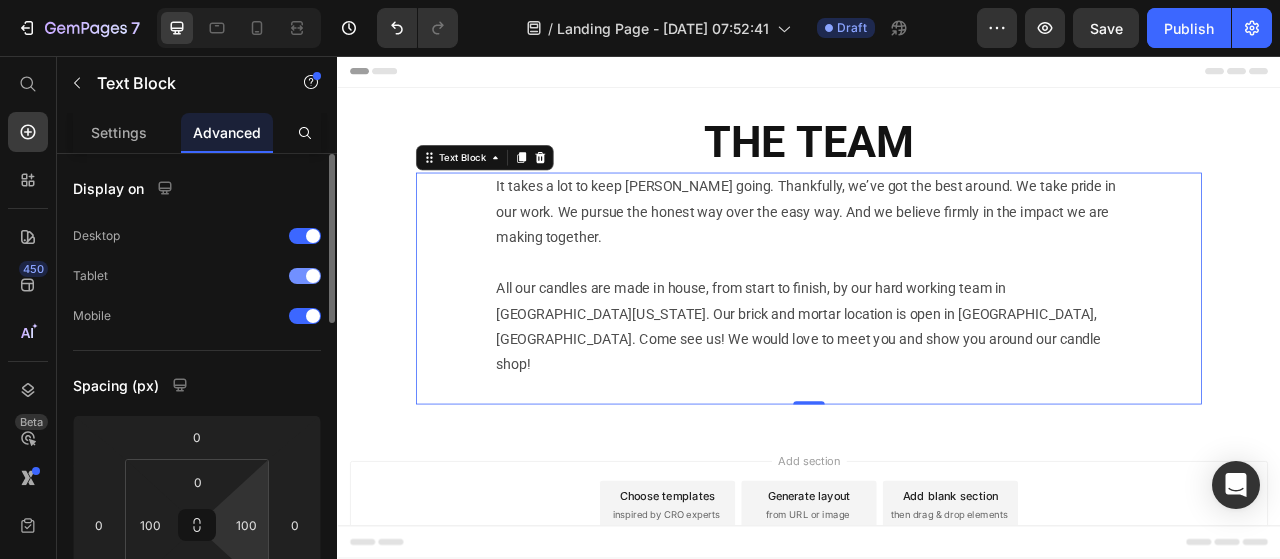 click on "Tablet" at bounding box center (197, 276) 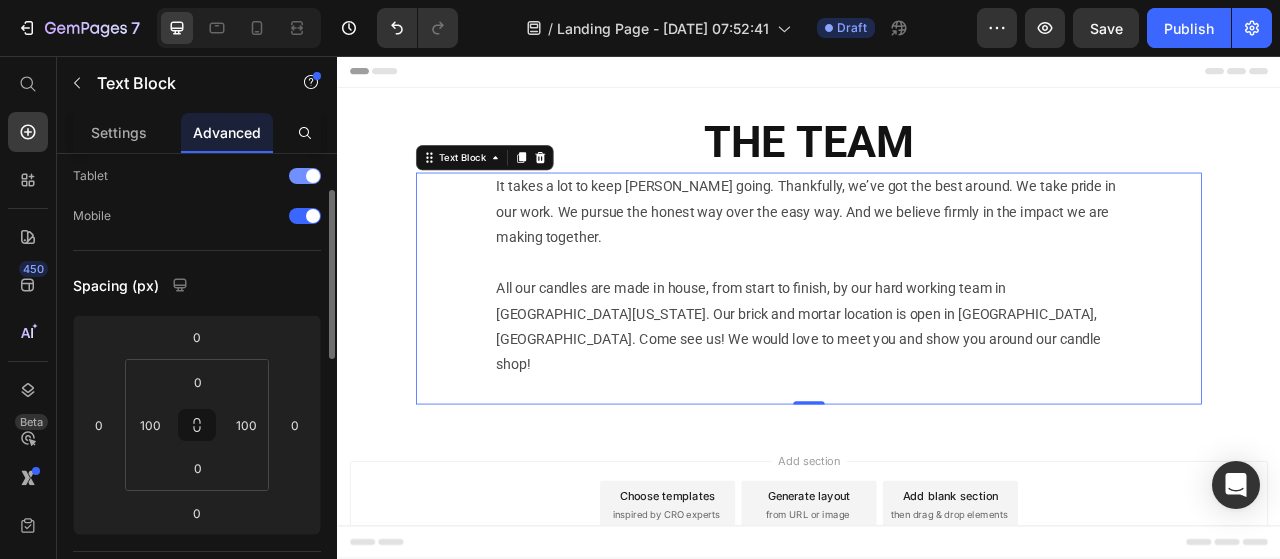 scroll, scrollTop: 0, scrollLeft: 0, axis: both 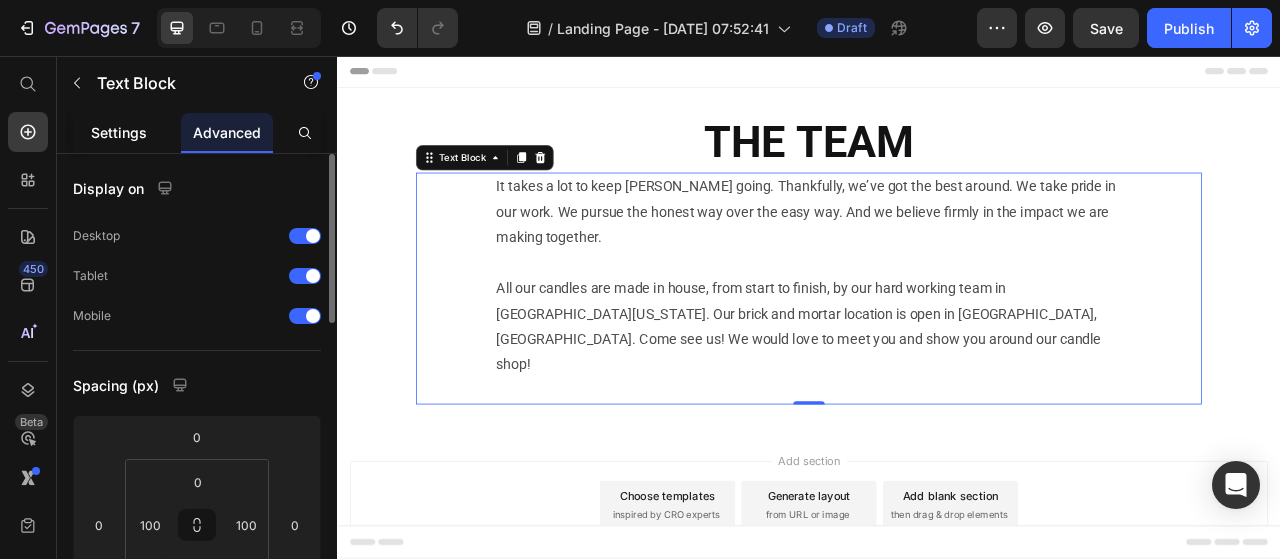 click on "Settings" 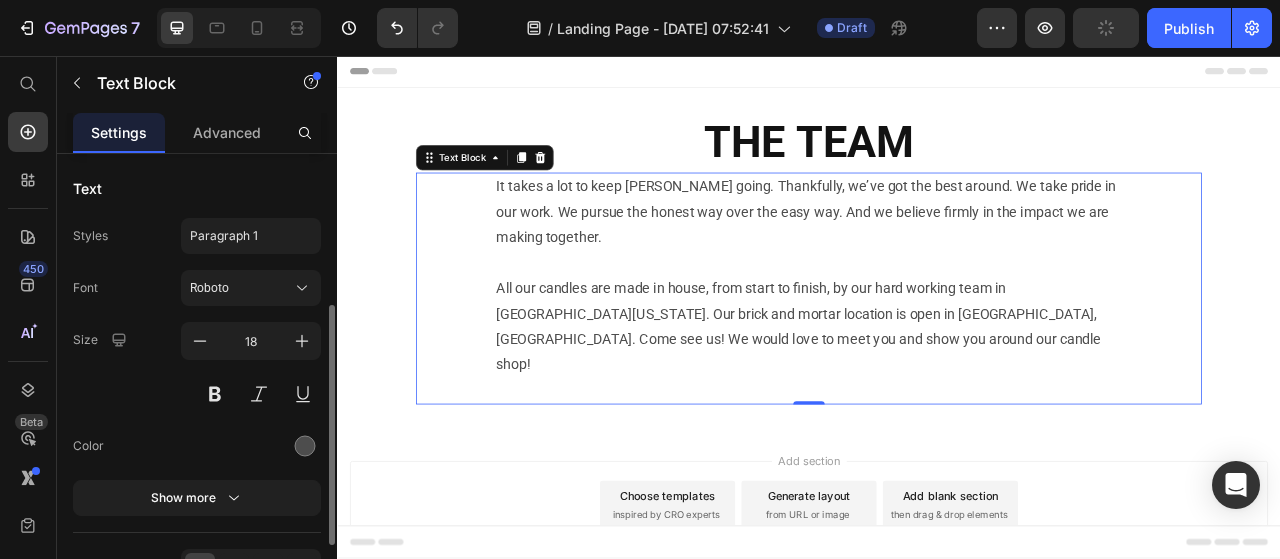 scroll, scrollTop: 200, scrollLeft: 0, axis: vertical 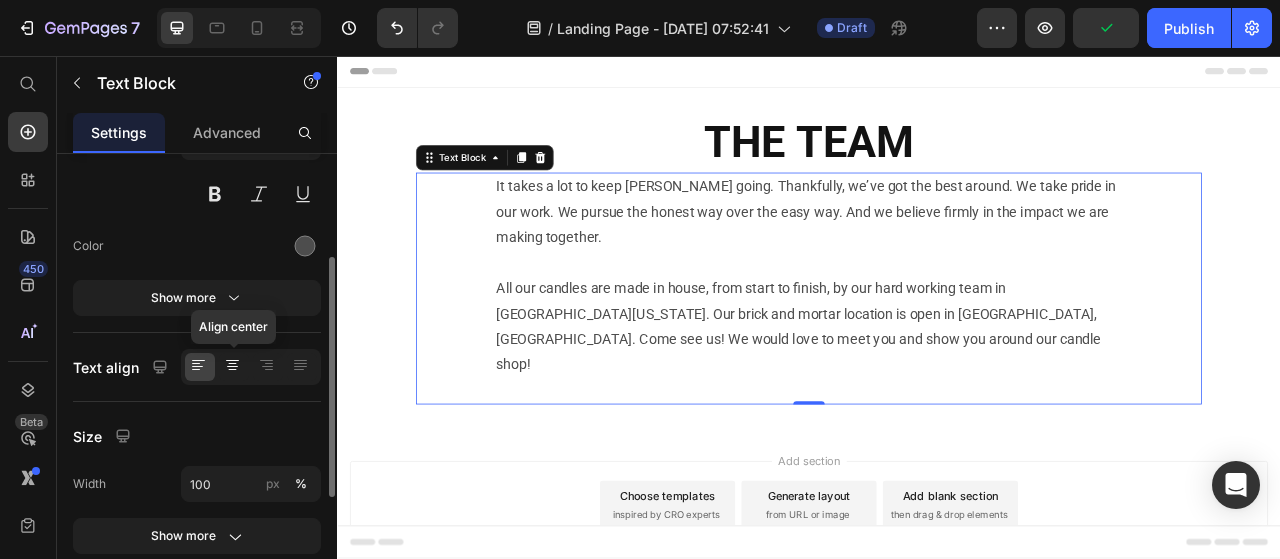 click 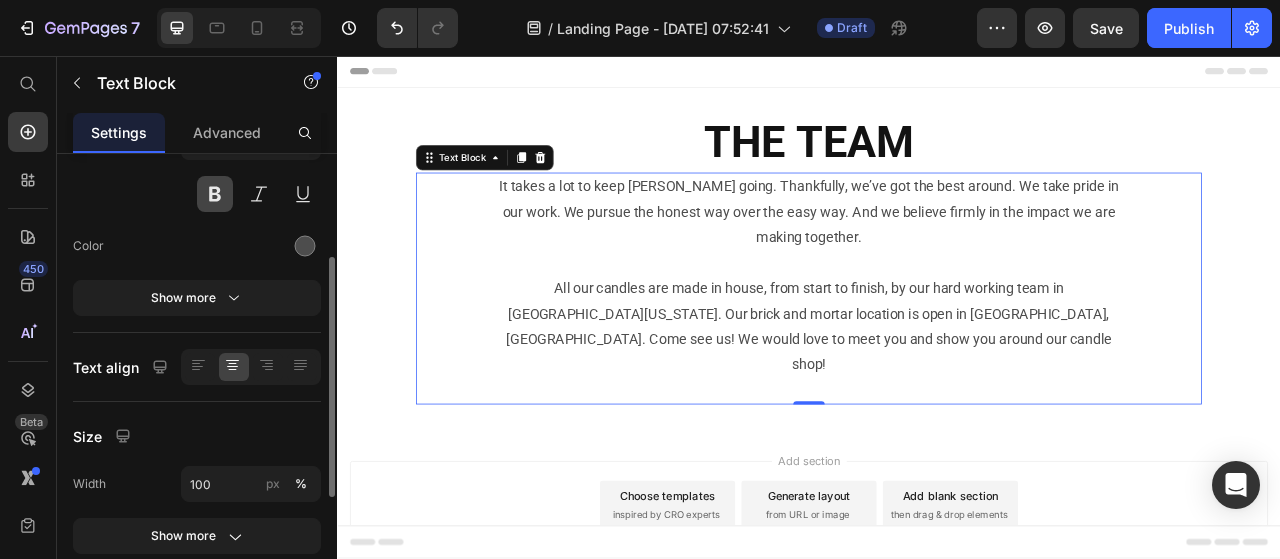 click at bounding box center [215, 194] 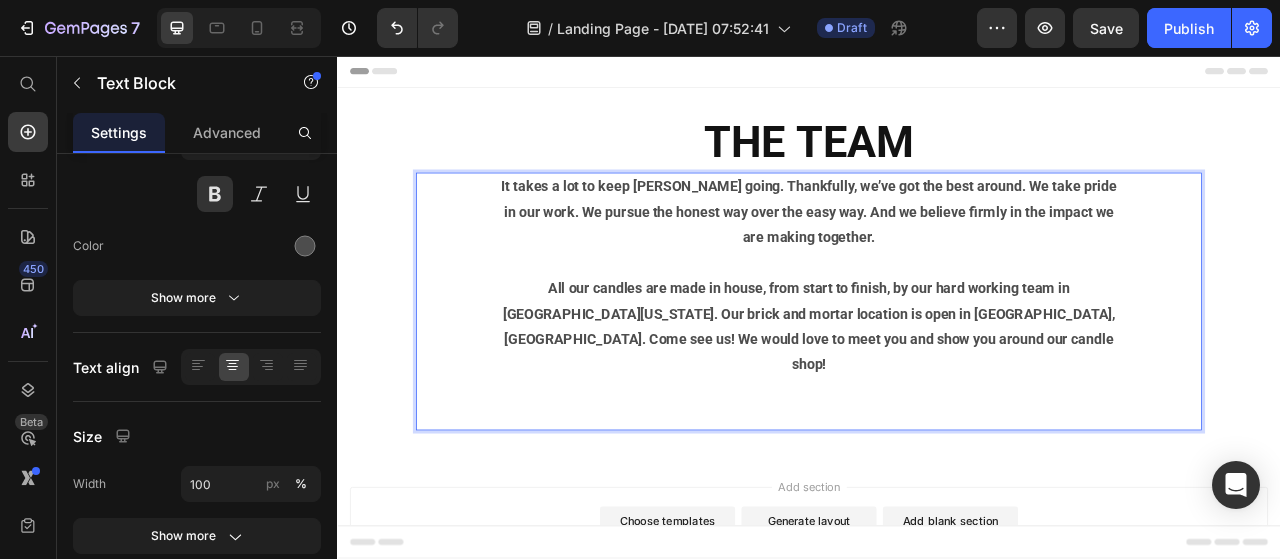 click on "All our candles are made in house, from start to finish, by our hard working team in North Texas. Our brick and mortar location is open in Arlington, TX. Come see us! We would love to meet you and show you around our candle shop! ⁠⁠⁠⁠⁠⁠⁠" at bounding box center [937, 417] 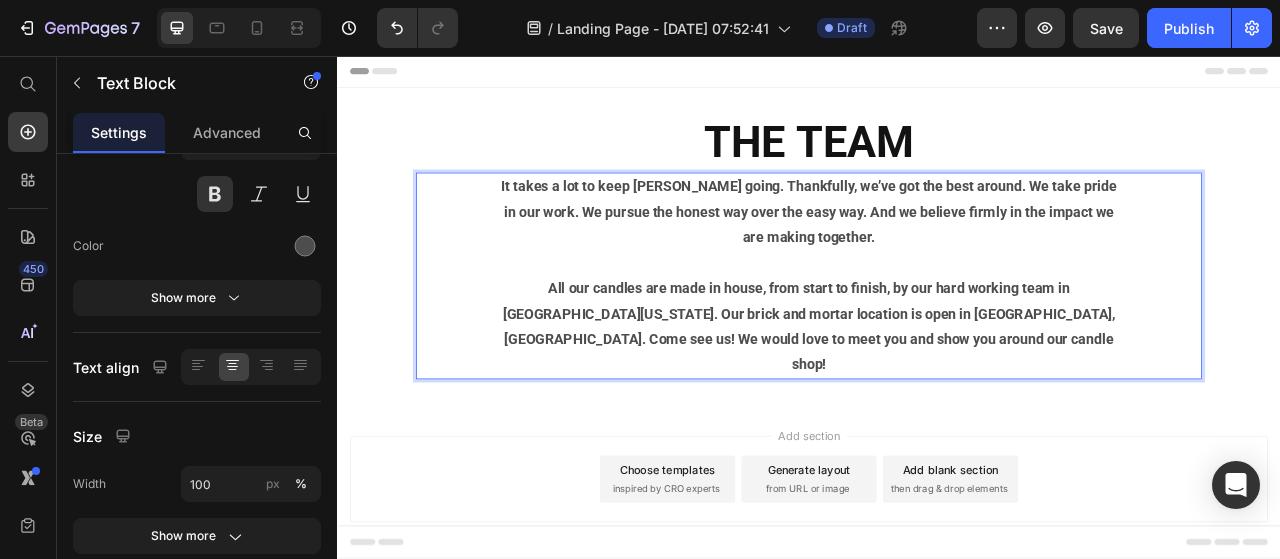 click on "All our candles are made in house, from start to finish, by our hard working team in North Texas. Our brick and mortar location is open in Arlington, TX. Come see us! We would love to meet you and show you around our candle shop!" at bounding box center (937, 385) 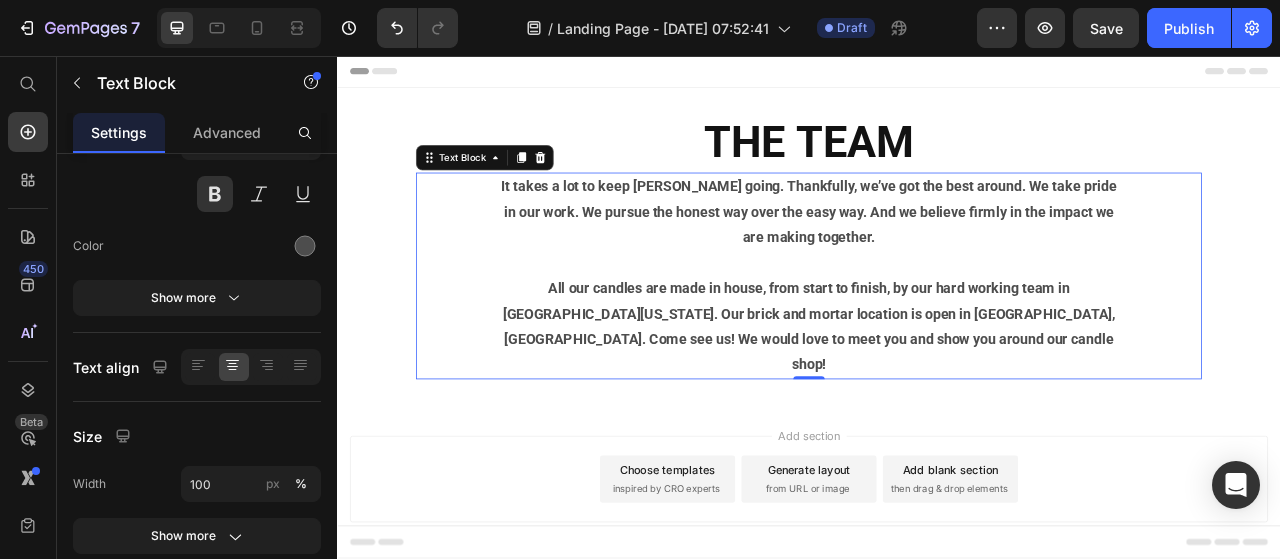 click on "It takes a lot to keep Calyan going. Thankfully, we’ve got the best around. We take pride in our work. We pursue the honest way over the easy way. And we believe firmly in the impact we are making together. ⁠⁠⁠⁠⁠⁠⁠   All our candles are made in house, from start to finish, by our hard working team in North Texas. Our brick and mortar location is open in Arlington, TX. Come see us! We would love to meet you and show you around our candle shop! Text Block   0" at bounding box center (937, 336) 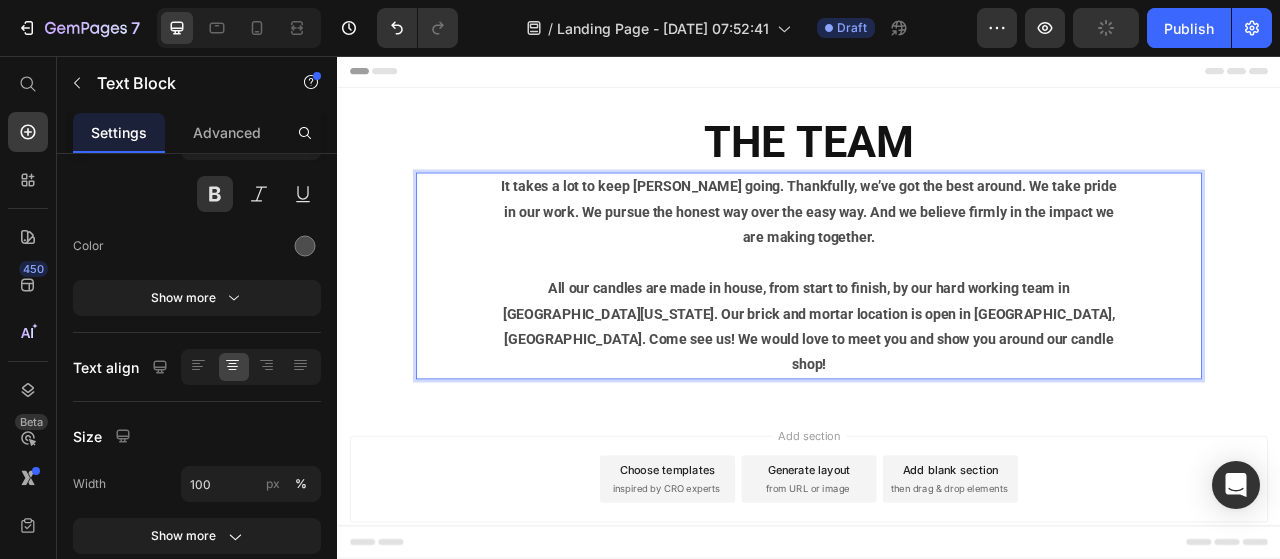 click on "It takes a lot to keep Calyan going. Thankfully, we’ve got the best around. We take pride in our work. We pursue the honest way over the easy way. And we believe firmly in the impact we are making together." at bounding box center [937, 255] 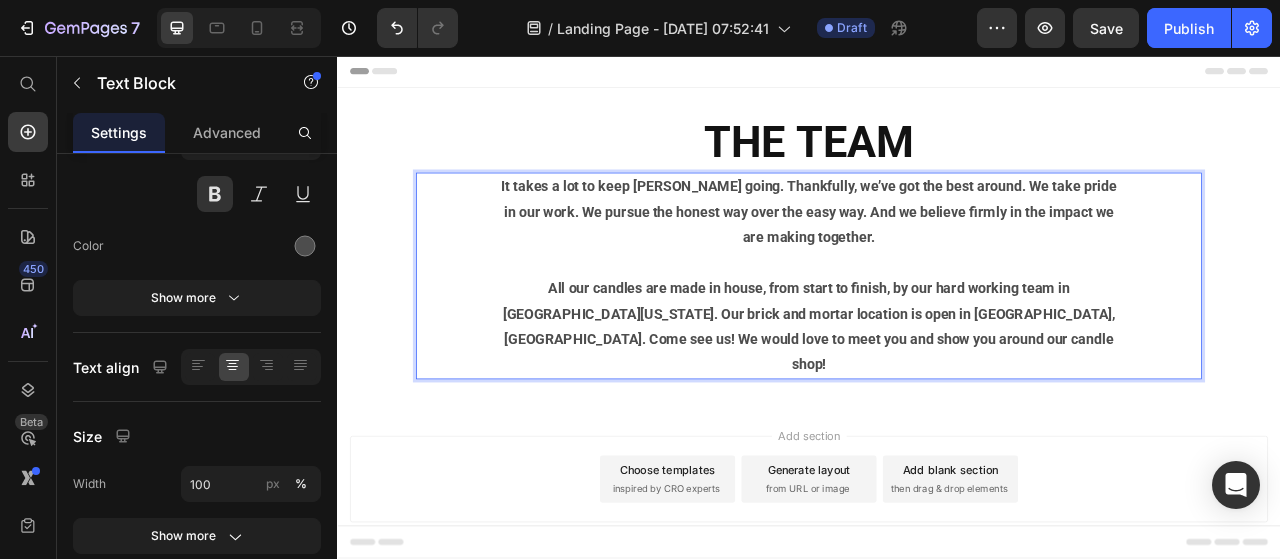 click on "It takes a lot to keep Calyan going. Thankfully, we’ve got the best around. We take pride in our work. We pursue the honest way over the easy way. And we believe firmly in the impact we are making together.     All our candles are made in house, from start to finish, by our hard working team in North Texas. Our brick and mortar location is open in Arlington, TX. Come see us! We would love to meet you and show you around our candle shop! Text Block   0" at bounding box center [937, 336] 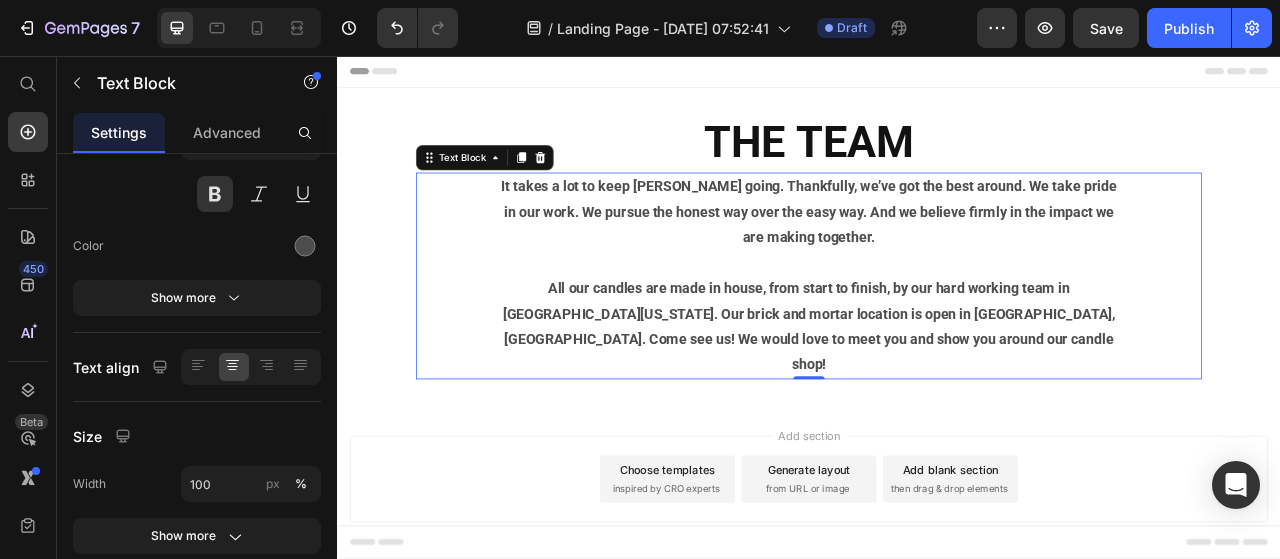 click on "All our candles are made in house, from start to finish, by our hard working team in North Texas. Our brick and mortar location is open in Arlington, TX. Come see us! We would love to meet you and show you around our candle shop!" at bounding box center [937, 385] 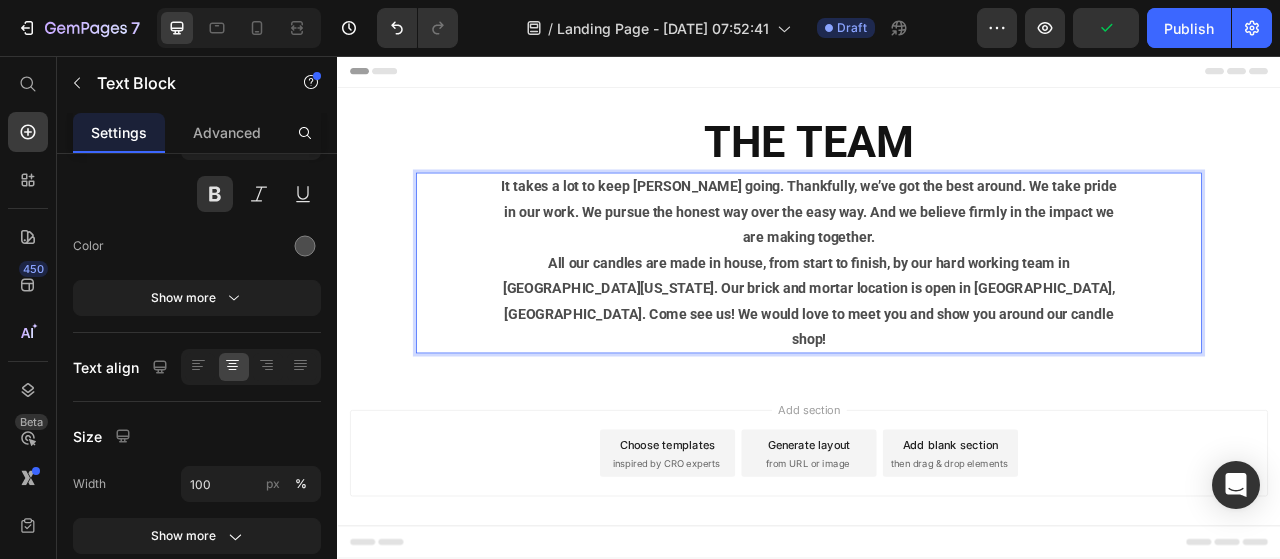 click on "It takes a lot to keep Calyan going. Thankfully, we’ve got the best around. We take pride in our work. We pursue the honest way over the easy way. And we believe firmly in the impact we are making together." at bounding box center [937, 255] 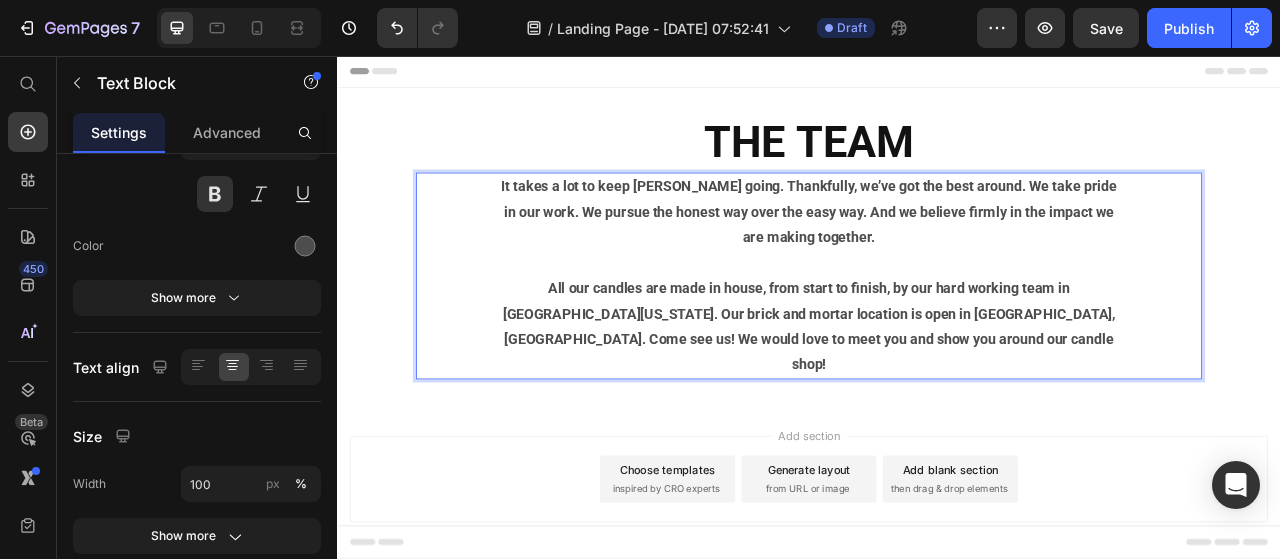 scroll, scrollTop: 16, scrollLeft: 0, axis: vertical 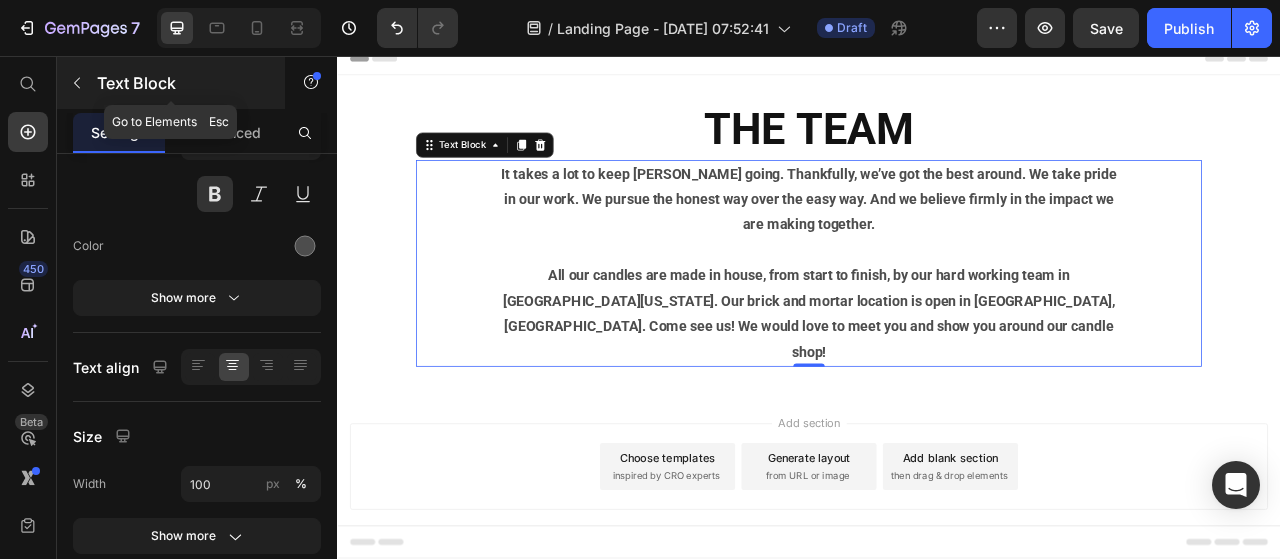 click on "Text Block" at bounding box center (171, 83) 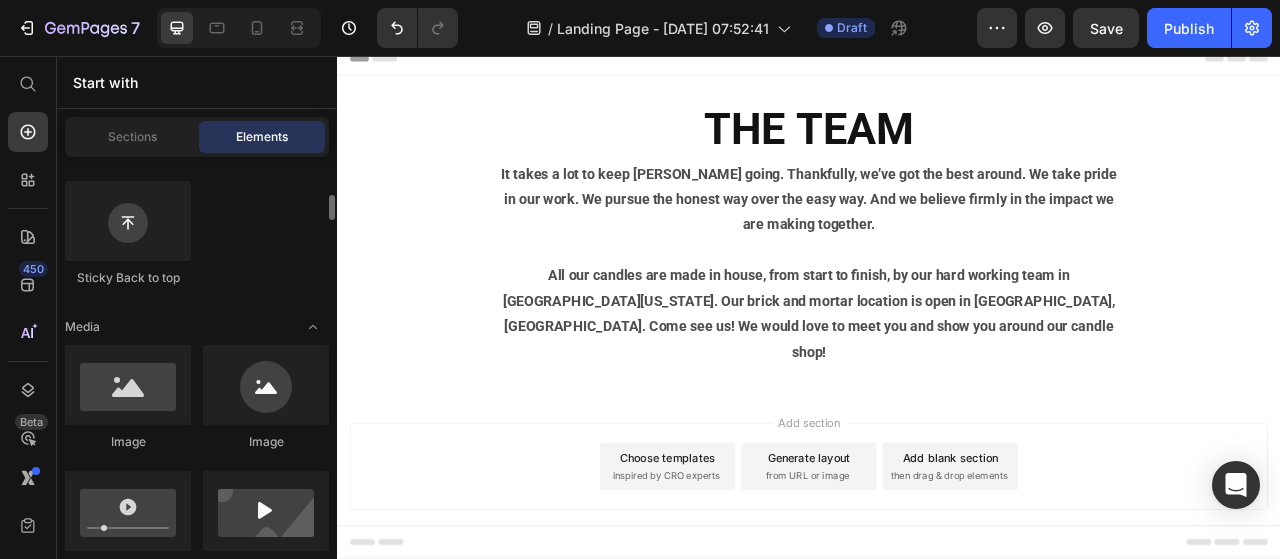 scroll, scrollTop: 800, scrollLeft: 0, axis: vertical 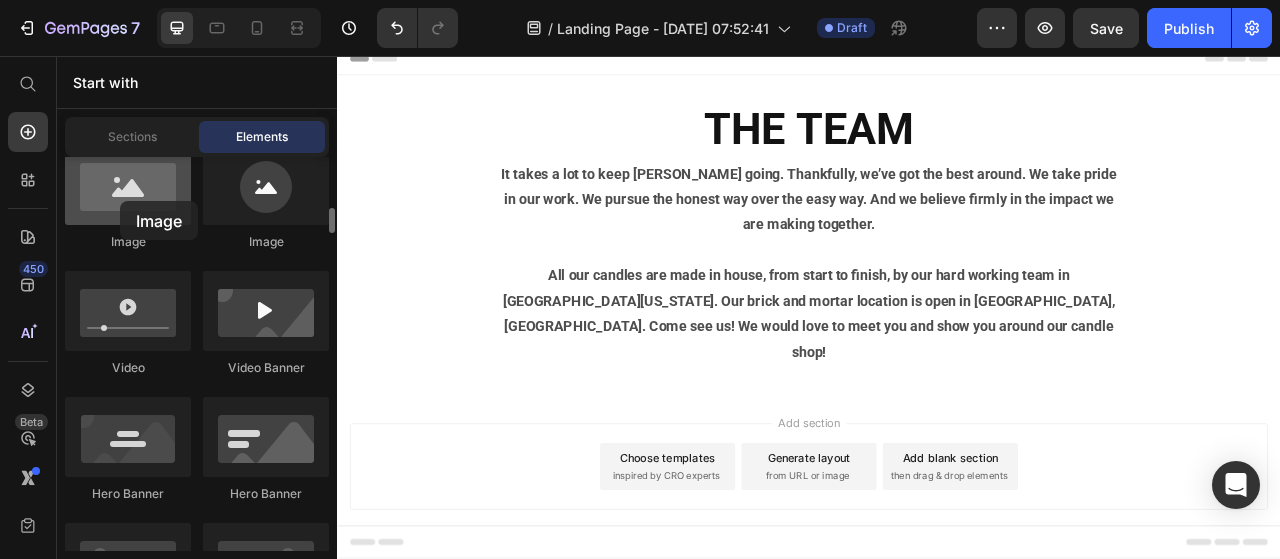 click at bounding box center [128, 185] 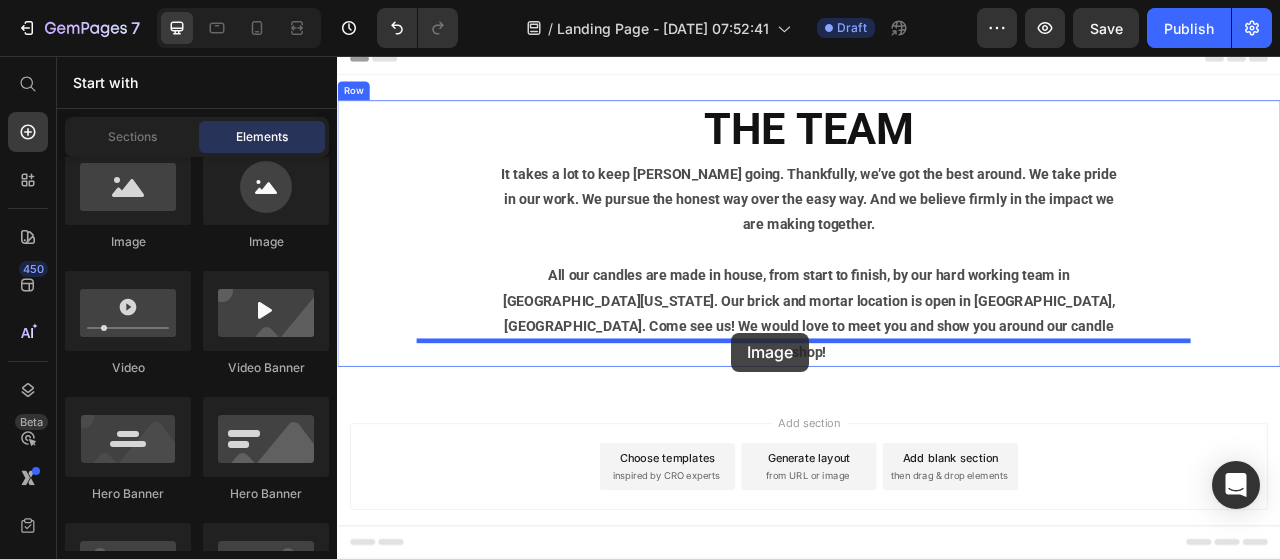 drag, startPoint x: 492, startPoint y: 237, endPoint x: 838, endPoint y: 408, distance: 385.9495 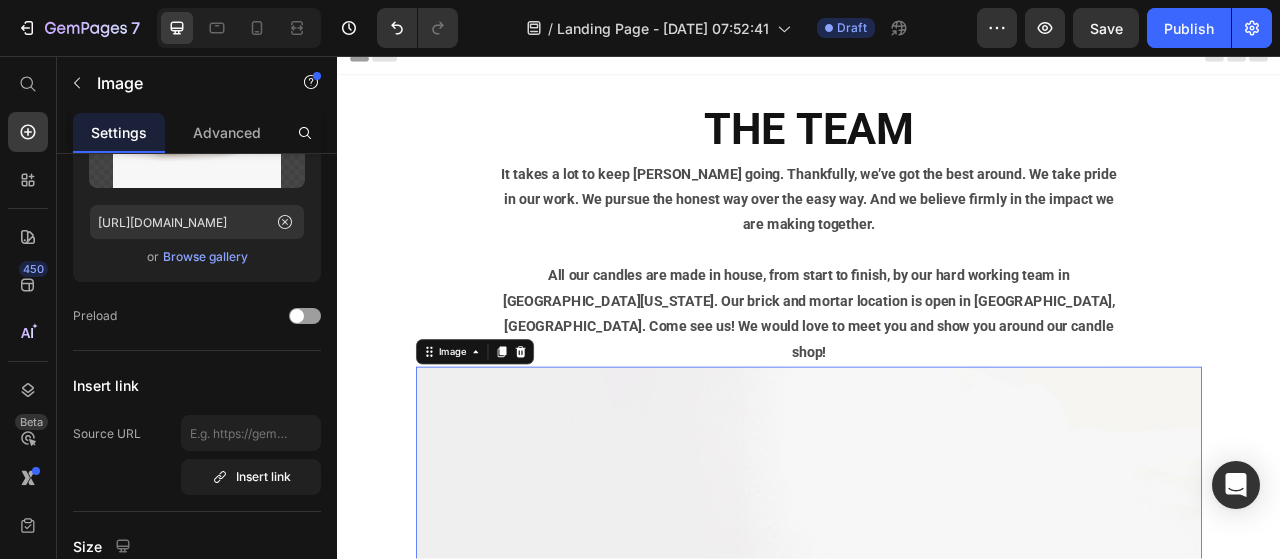 scroll, scrollTop: 0, scrollLeft: 0, axis: both 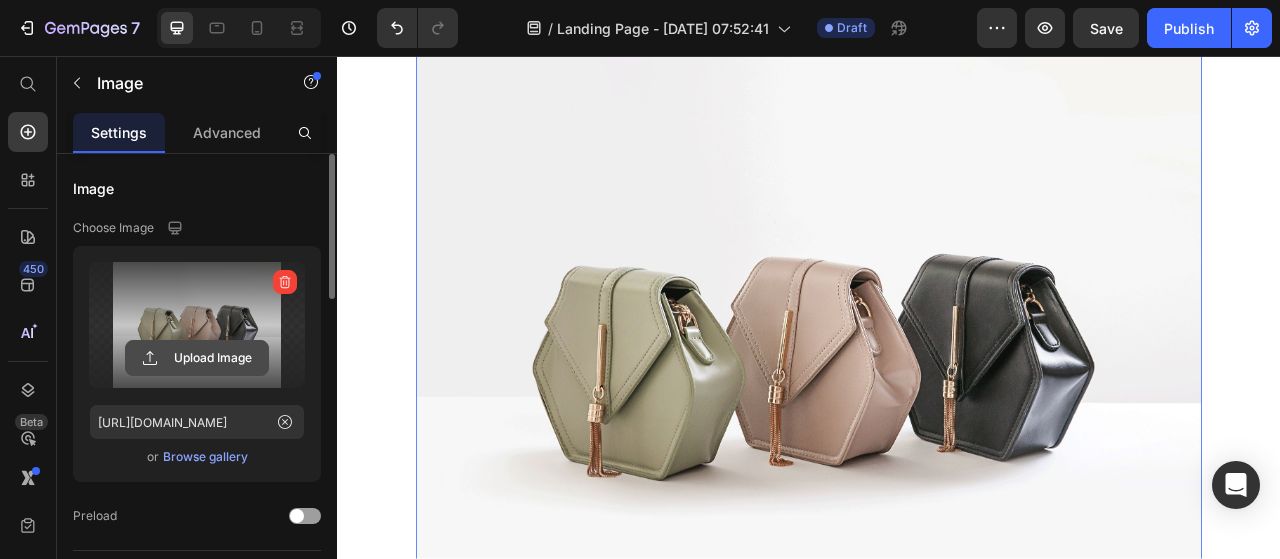 click 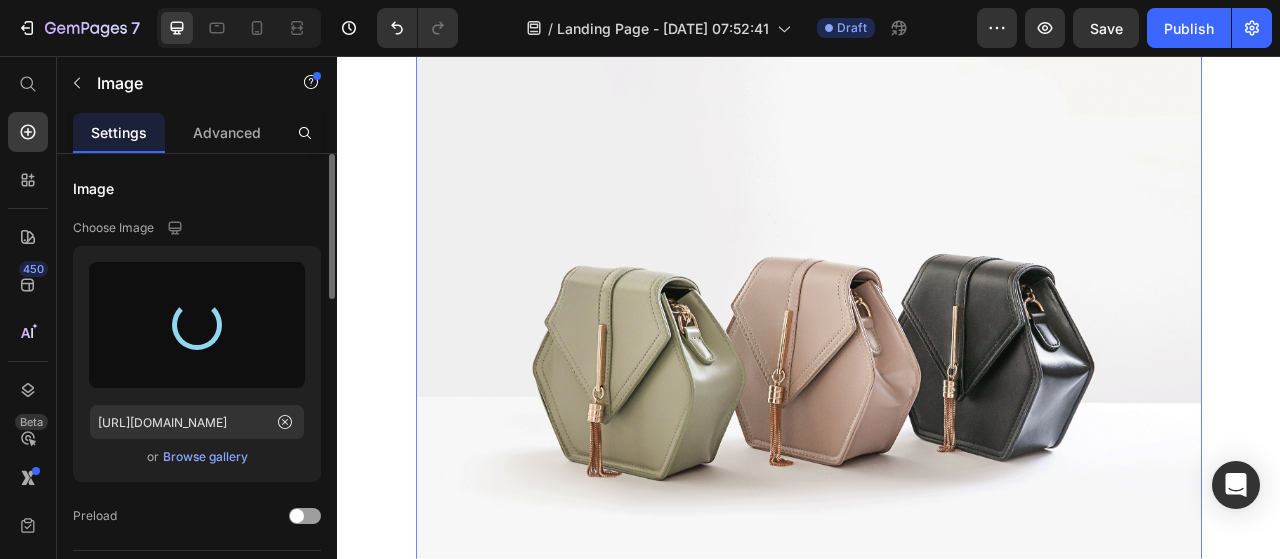 type on "https://cdn.shopify.com/s/files/1/0644/5465/6118/files/gempages_573961120042189870-1d24ed62-31ce-439f-99d0-392e6bae4211.png" 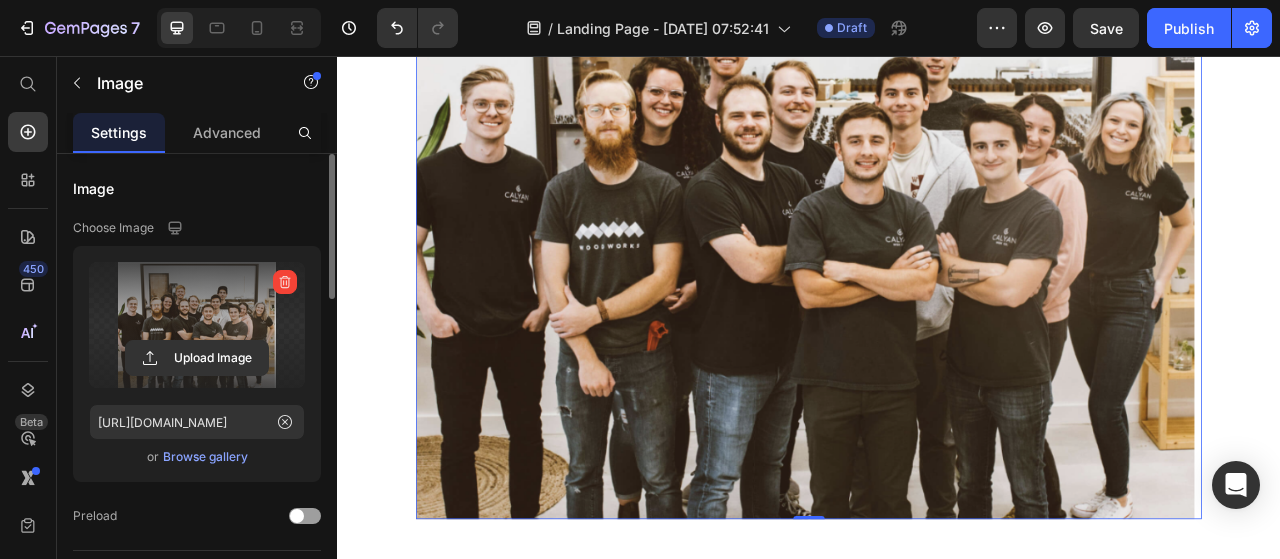 scroll, scrollTop: 516, scrollLeft: 0, axis: vertical 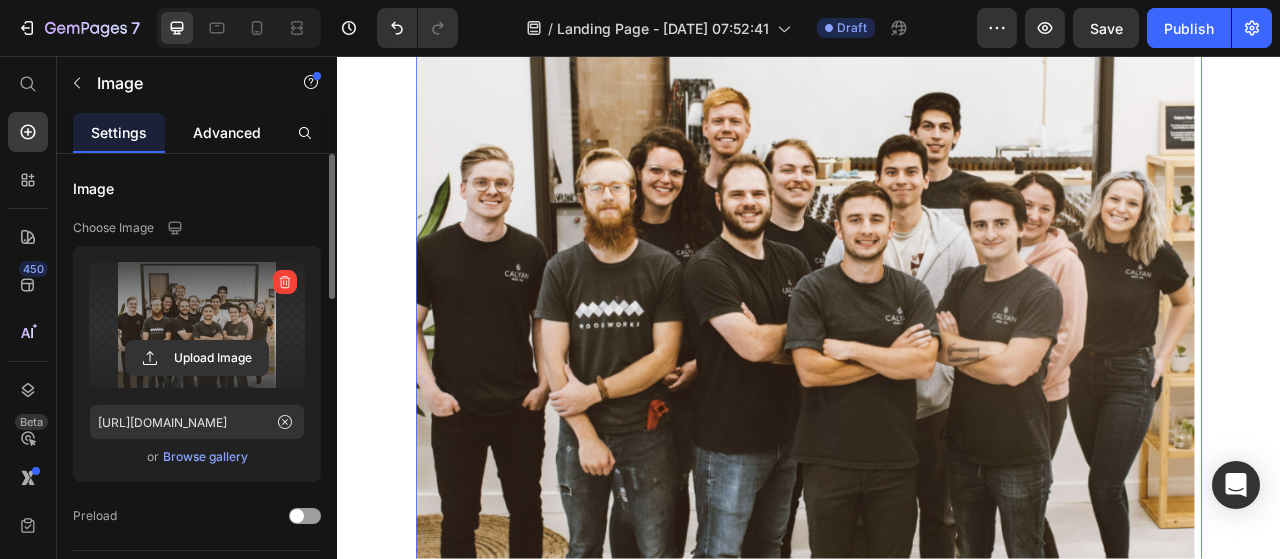 click on "Advanced" at bounding box center [227, 132] 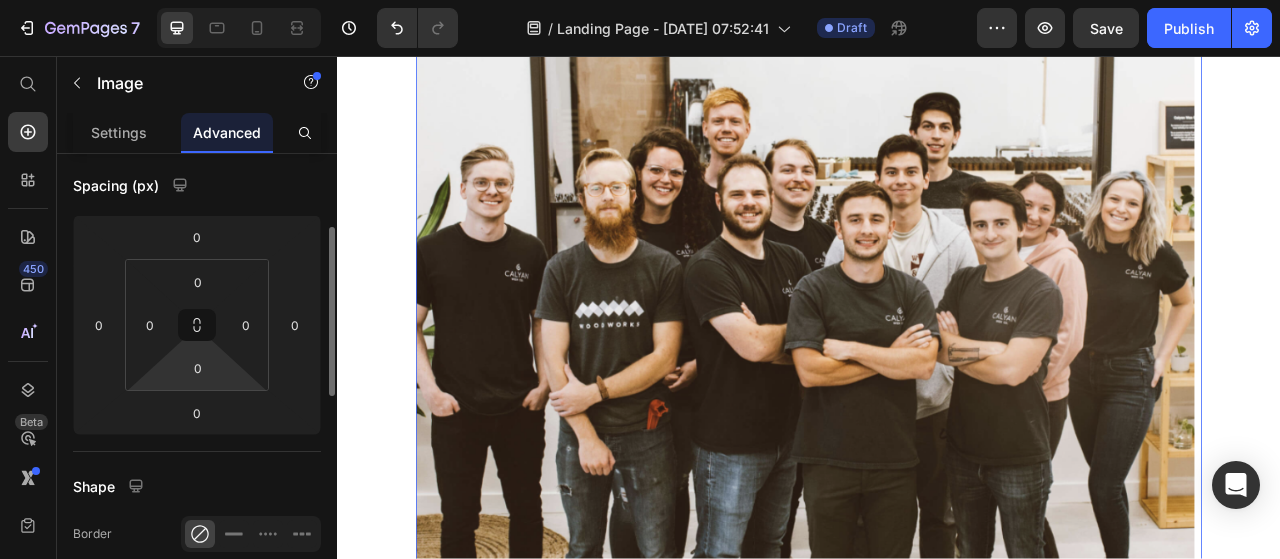 scroll, scrollTop: 100, scrollLeft: 0, axis: vertical 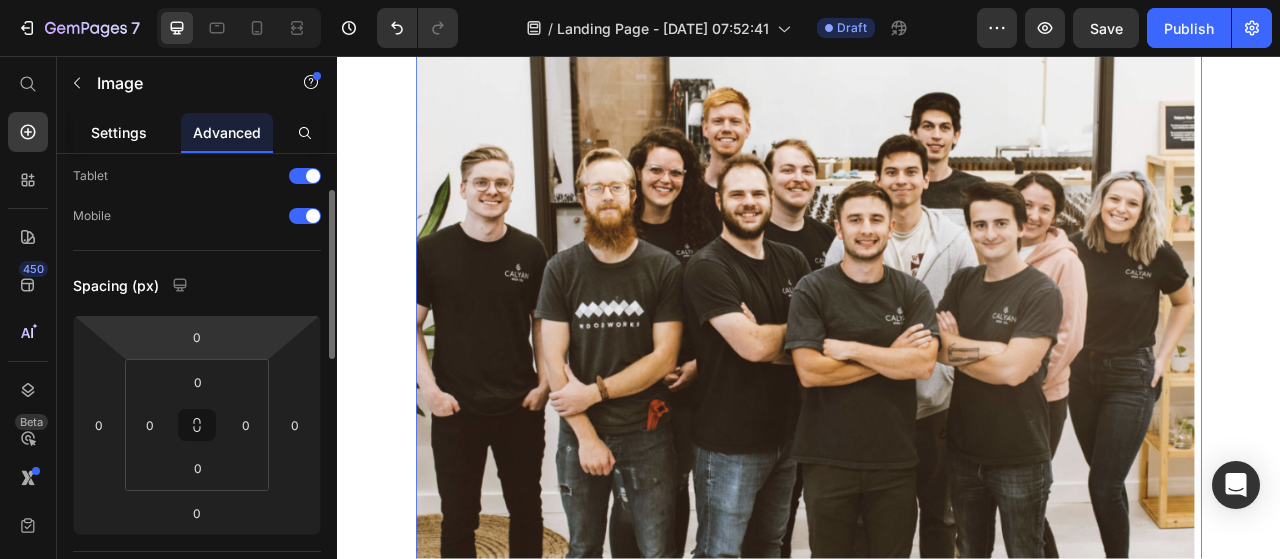 click on "Settings" at bounding box center [119, 132] 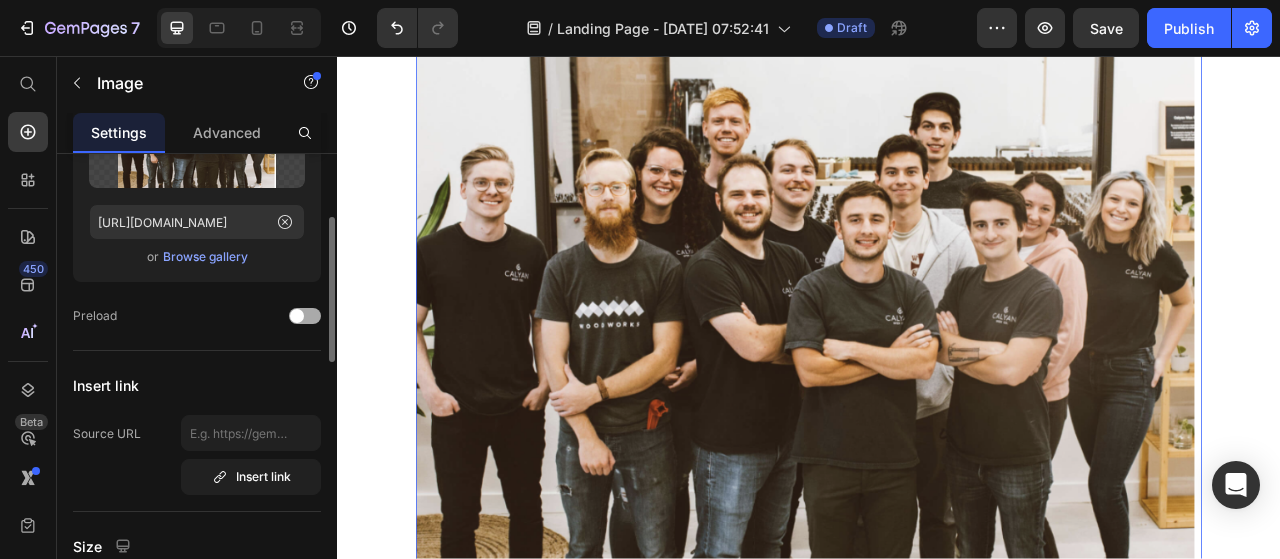 scroll, scrollTop: 400, scrollLeft: 0, axis: vertical 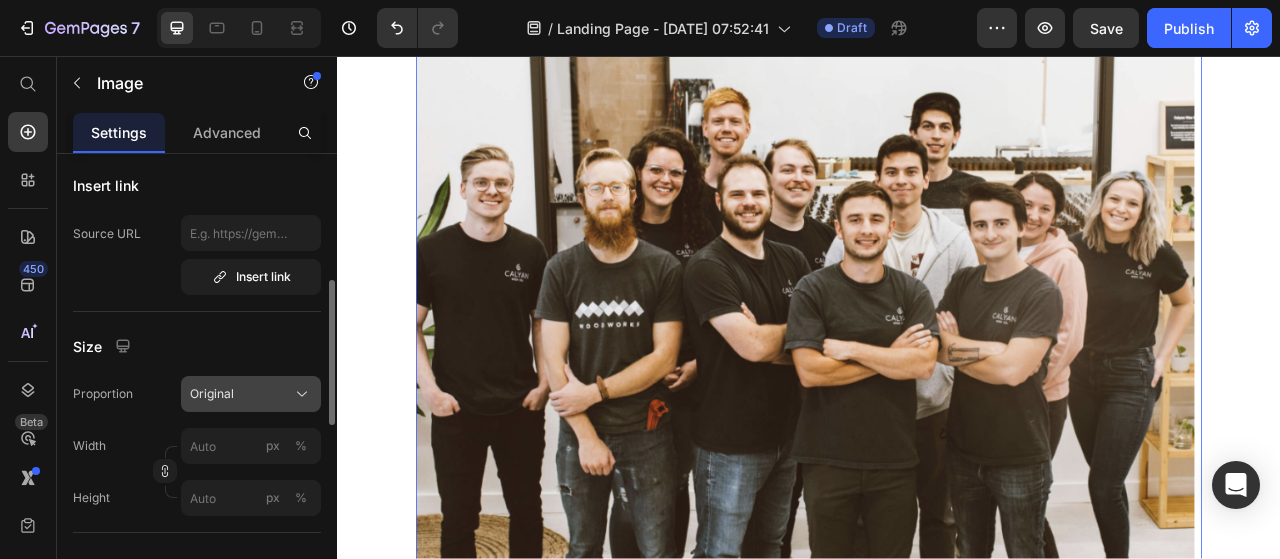 click on "Original" at bounding box center (212, 394) 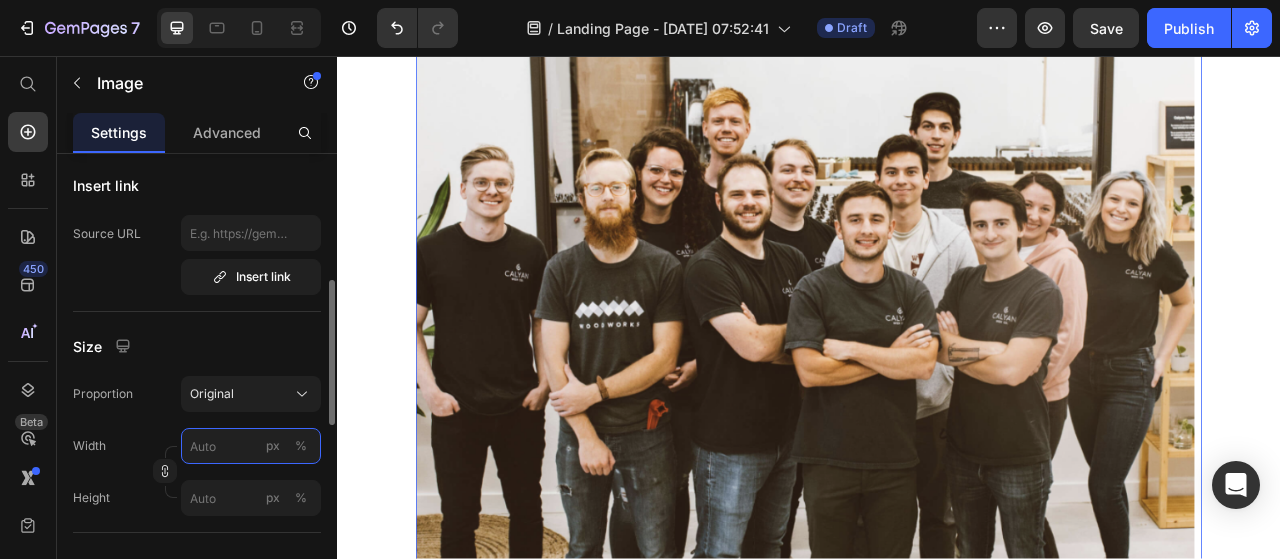 click on "px %" at bounding box center (251, 446) 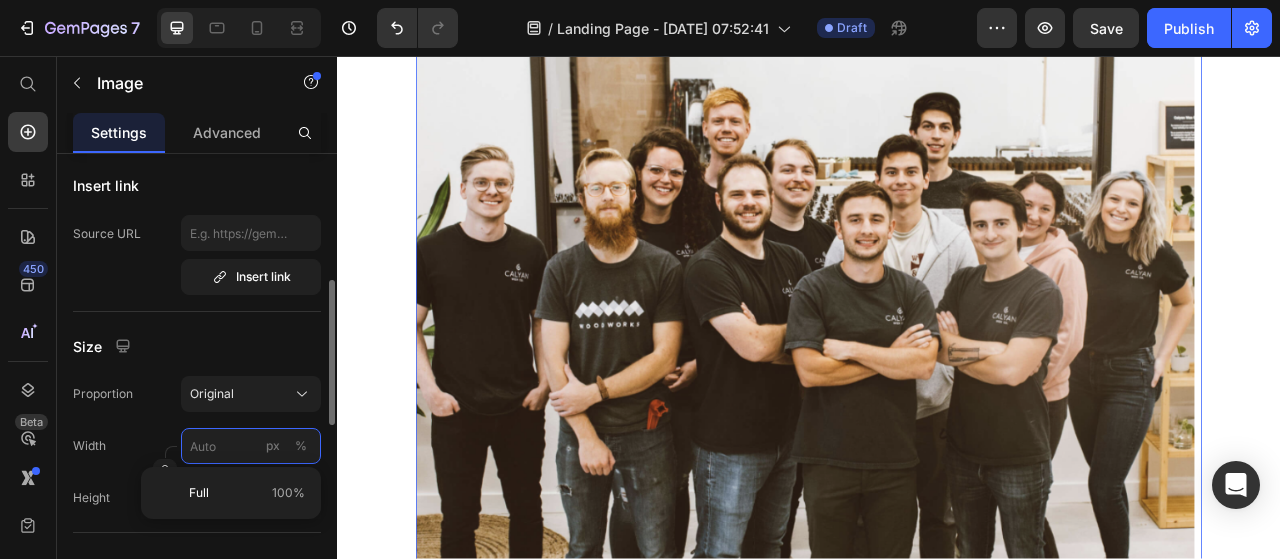 scroll, scrollTop: 600, scrollLeft: 0, axis: vertical 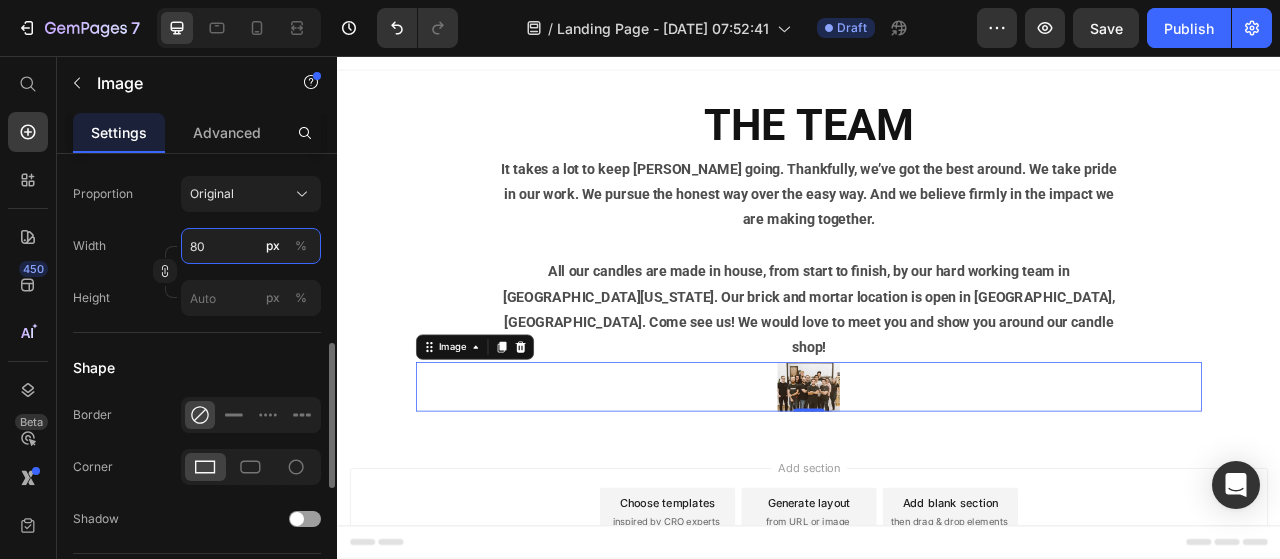 type on "80" 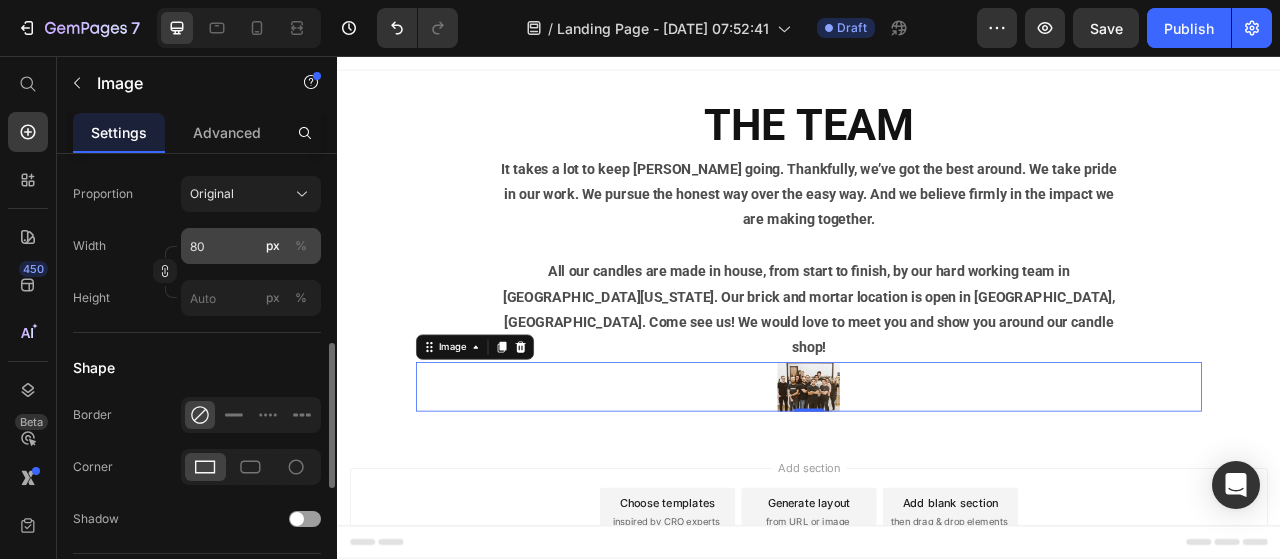 click on "%" at bounding box center [301, 246] 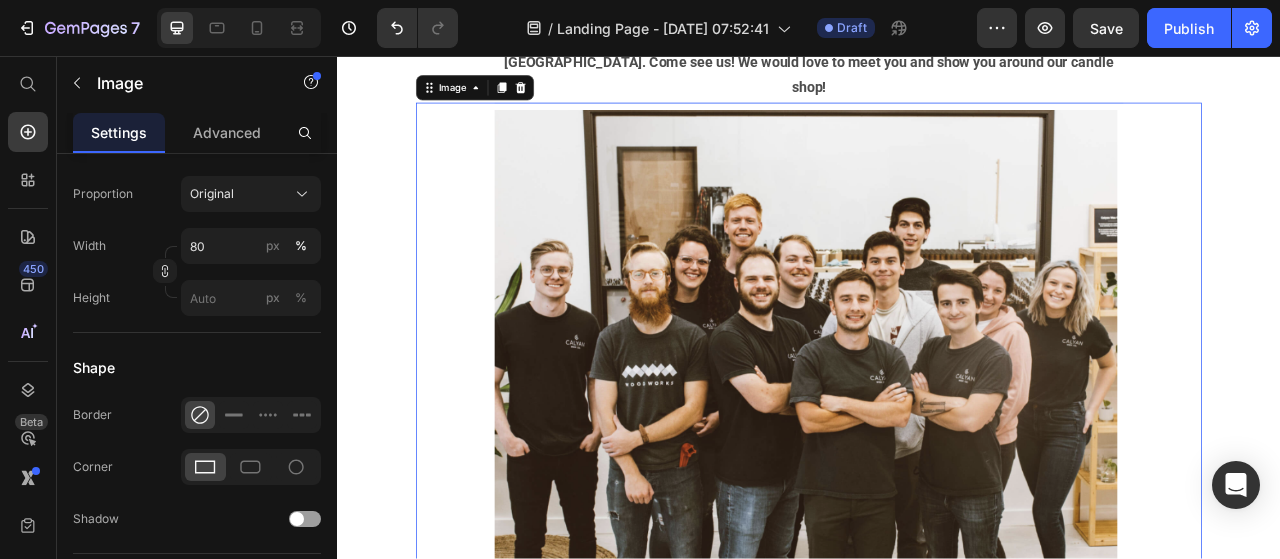 scroll, scrollTop: 222, scrollLeft: 0, axis: vertical 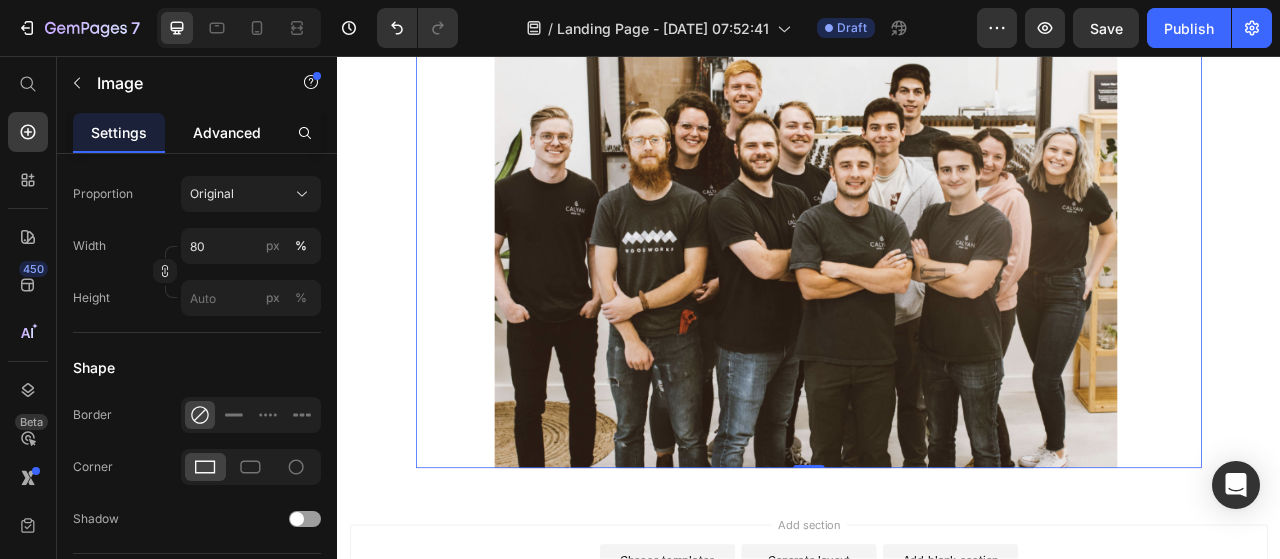 click on "Advanced" at bounding box center [227, 132] 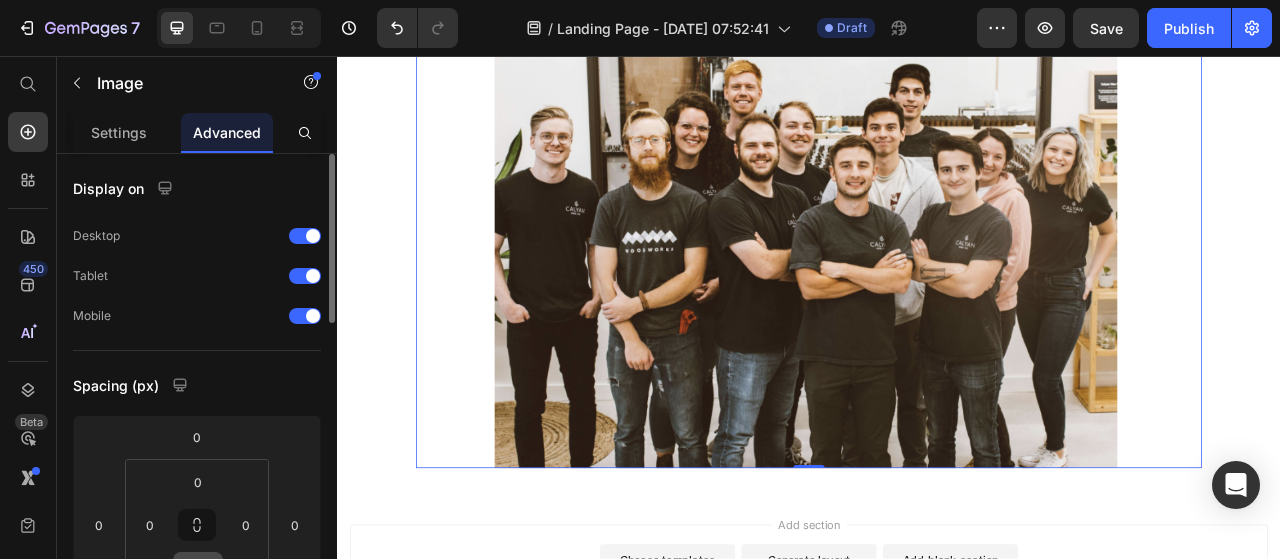 scroll, scrollTop: 300, scrollLeft: 0, axis: vertical 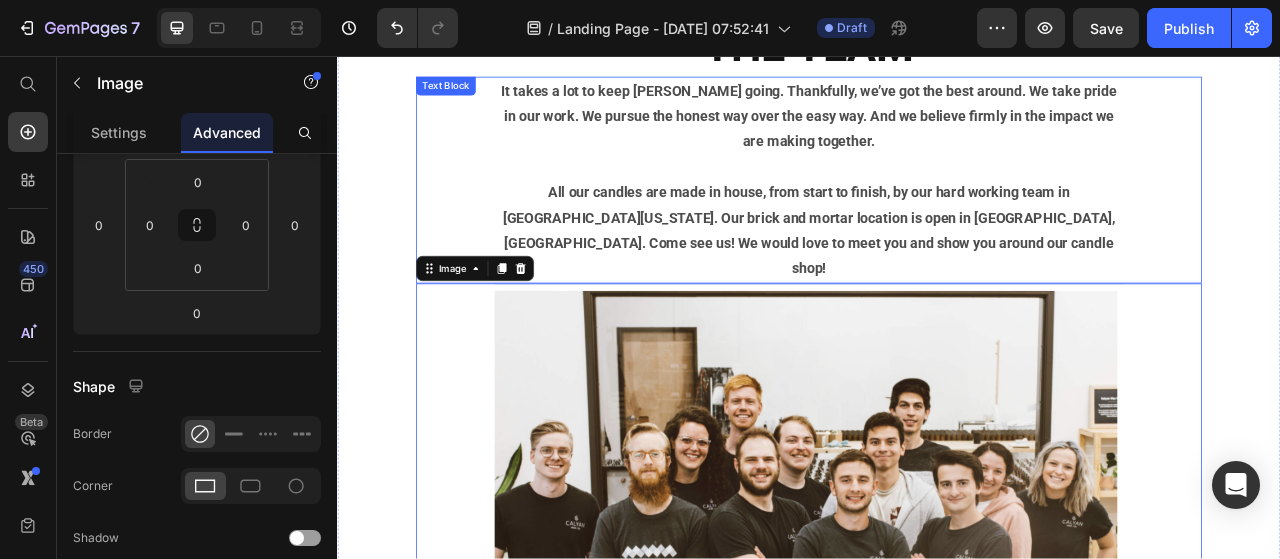 click at bounding box center [937, 198] 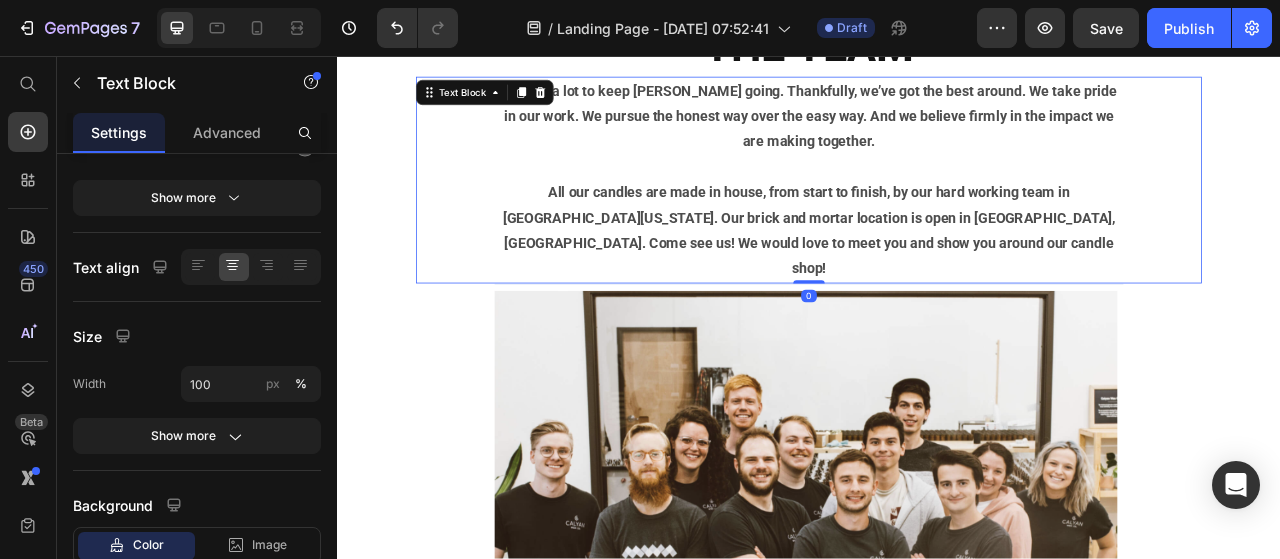 scroll, scrollTop: 0, scrollLeft: 0, axis: both 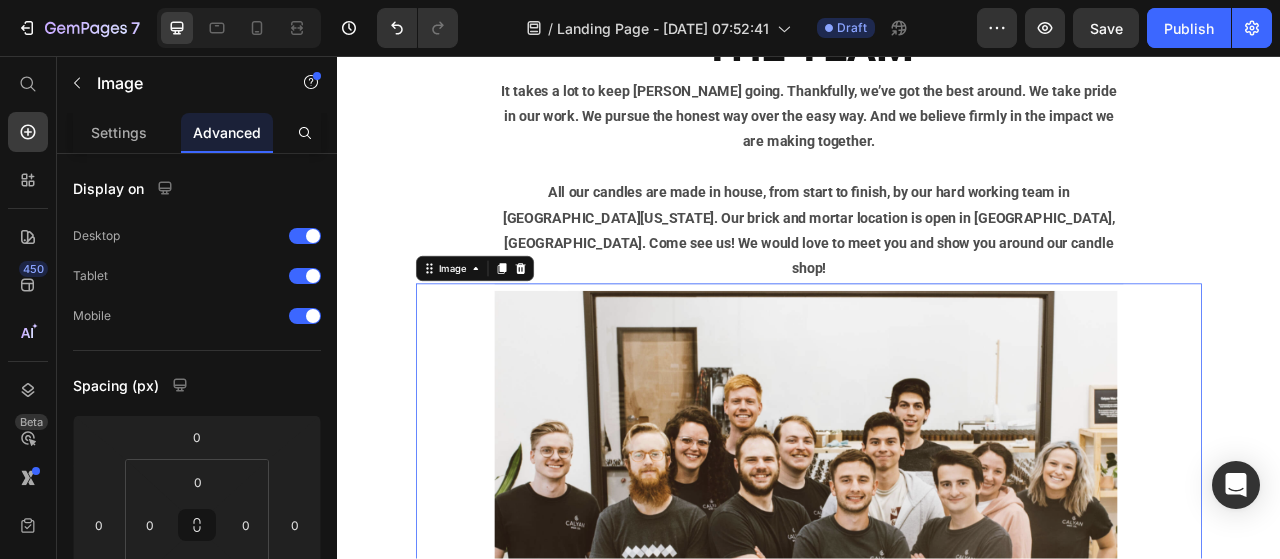click at bounding box center [937, 664] 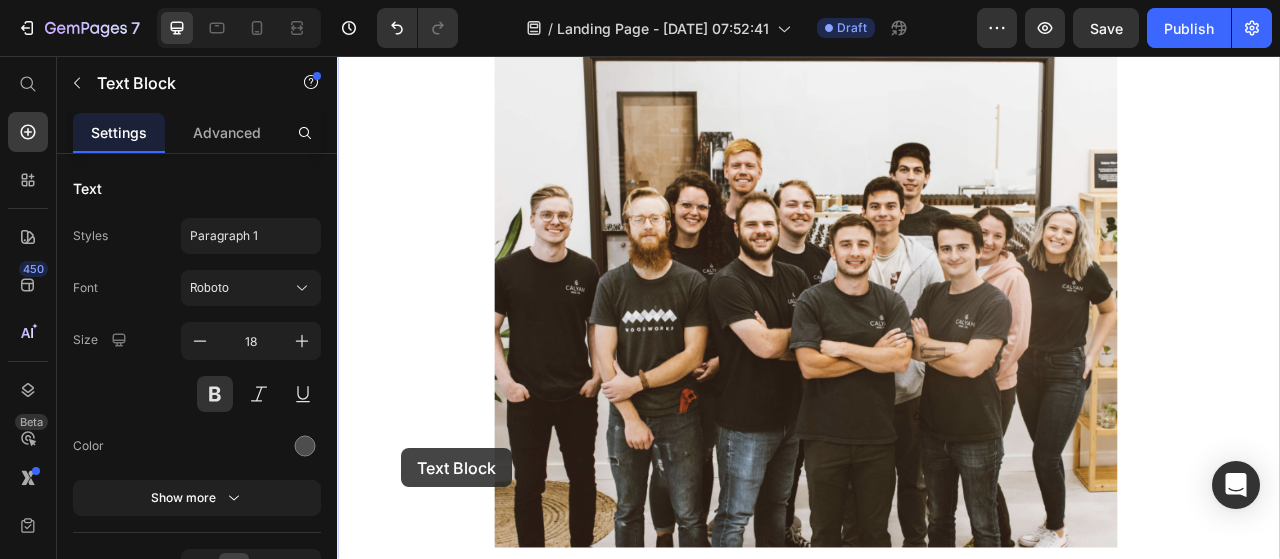 scroll, scrollTop: 683, scrollLeft: 0, axis: vertical 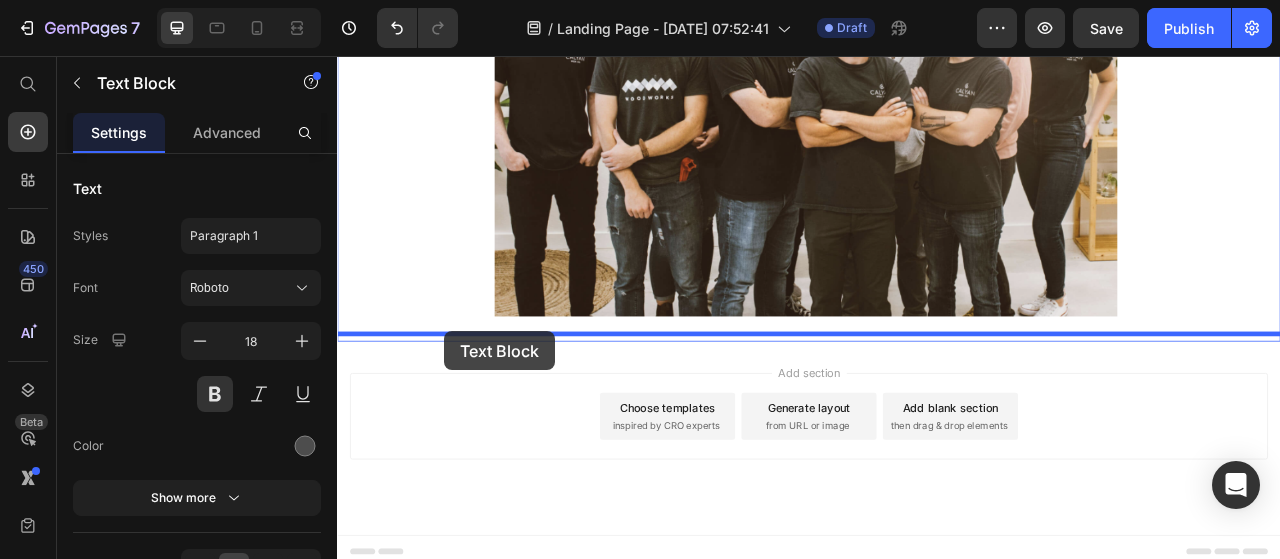 drag, startPoint x: 496, startPoint y: 138, endPoint x: 473, endPoint y: 406, distance: 268.98514 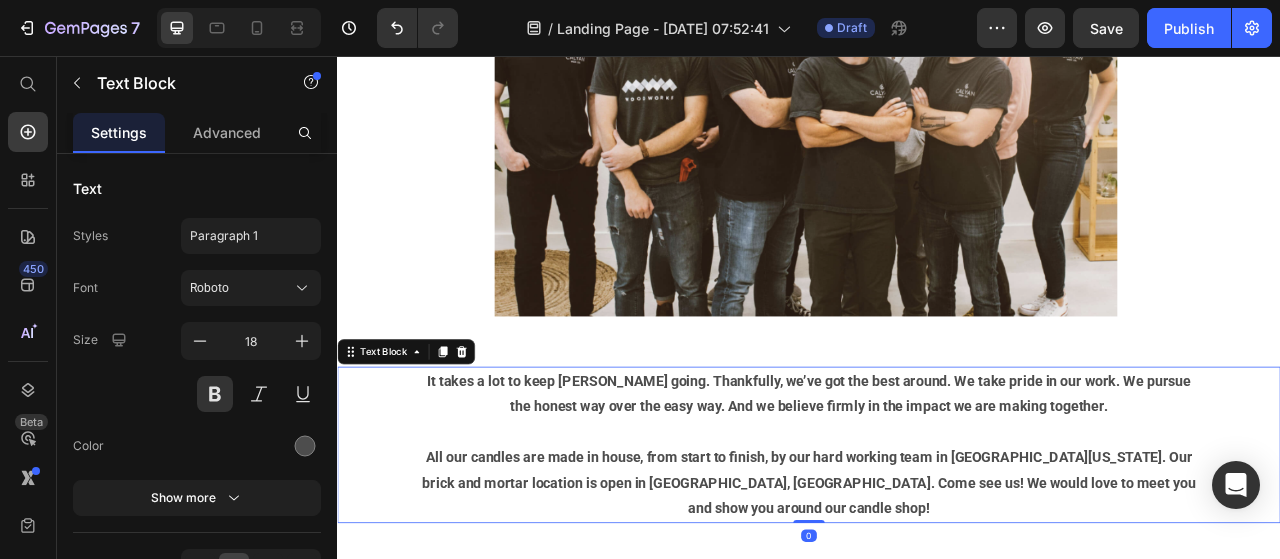 click on "It takes a lot to keep Calyan going. Thankfully, we’ve got the best around. We take pride in our work. We pursue the honest way over the easy way. And we believe firmly in the impact we are making together." at bounding box center (937, 486) 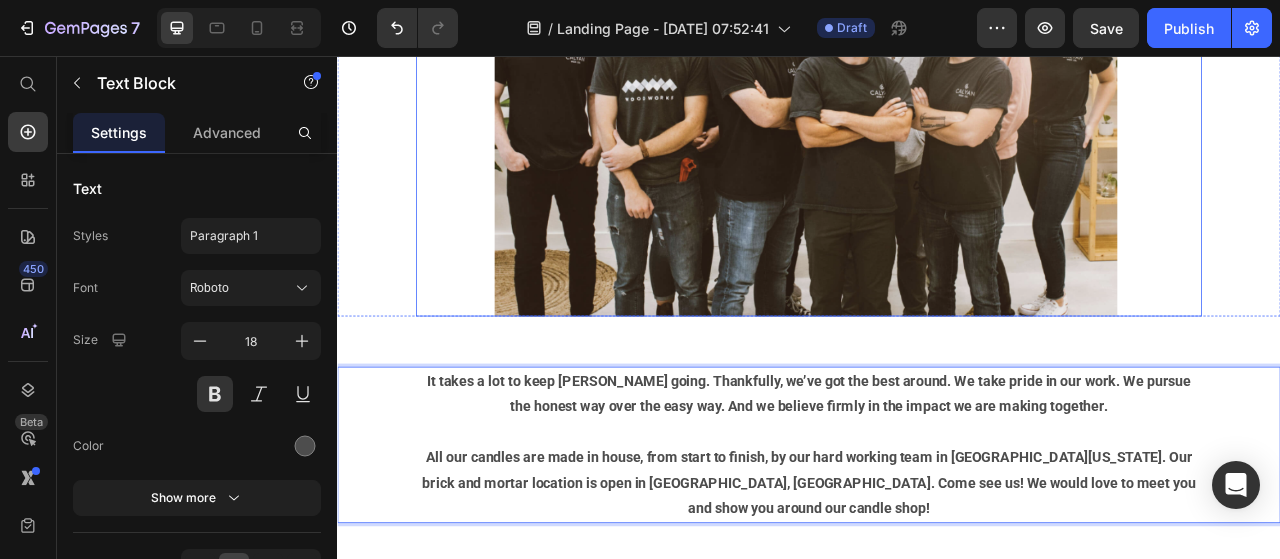 scroll, scrollTop: 152, scrollLeft: 0, axis: vertical 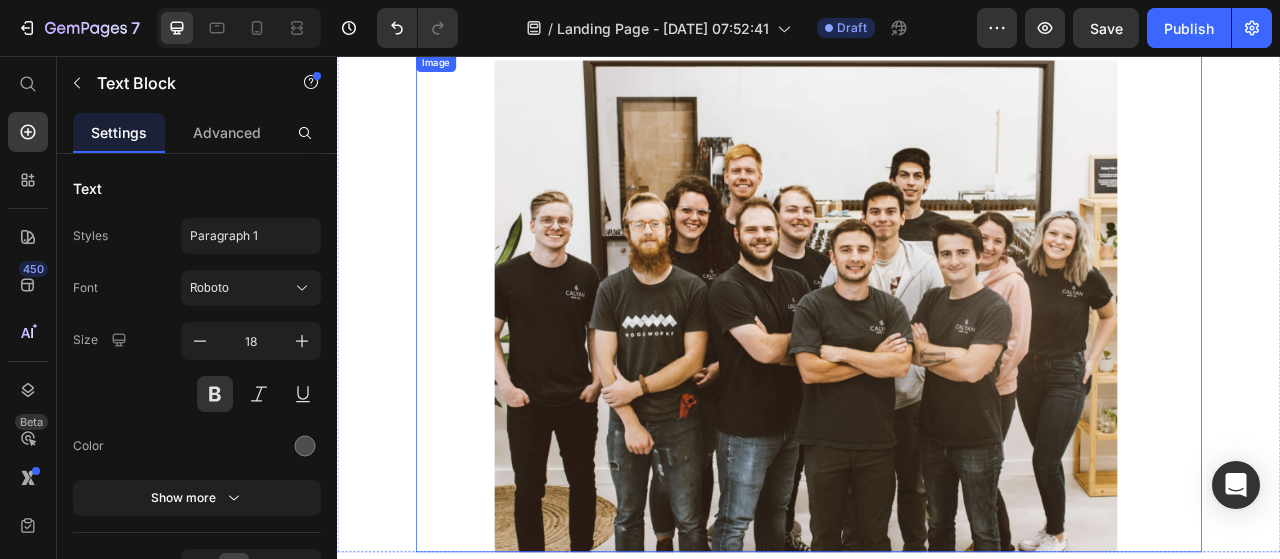 click at bounding box center [937, 371] 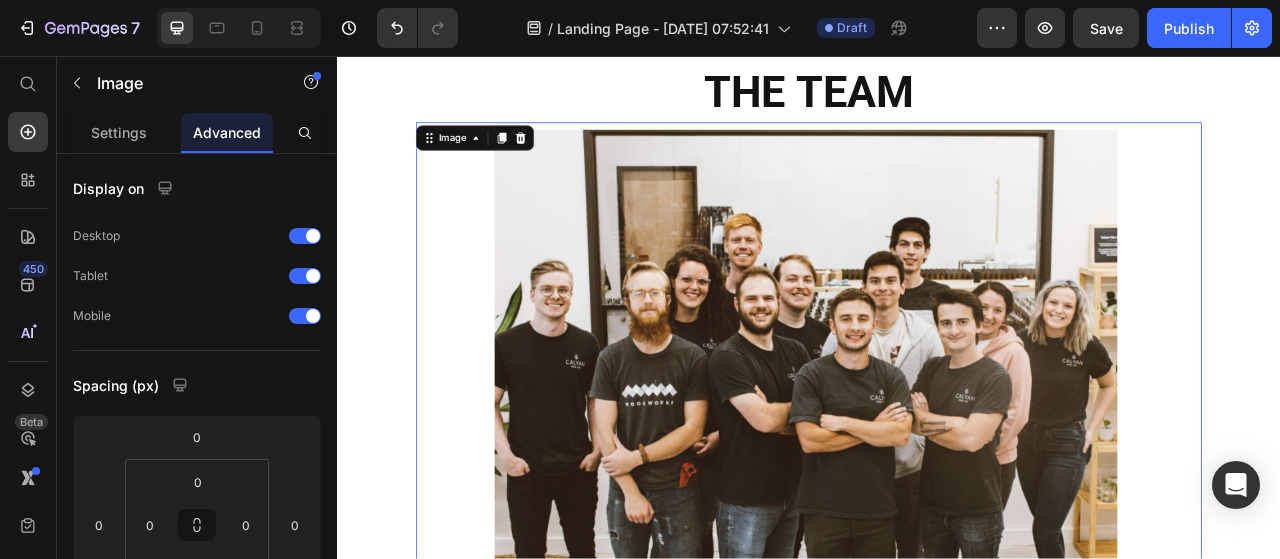 scroll, scrollTop: 0, scrollLeft: 0, axis: both 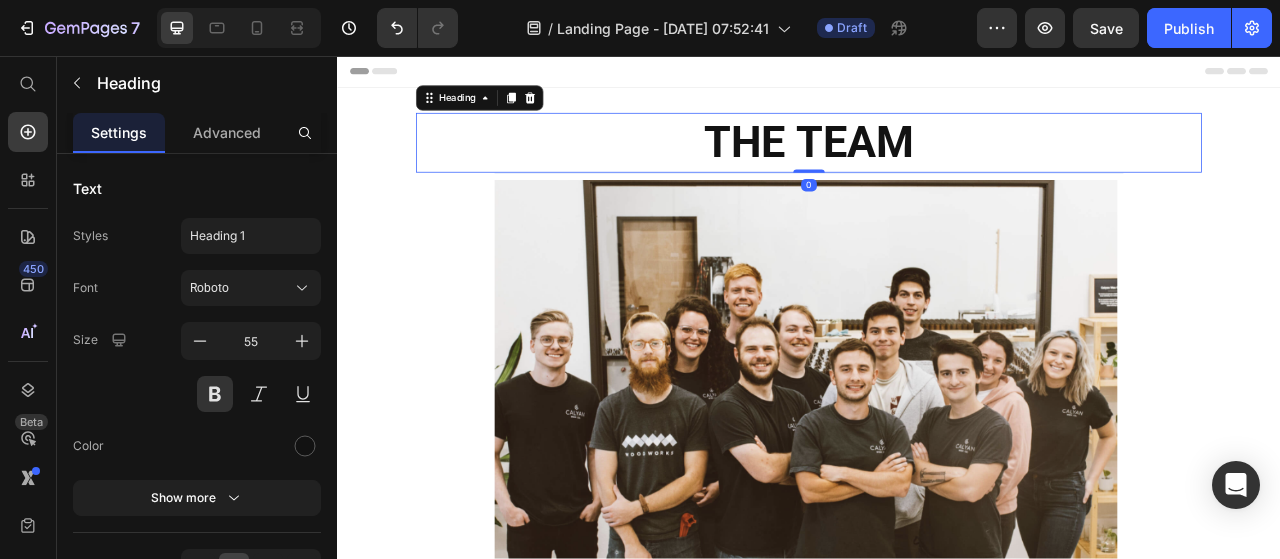 click on "THE TEAM" at bounding box center [937, 167] 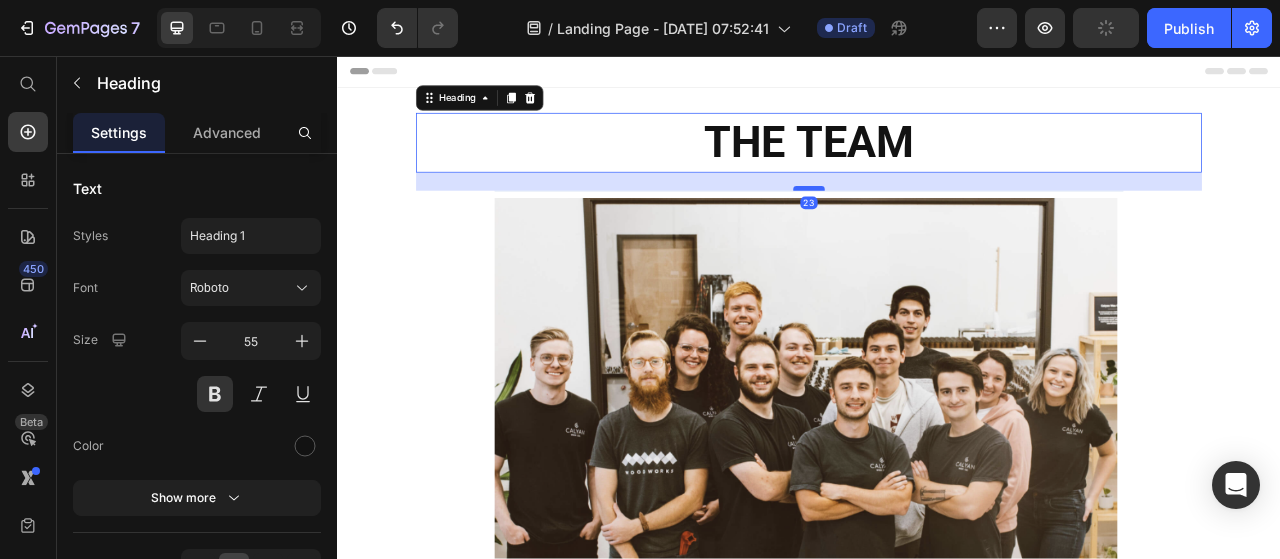 drag, startPoint x: 920, startPoint y: 203, endPoint x: 922, endPoint y: 226, distance: 23.086792 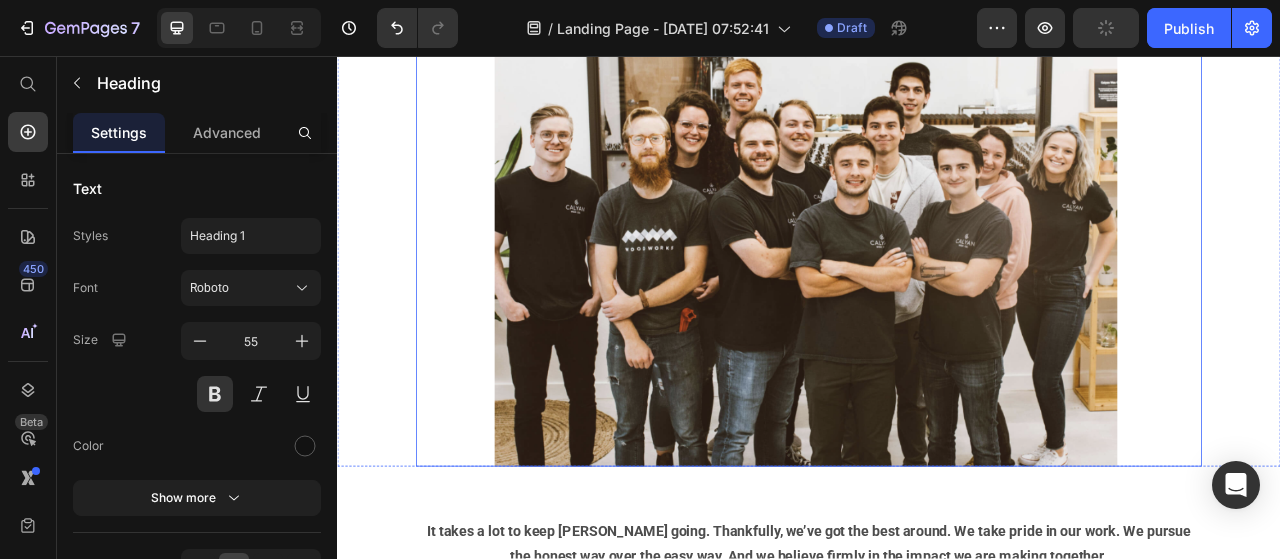 scroll, scrollTop: 600, scrollLeft: 0, axis: vertical 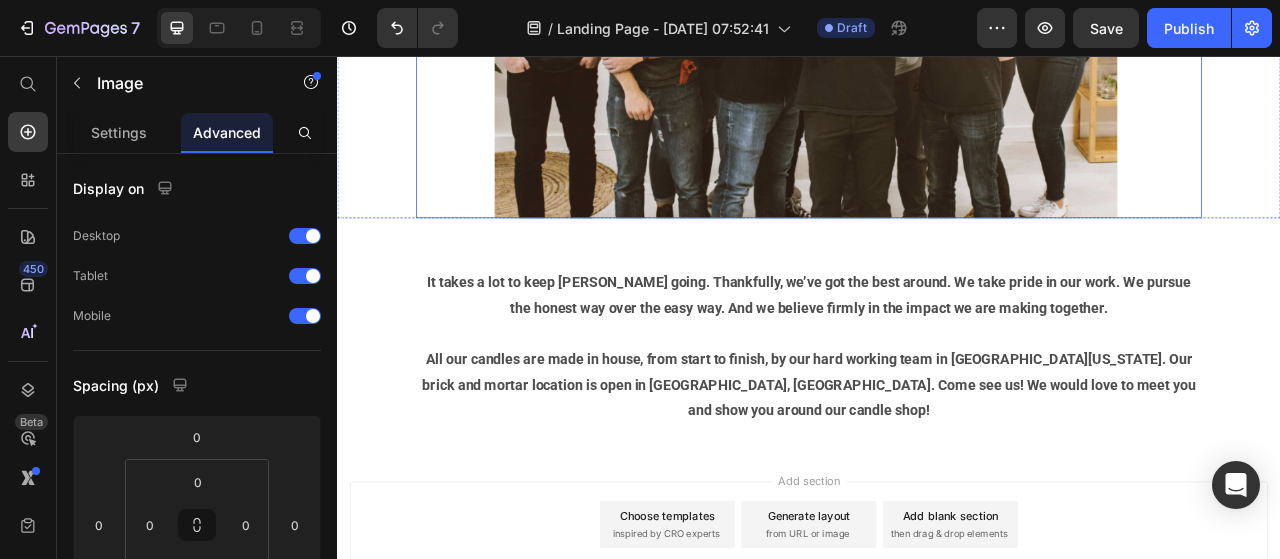 click at bounding box center [937, -54] 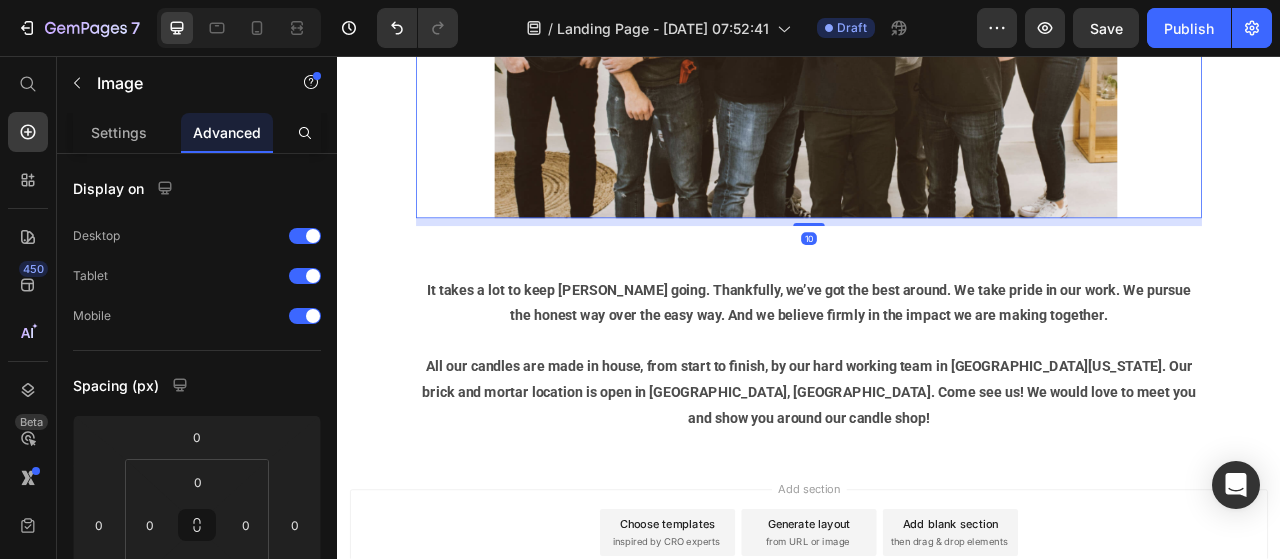 drag, startPoint x: 923, startPoint y: 252, endPoint x: 922, endPoint y: 262, distance: 10.049875 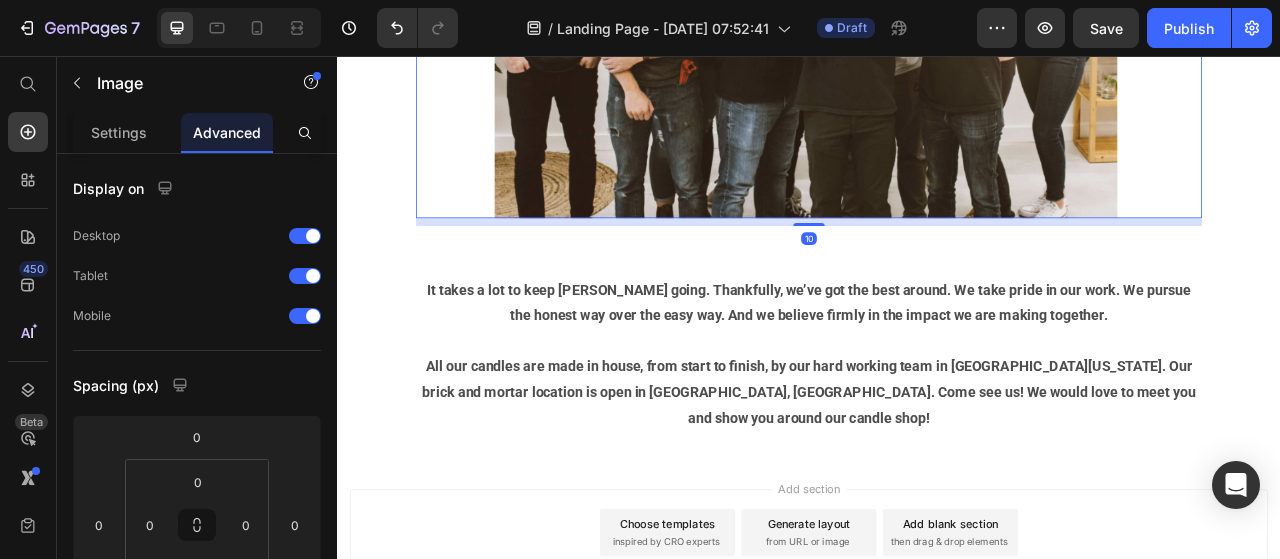 click at bounding box center (937, 271) 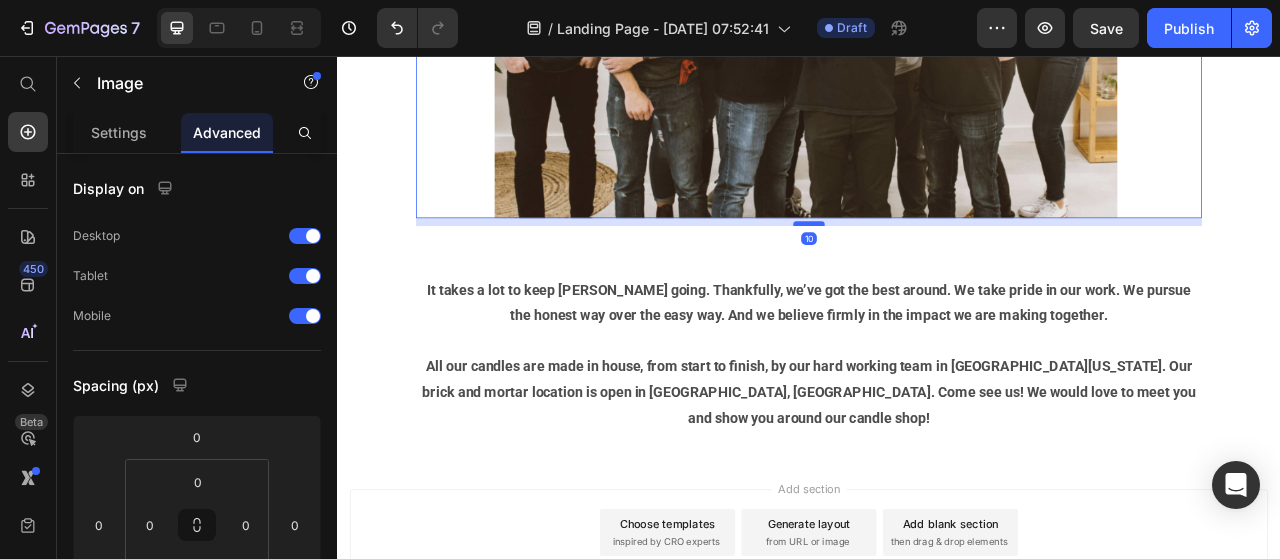 type on "10" 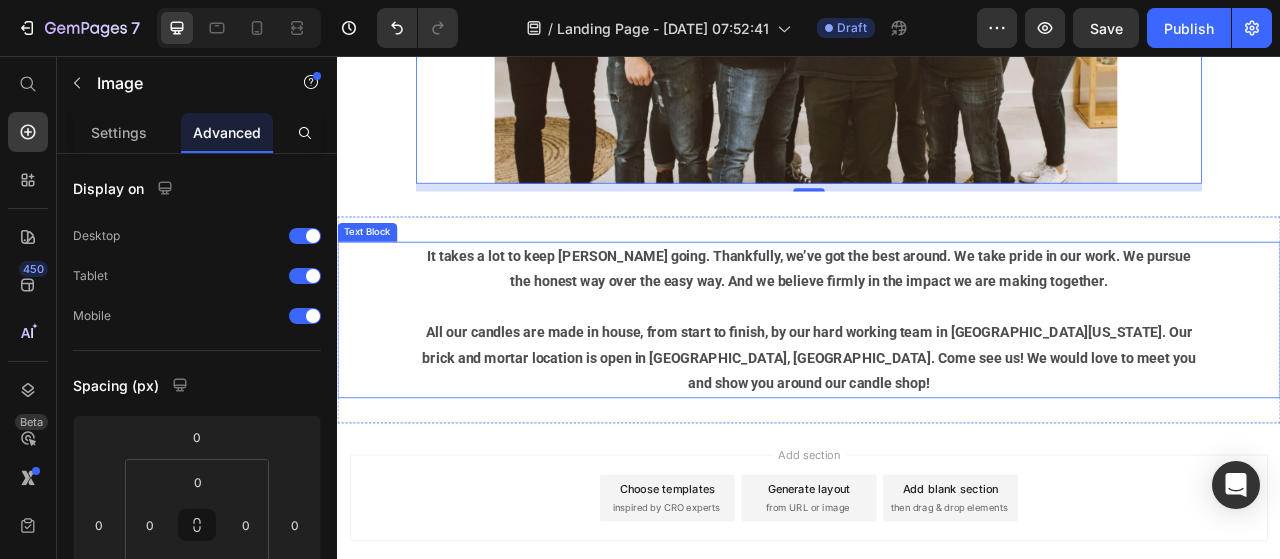 scroll, scrollTop: 600, scrollLeft: 0, axis: vertical 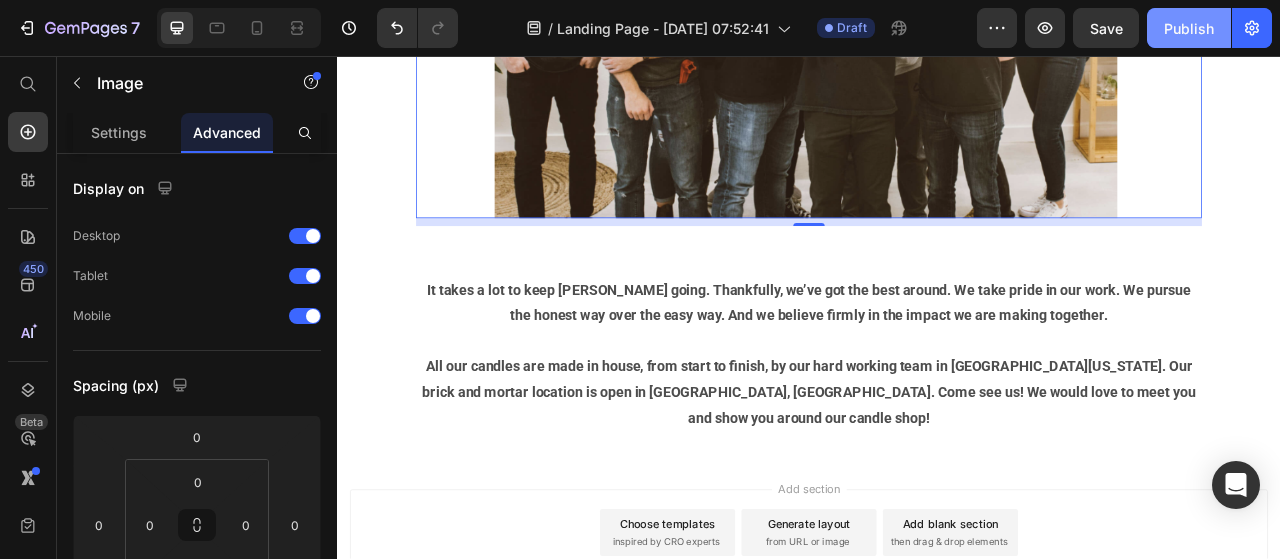 click on "Publish" at bounding box center (1189, 28) 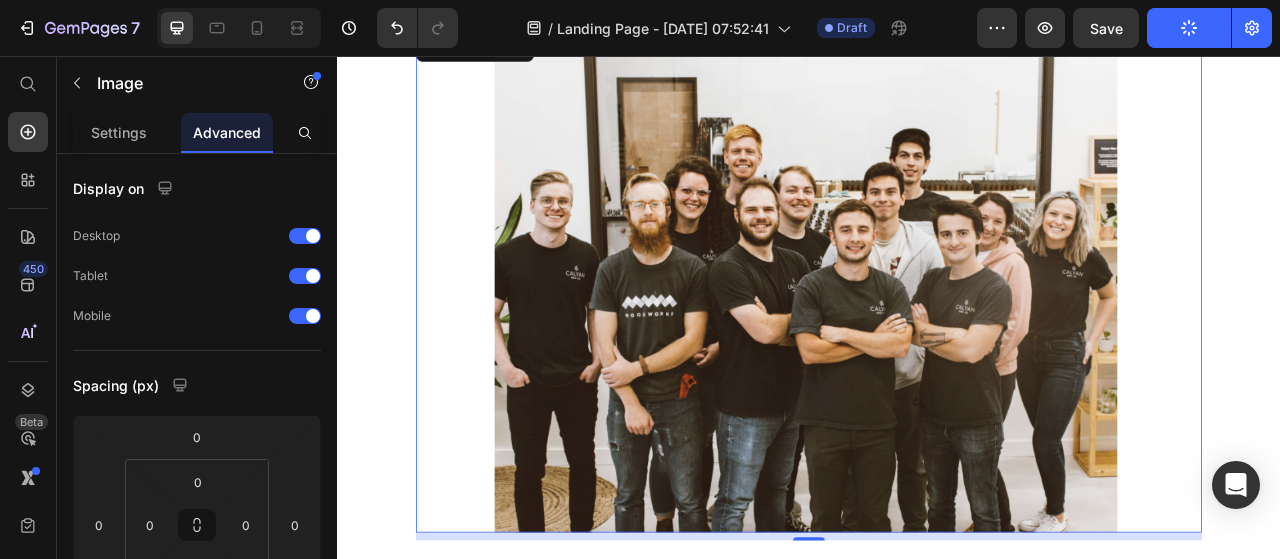 scroll, scrollTop: 0, scrollLeft: 0, axis: both 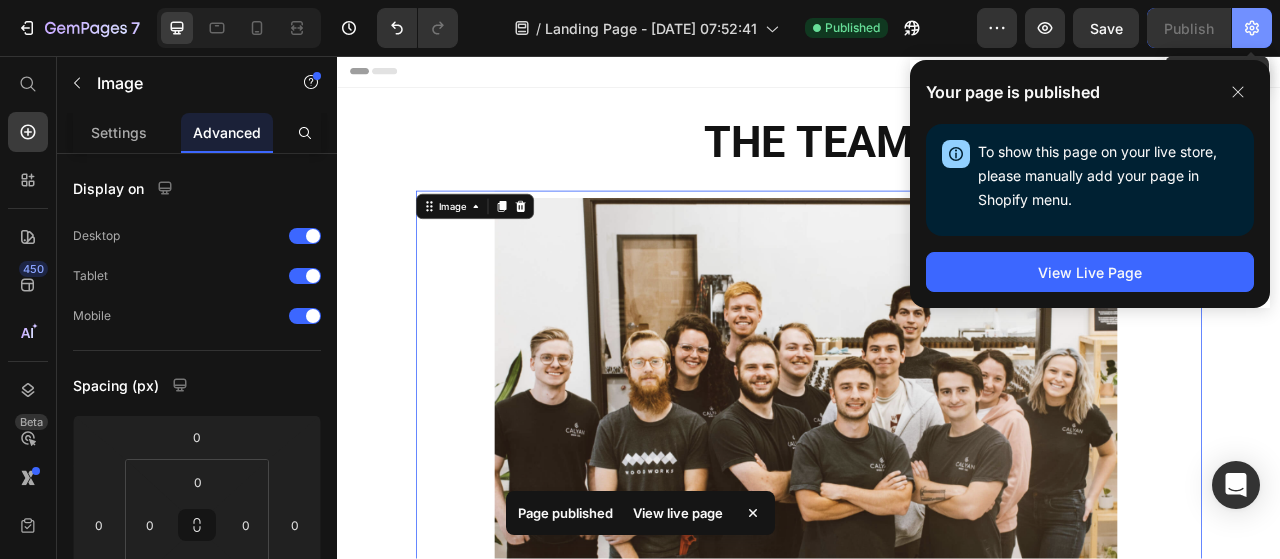 click 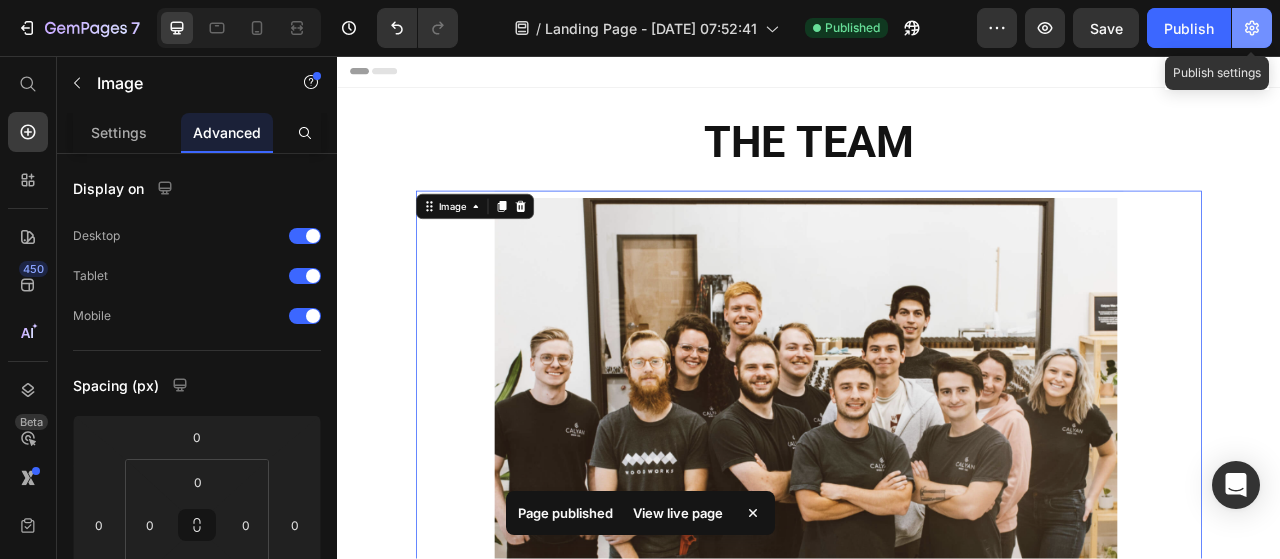 click 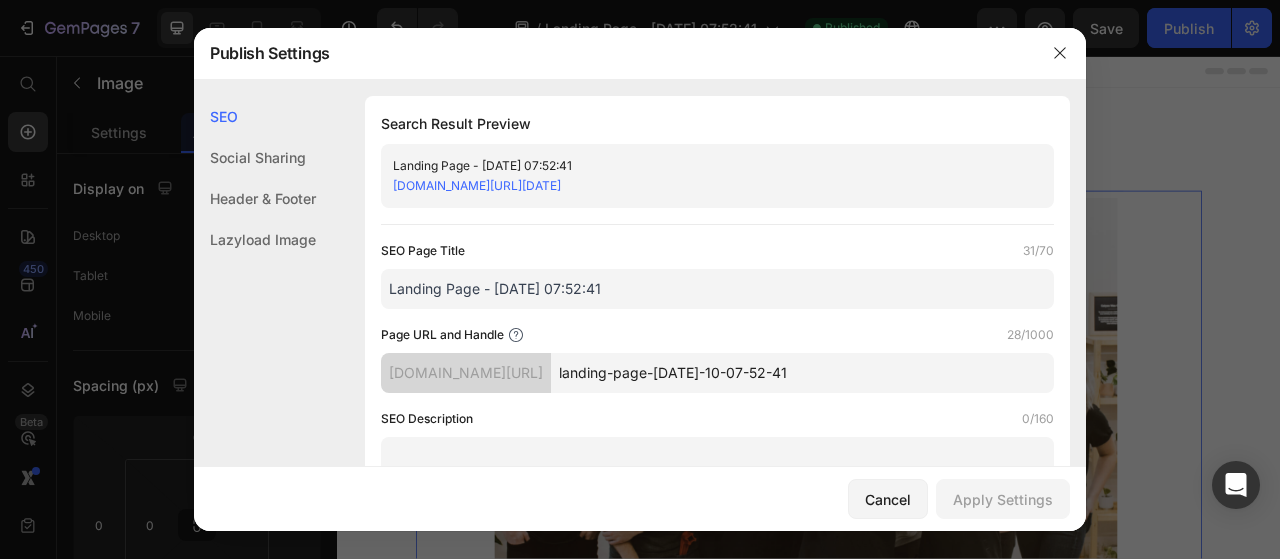 click on "Landing Page - Jul 10, 07:52:41" at bounding box center [717, 289] 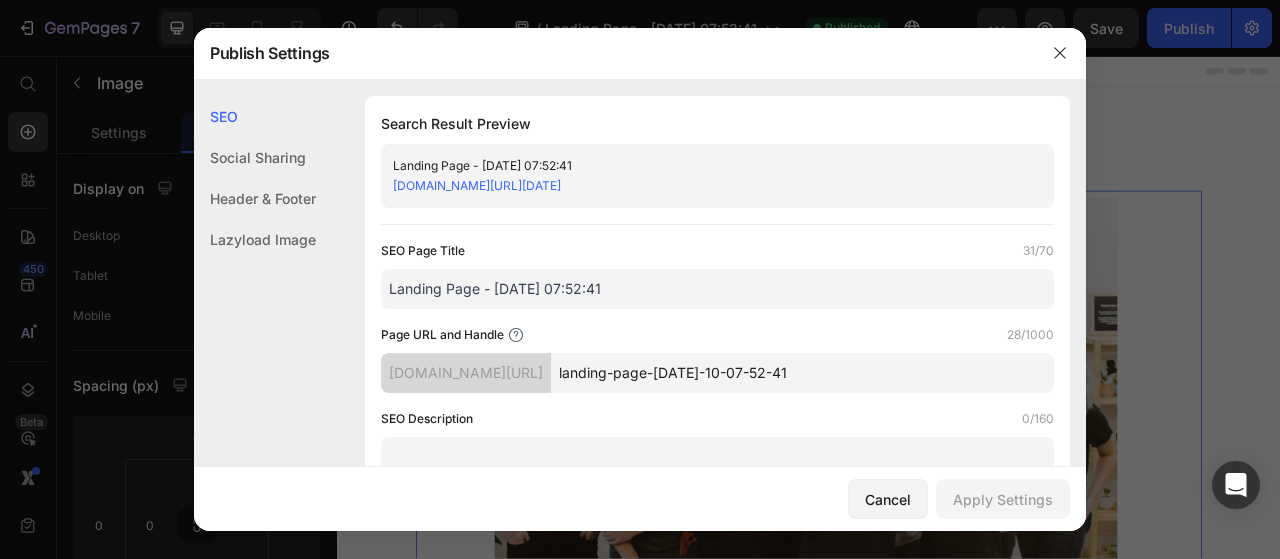 drag, startPoint x: 598, startPoint y: 289, endPoint x: 314, endPoint y: 293, distance: 284.02817 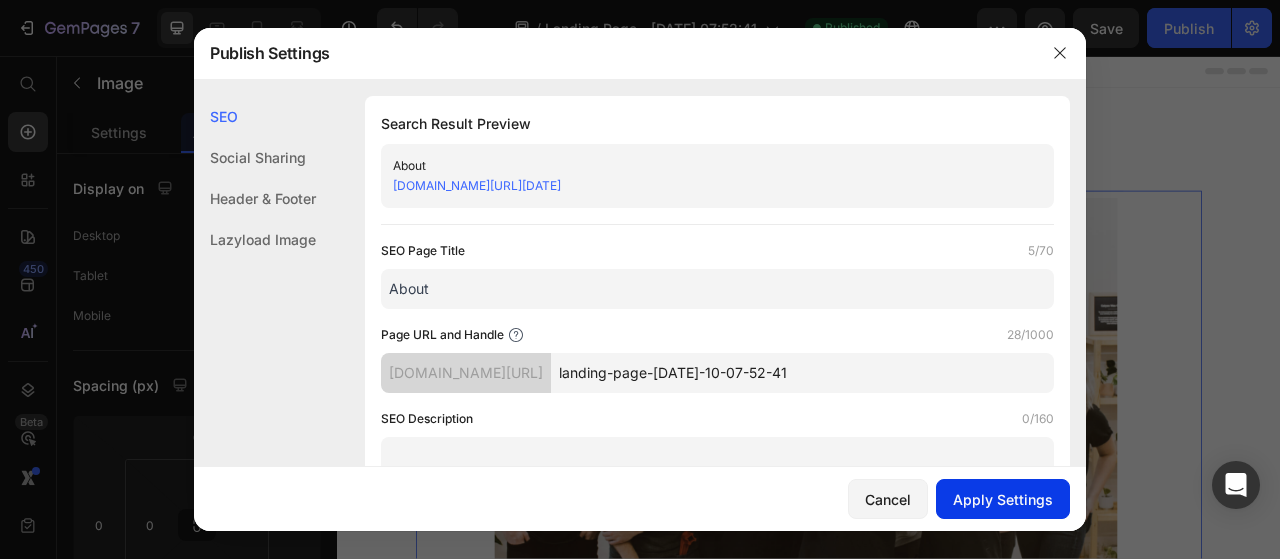 click on "Apply Settings" at bounding box center (1003, 499) 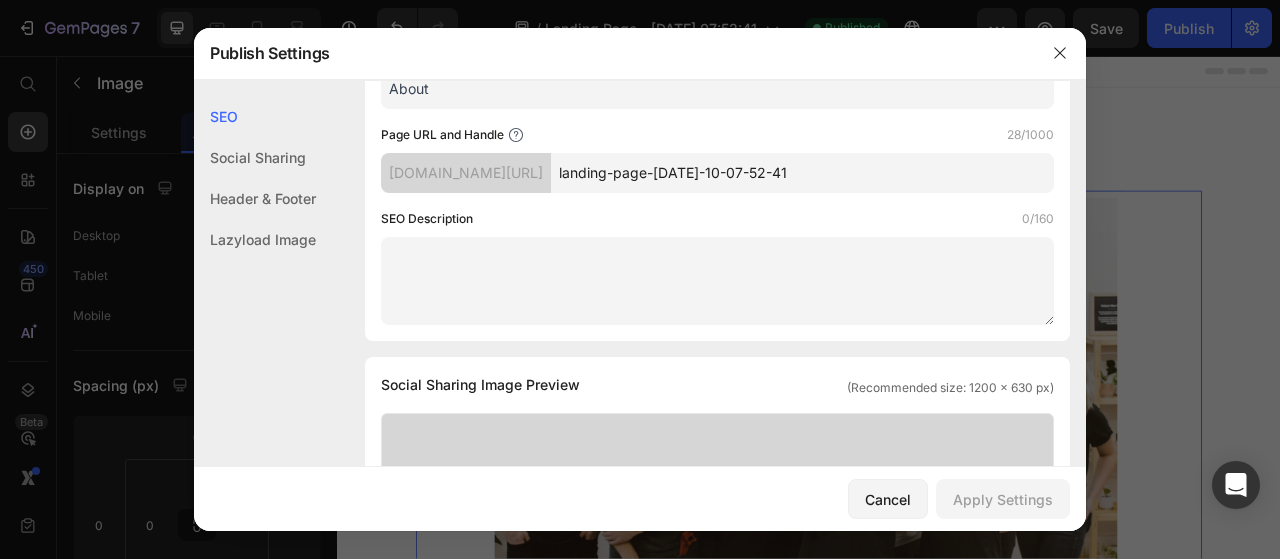 scroll, scrollTop: 0, scrollLeft: 0, axis: both 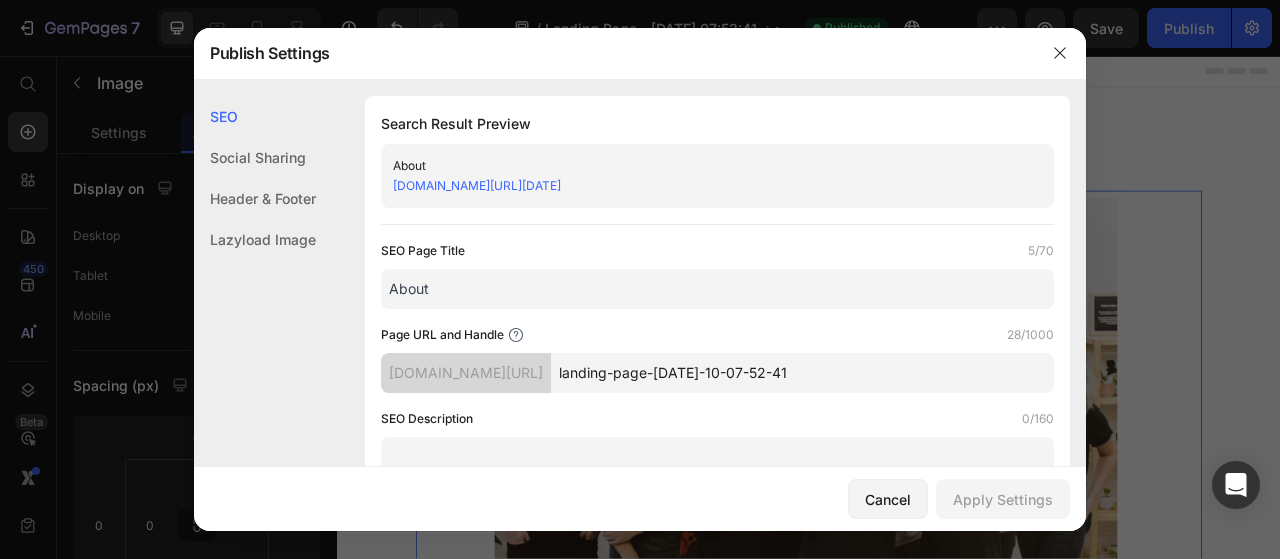 click on "About" at bounding box center (717, 289) 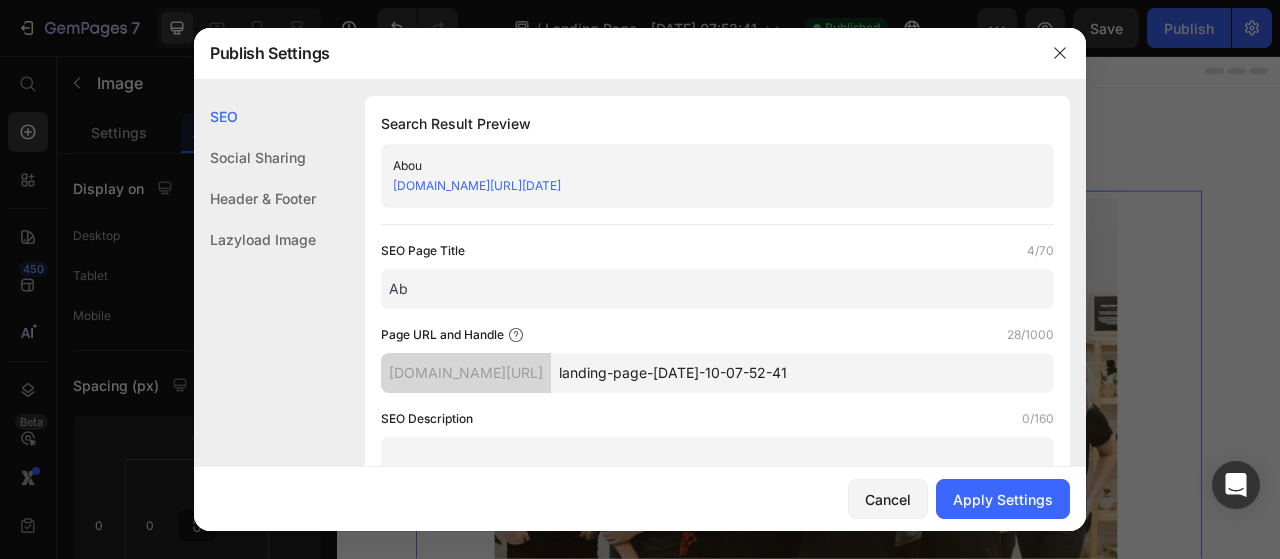 type on "A" 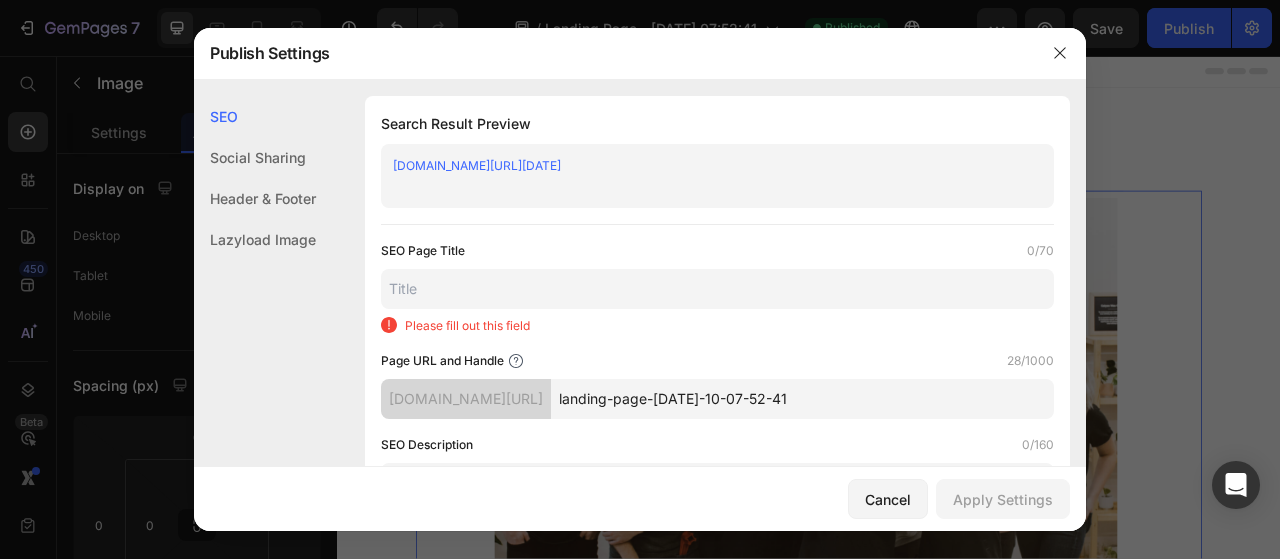 type 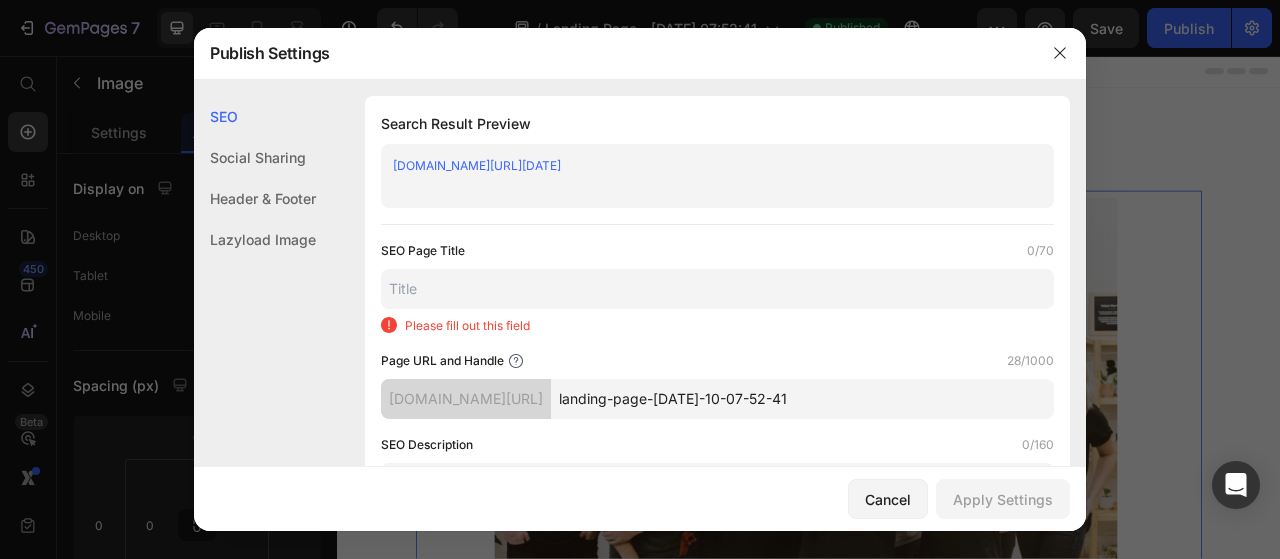 click on "landing-page-jul-10-07-52-41" at bounding box center (802, 399) 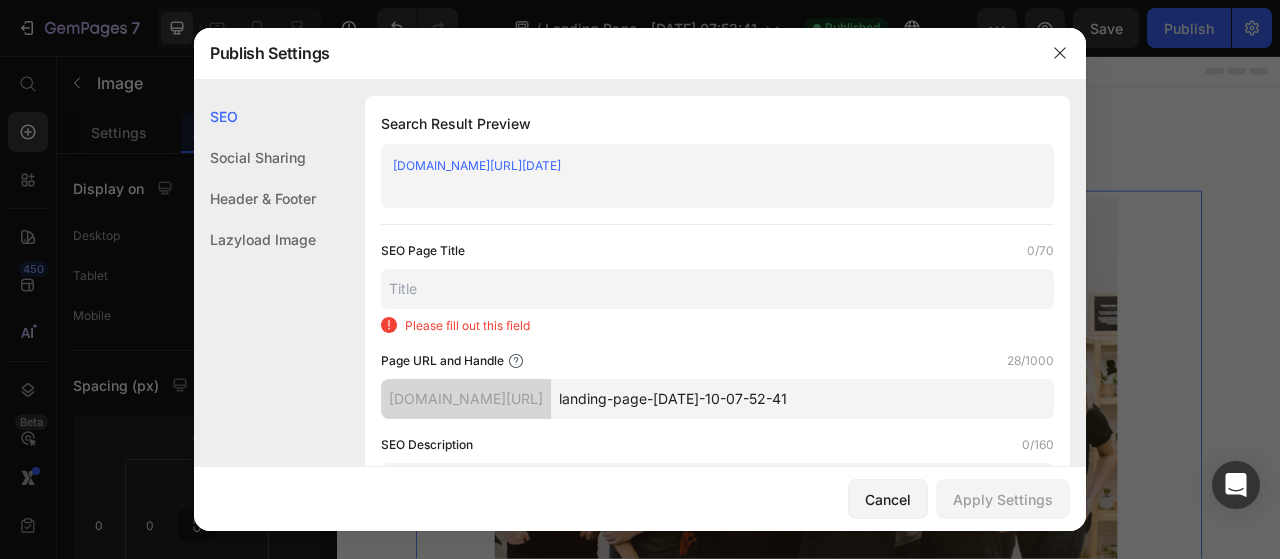 drag, startPoint x: 664, startPoint y: 399, endPoint x: 912, endPoint y: 411, distance: 248.29015 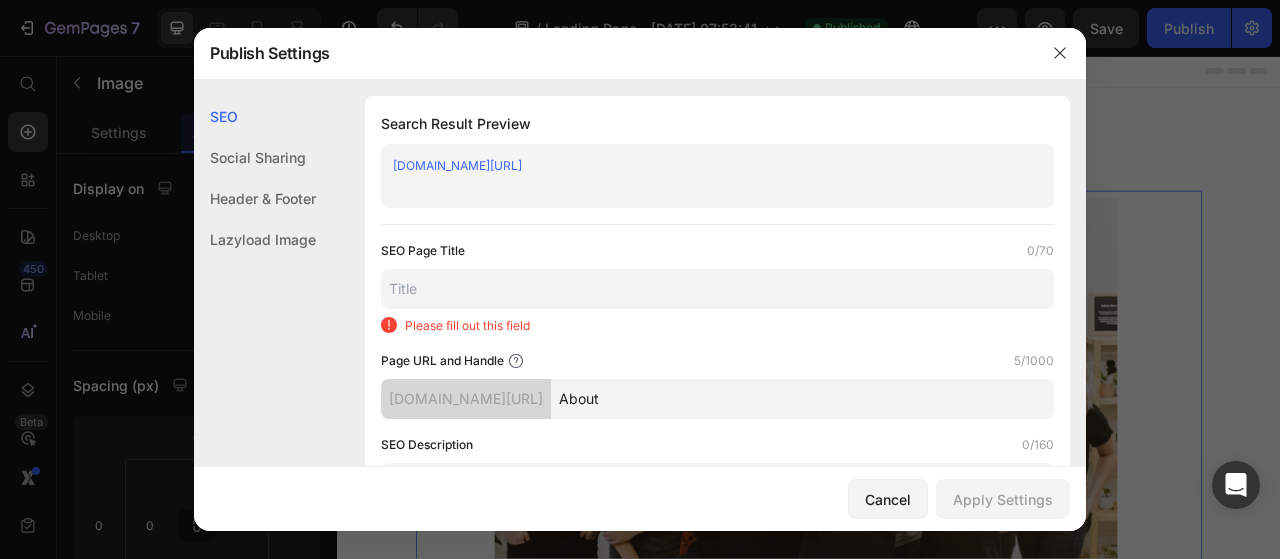 type on "About" 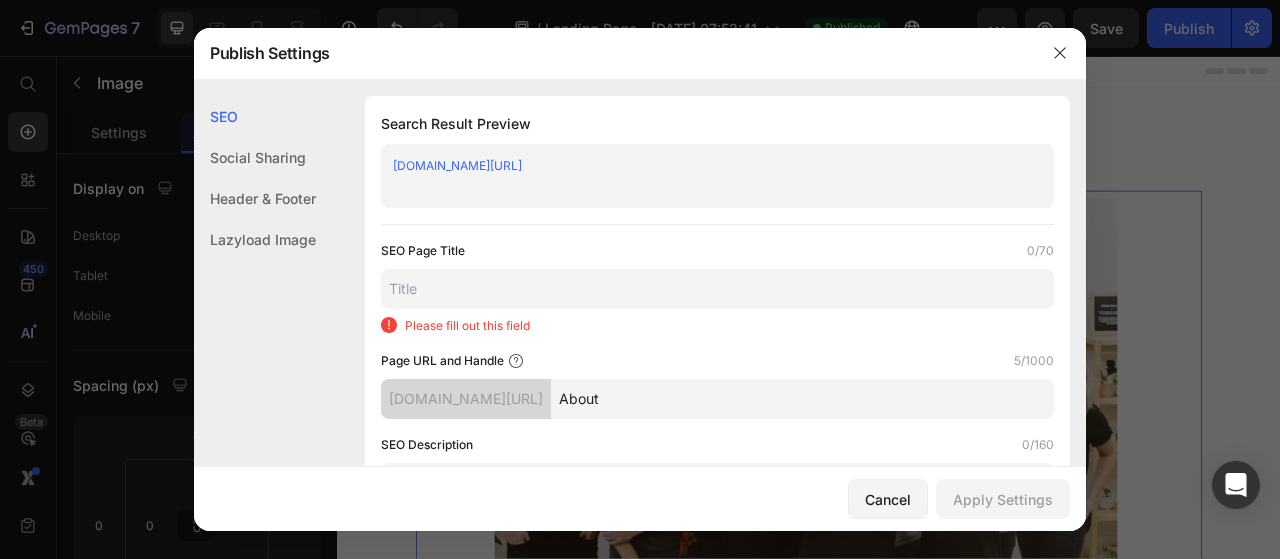 click at bounding box center [717, 289] 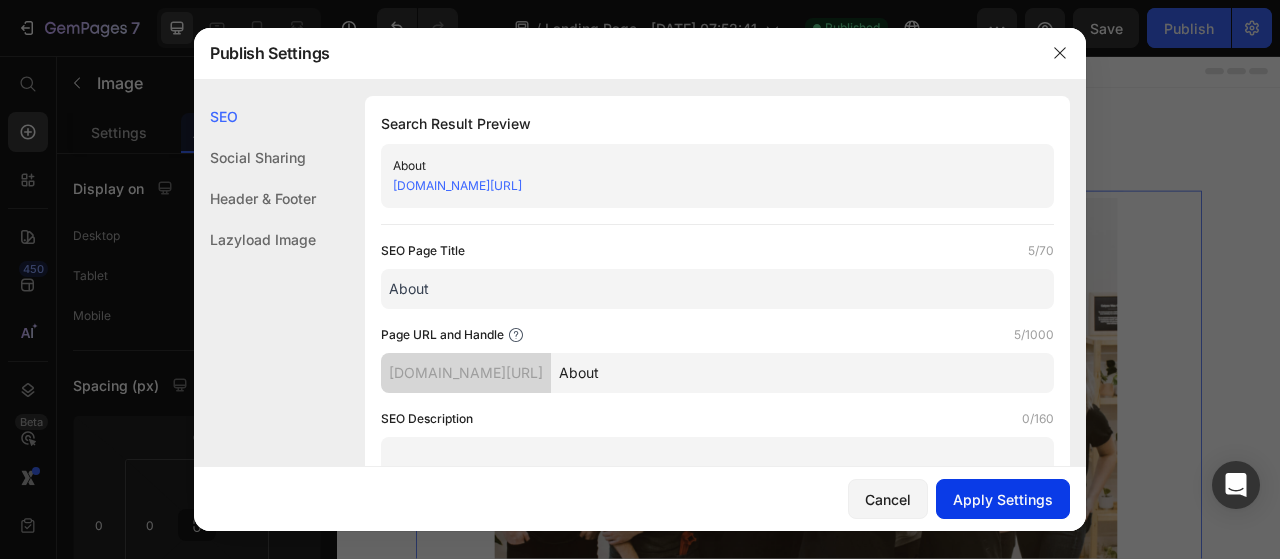 type on "About" 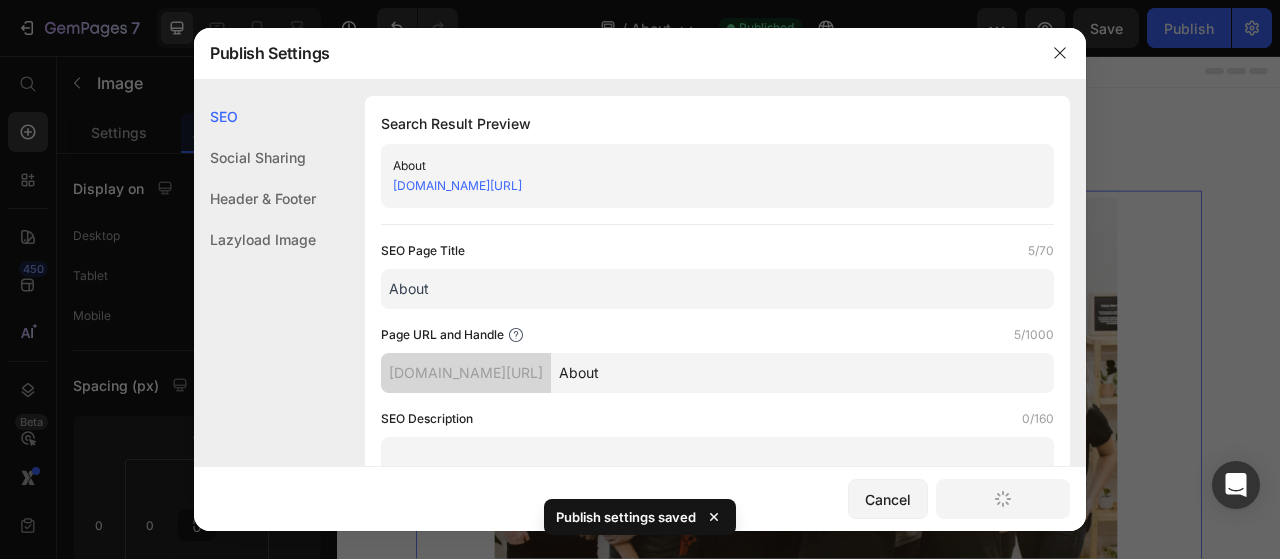 click on "SEO Page Title  5/70" at bounding box center [717, 251] 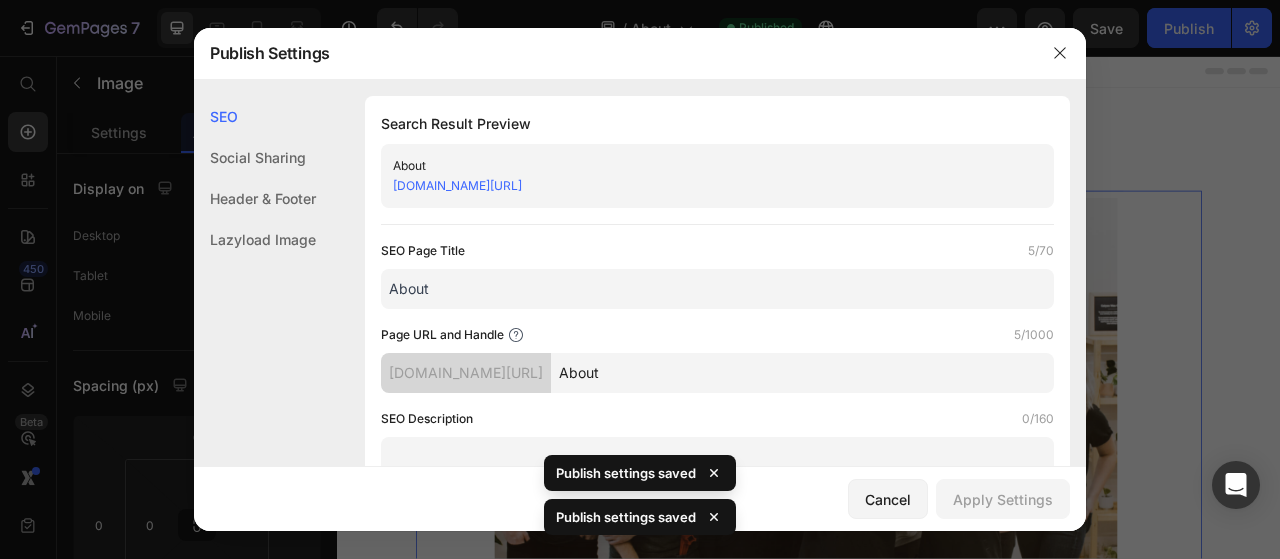 click on "SEO Page Title  5/70  About  Page URL and Handle  5/1000  cmbd314-josna.myshopify.com/pages/ About  SEO Description  0/160" 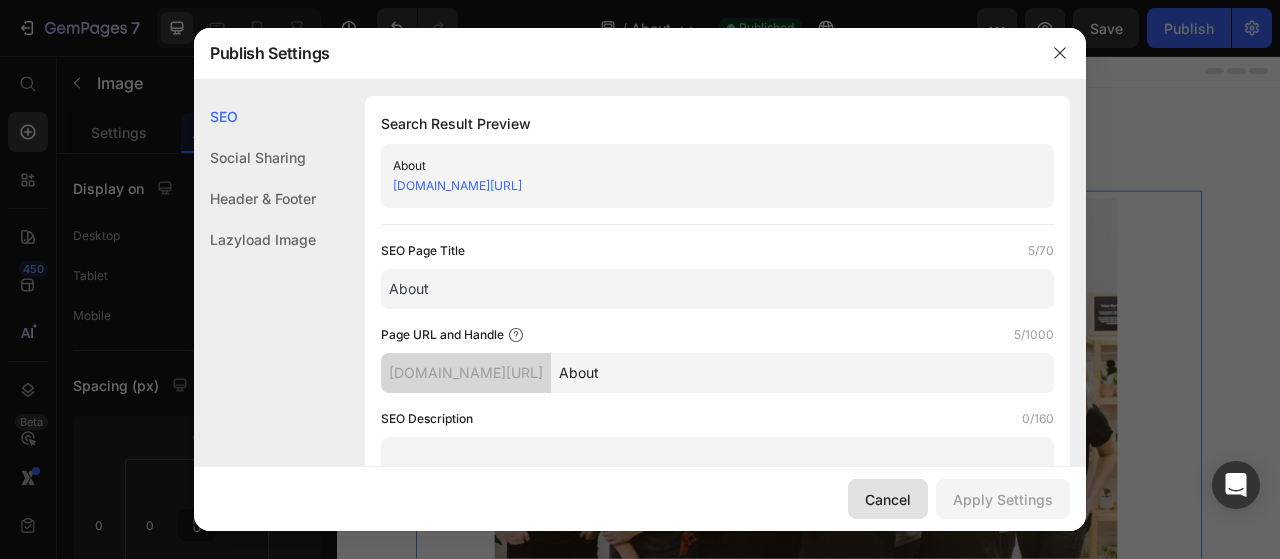 click on "Cancel" at bounding box center [888, 499] 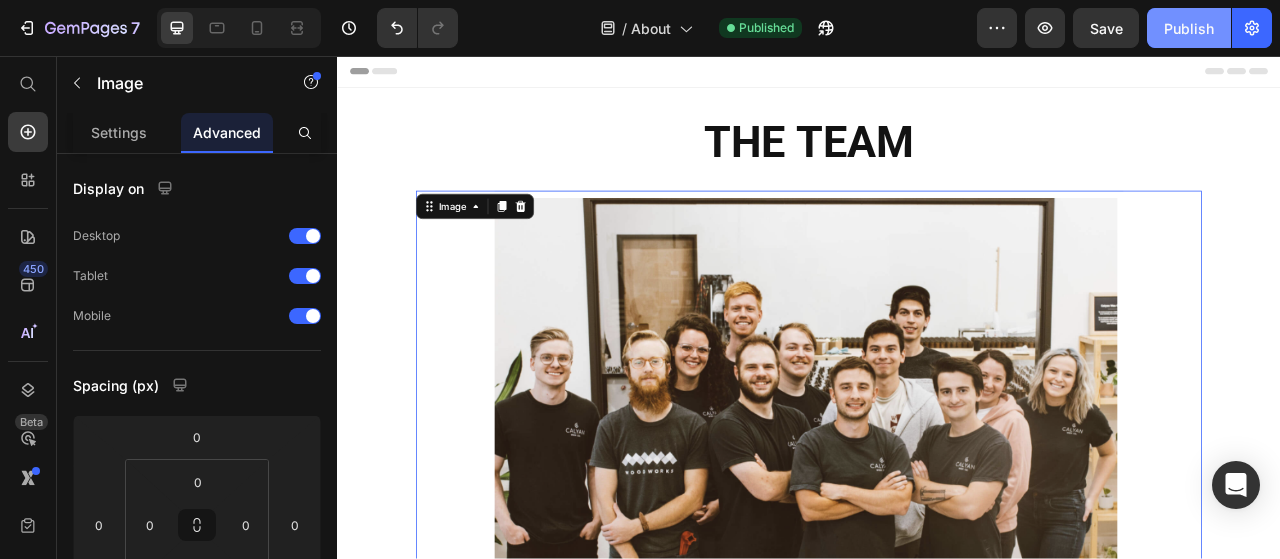click on "Publish" 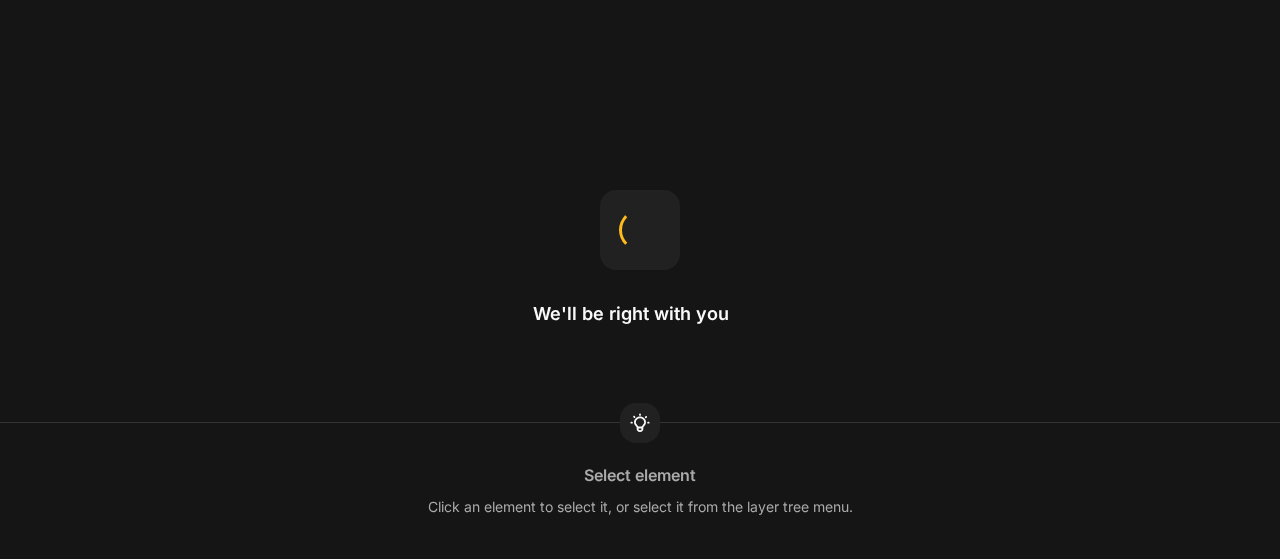 scroll, scrollTop: 0, scrollLeft: 0, axis: both 